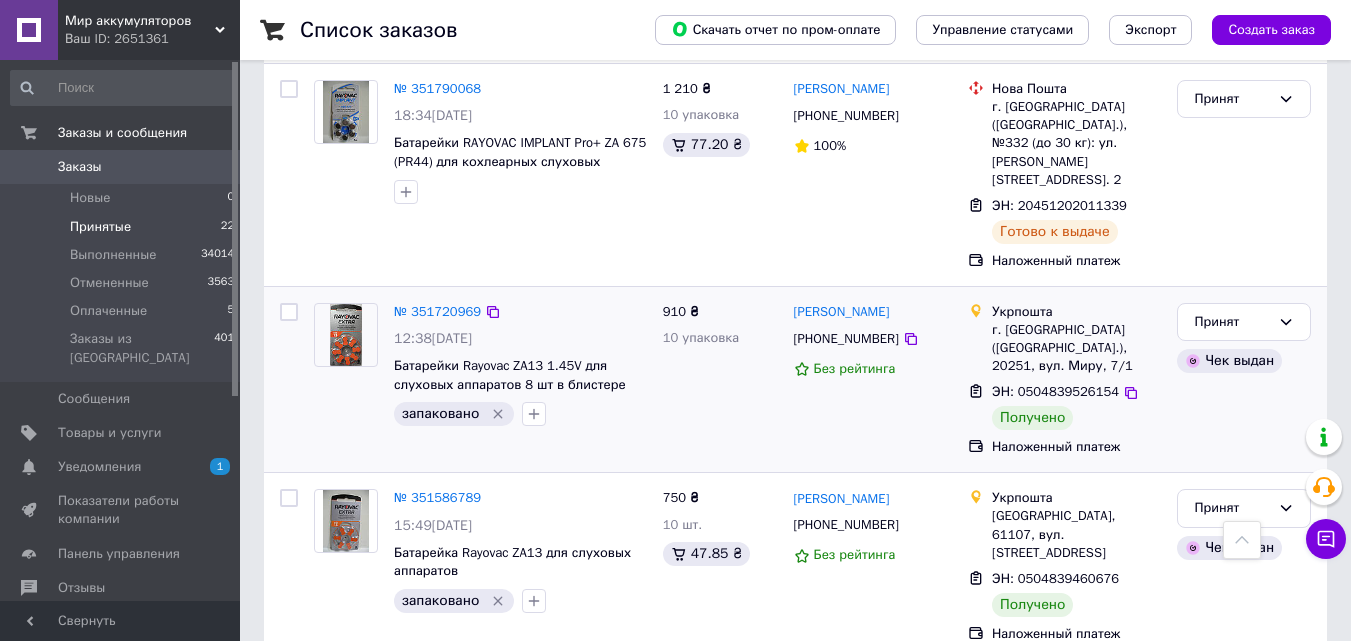 scroll, scrollTop: 3404, scrollLeft: 0, axis: vertical 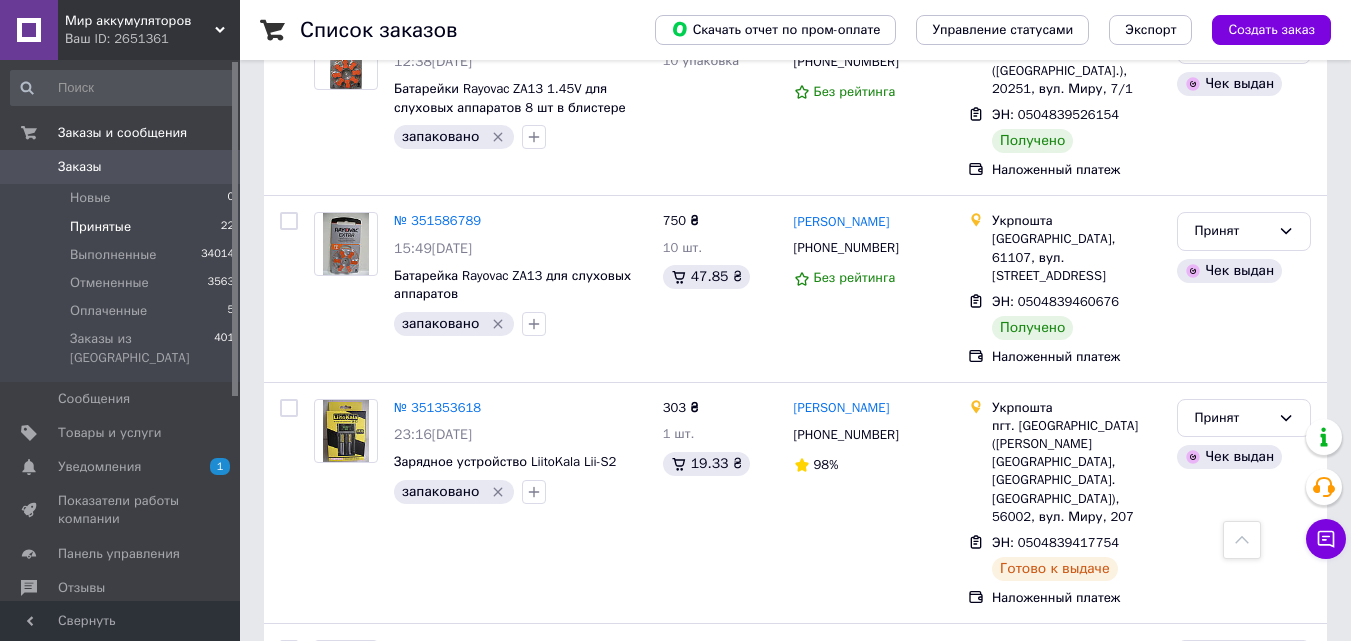 click on "2" at bounding box center [327, 836] 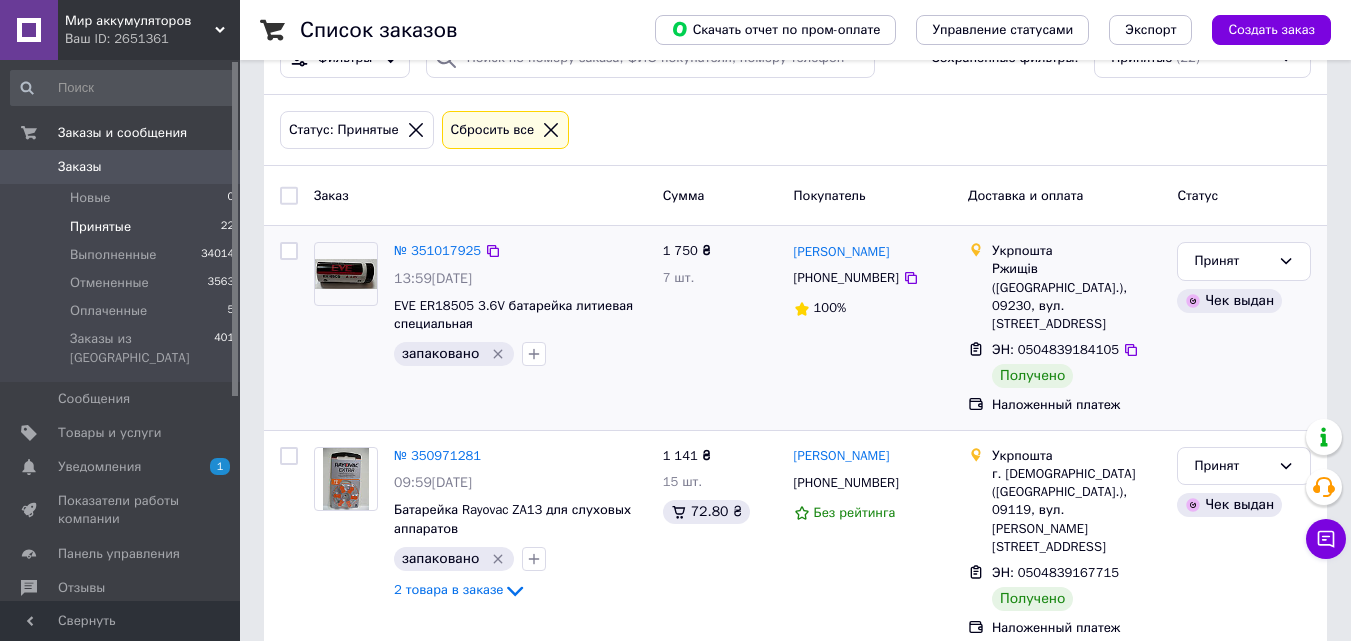scroll, scrollTop: 89, scrollLeft: 0, axis: vertical 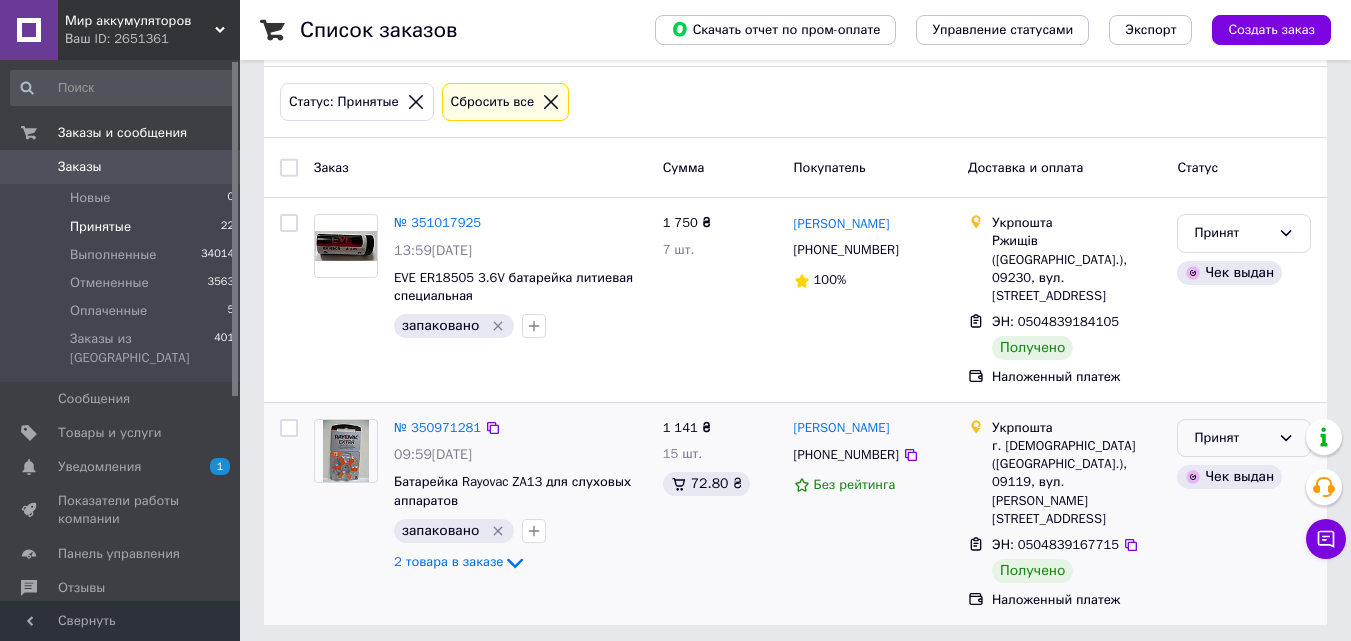 click 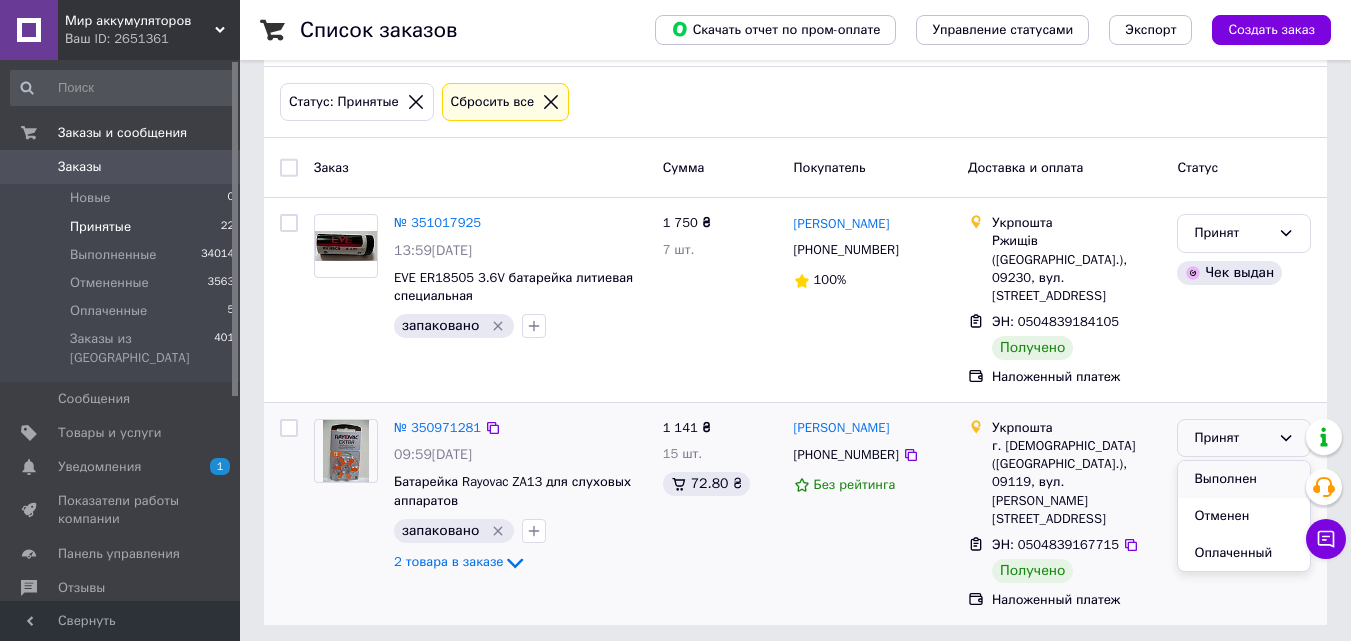 click on "Выполнен" at bounding box center [1244, 479] 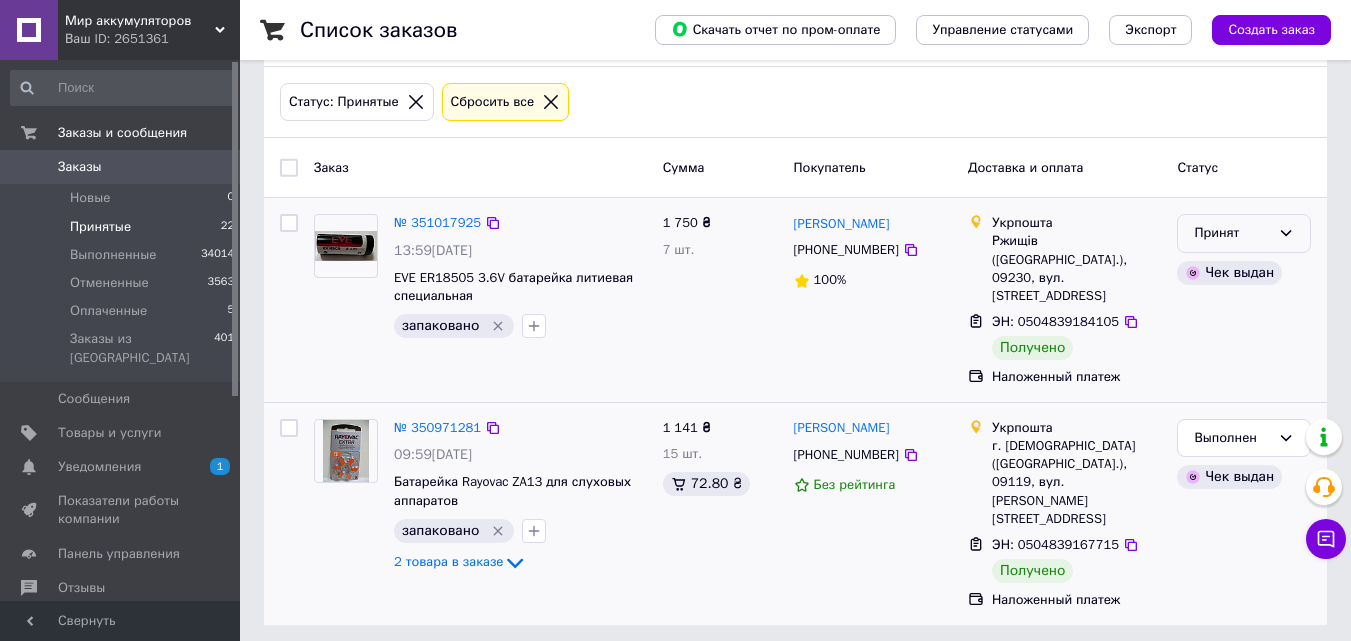 click 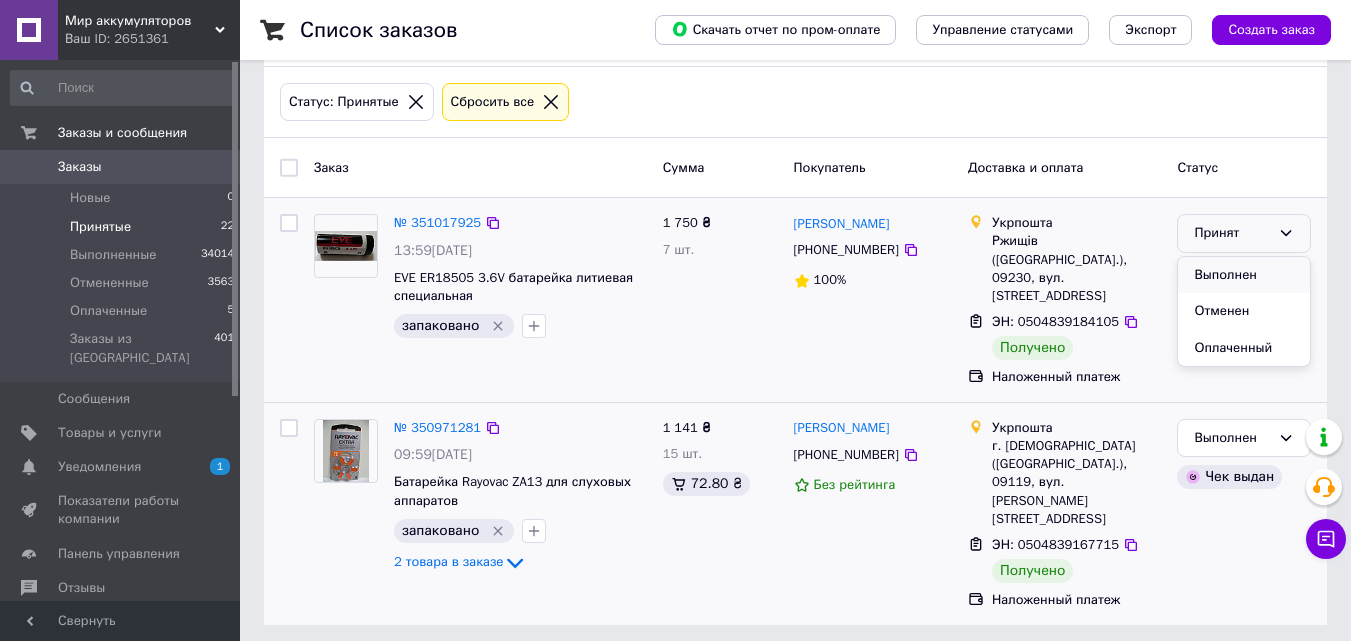 click on "Выполнен" at bounding box center (1244, 275) 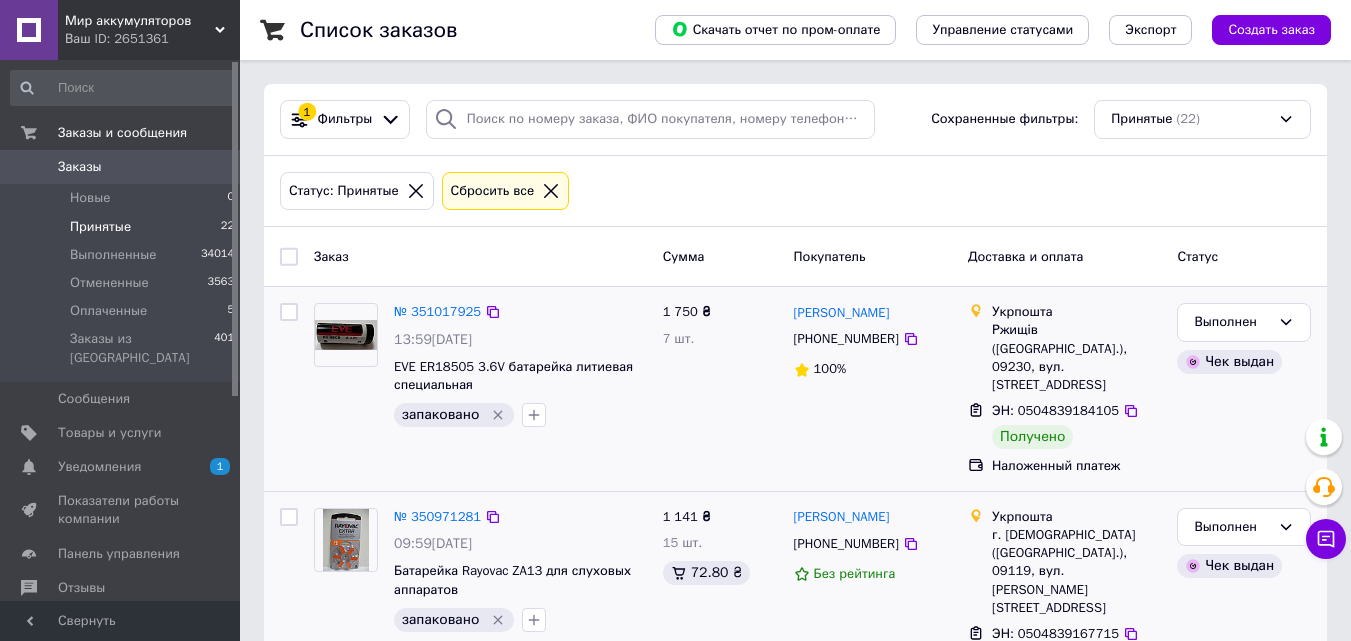 scroll, scrollTop: 89, scrollLeft: 0, axis: vertical 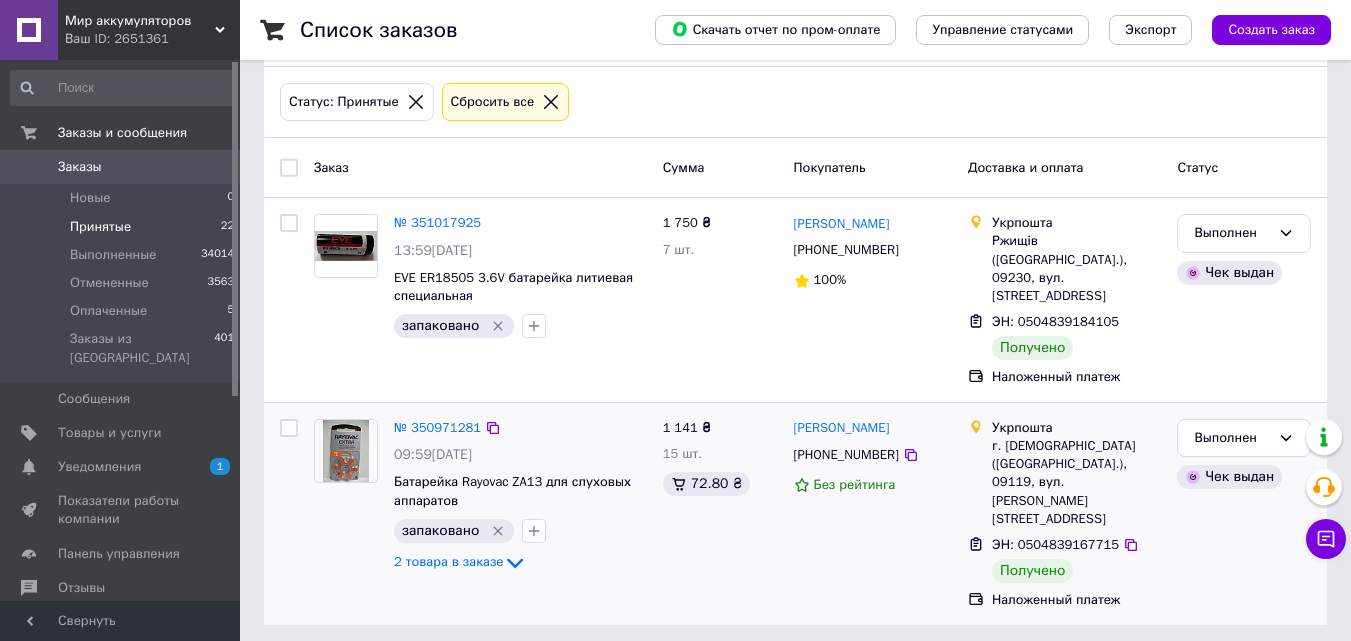 click on "1" at bounding box center (415, 670) 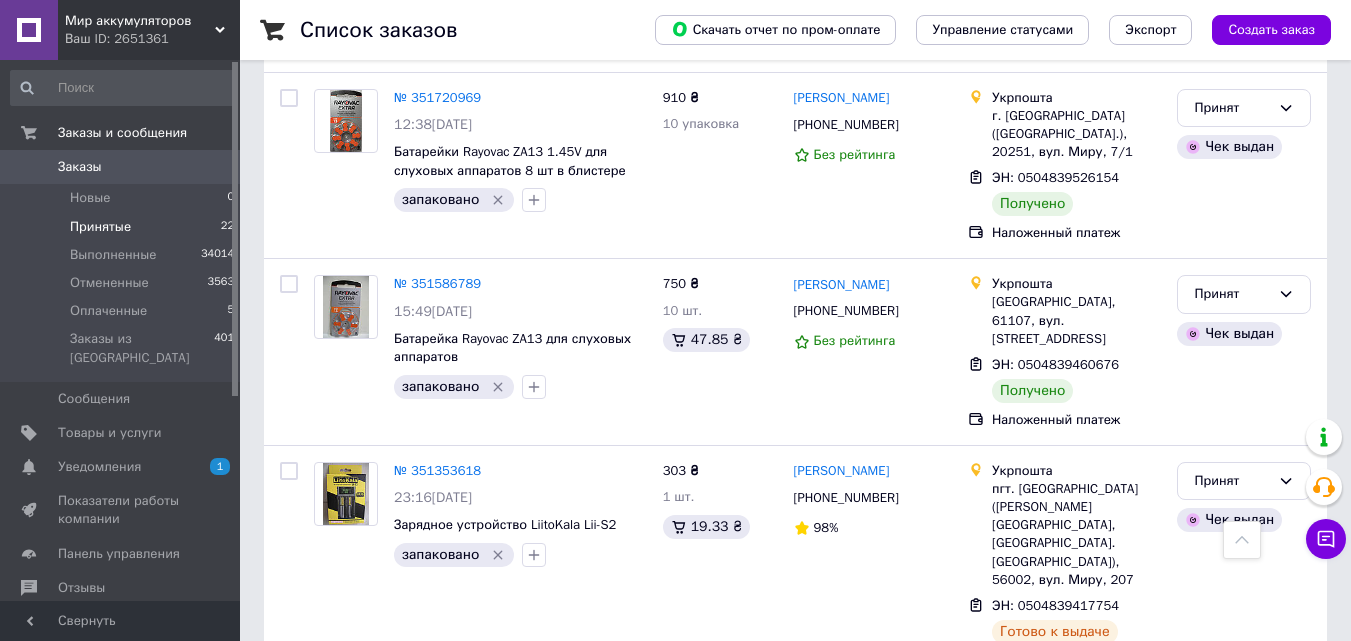 scroll, scrollTop: 3300, scrollLeft: 0, axis: vertical 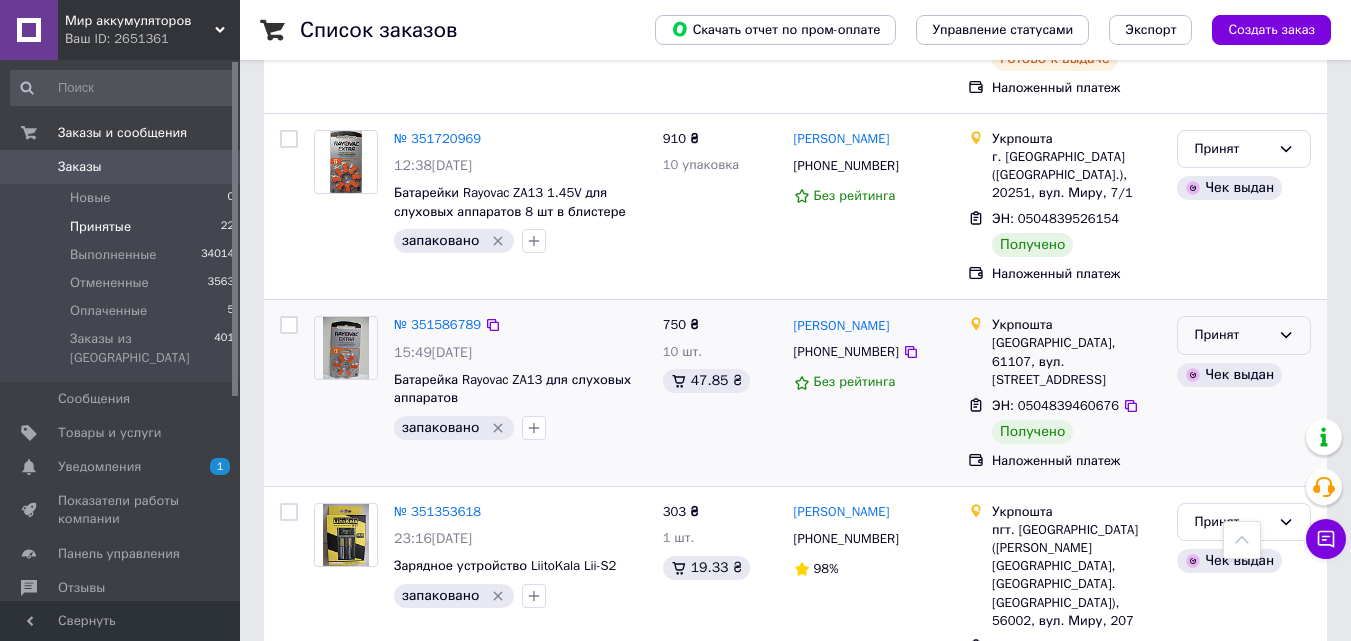 click 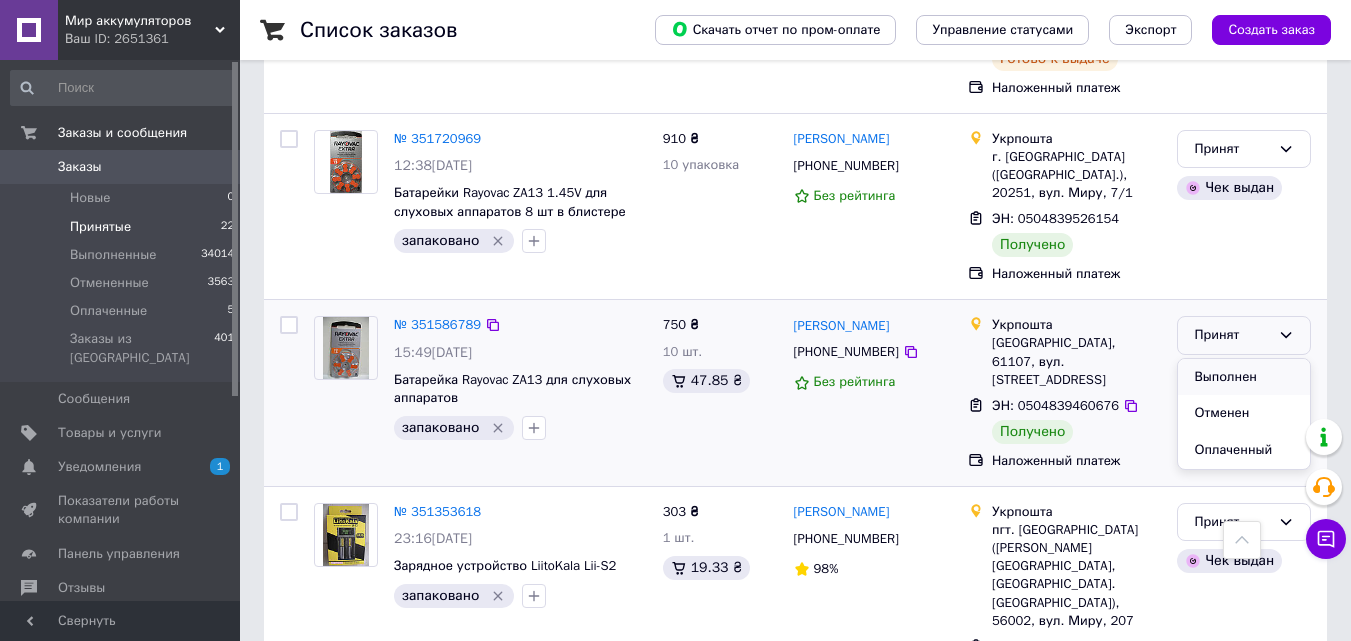 click on "Выполнен" at bounding box center (1244, 377) 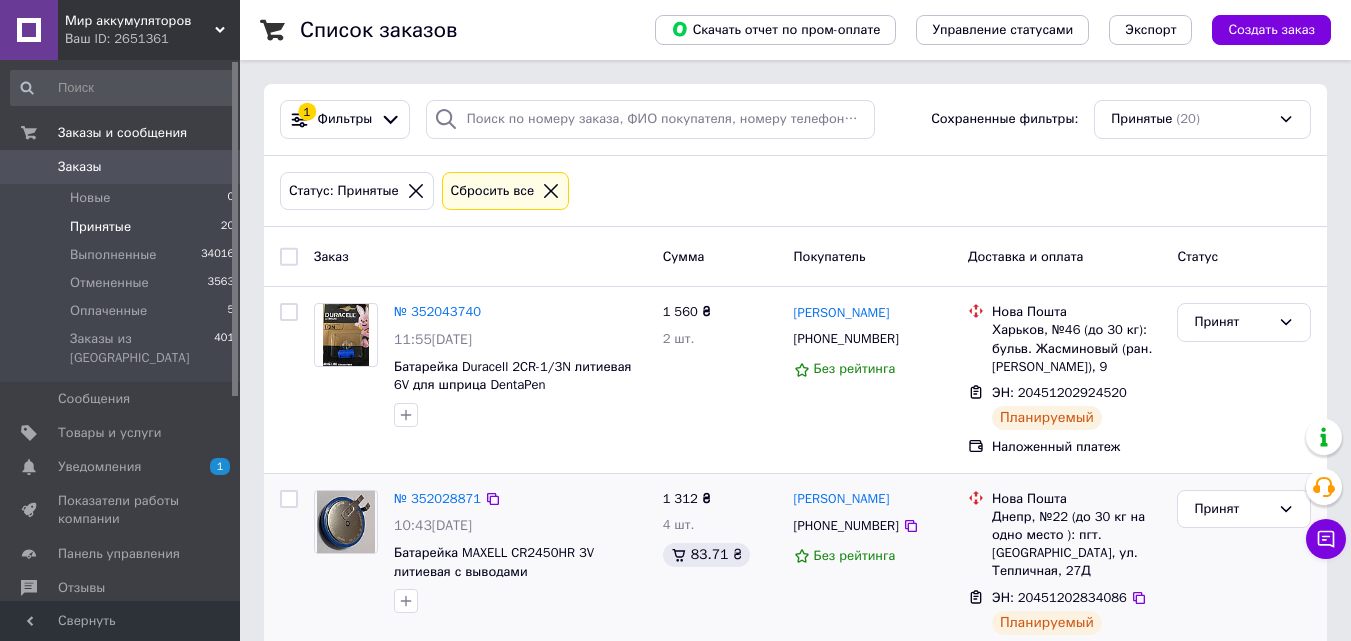 scroll, scrollTop: 200, scrollLeft: 0, axis: vertical 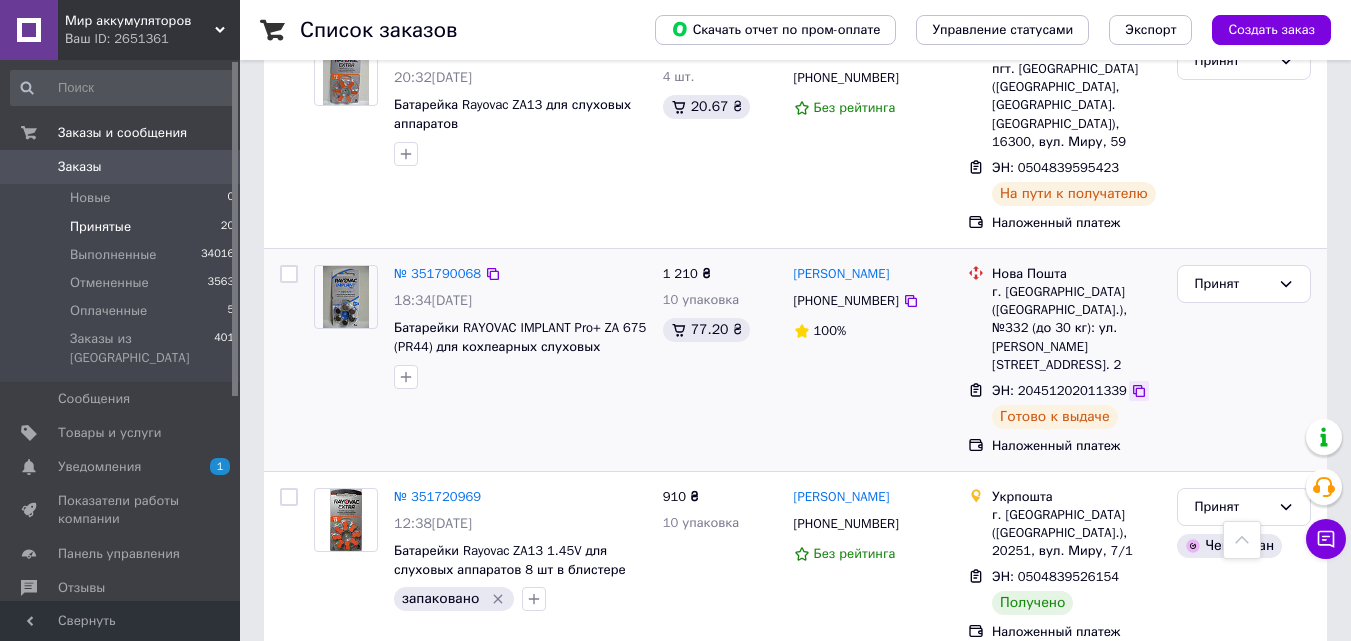click 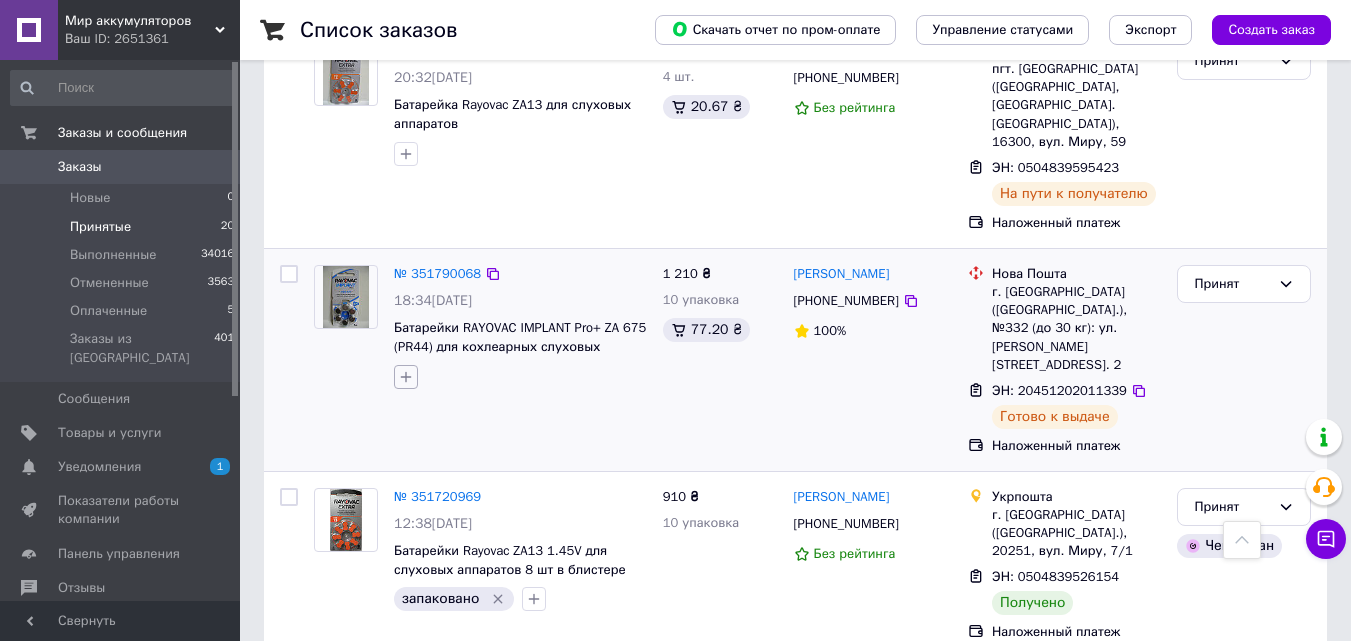 click 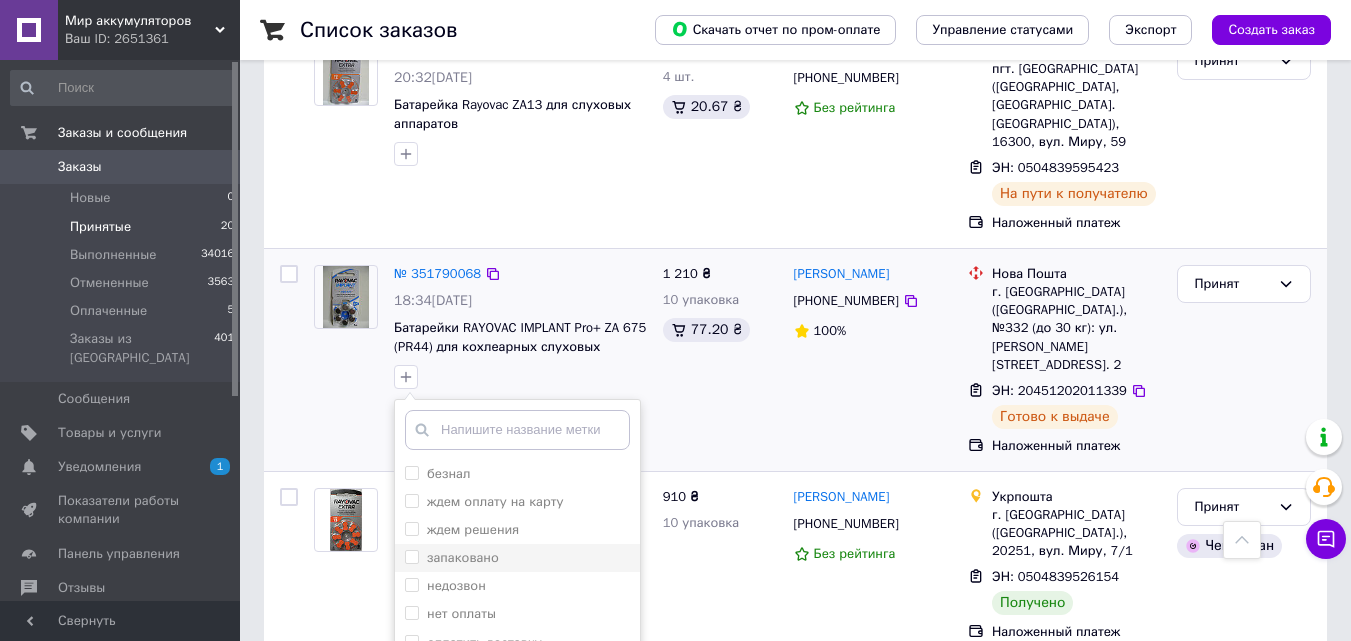 click on "запаковано" at bounding box center [463, 557] 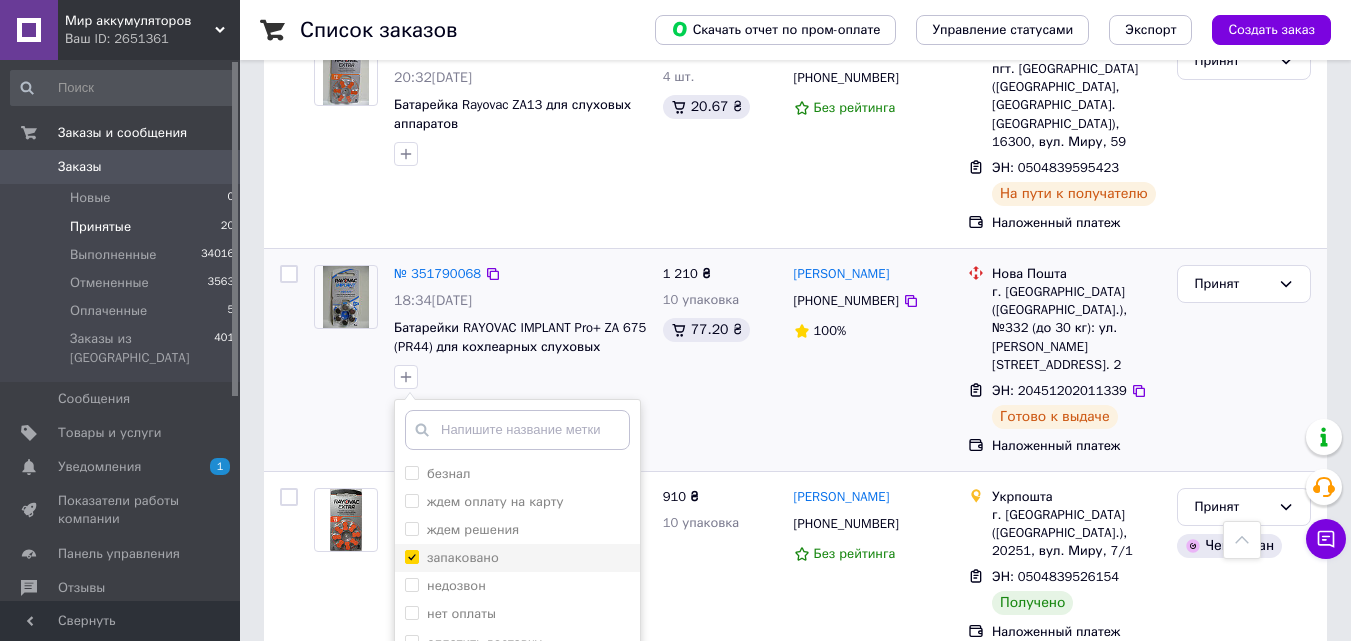 checkbox on "true" 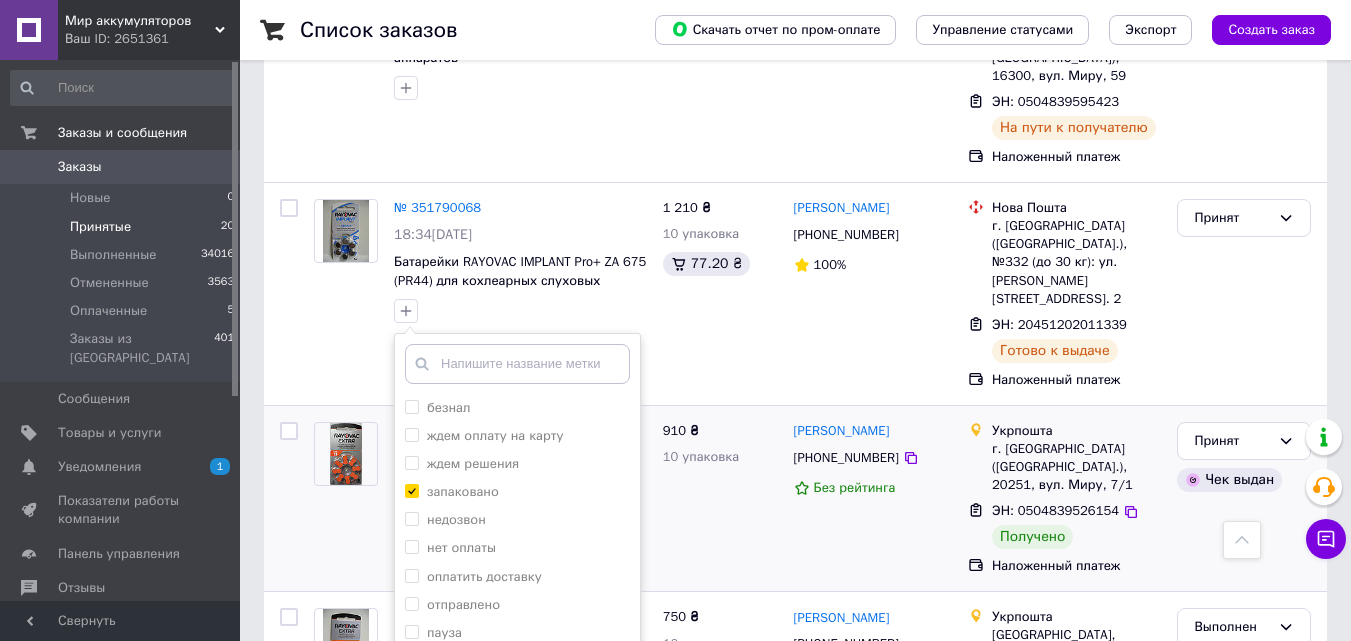 scroll, scrollTop: 3042, scrollLeft: 0, axis: vertical 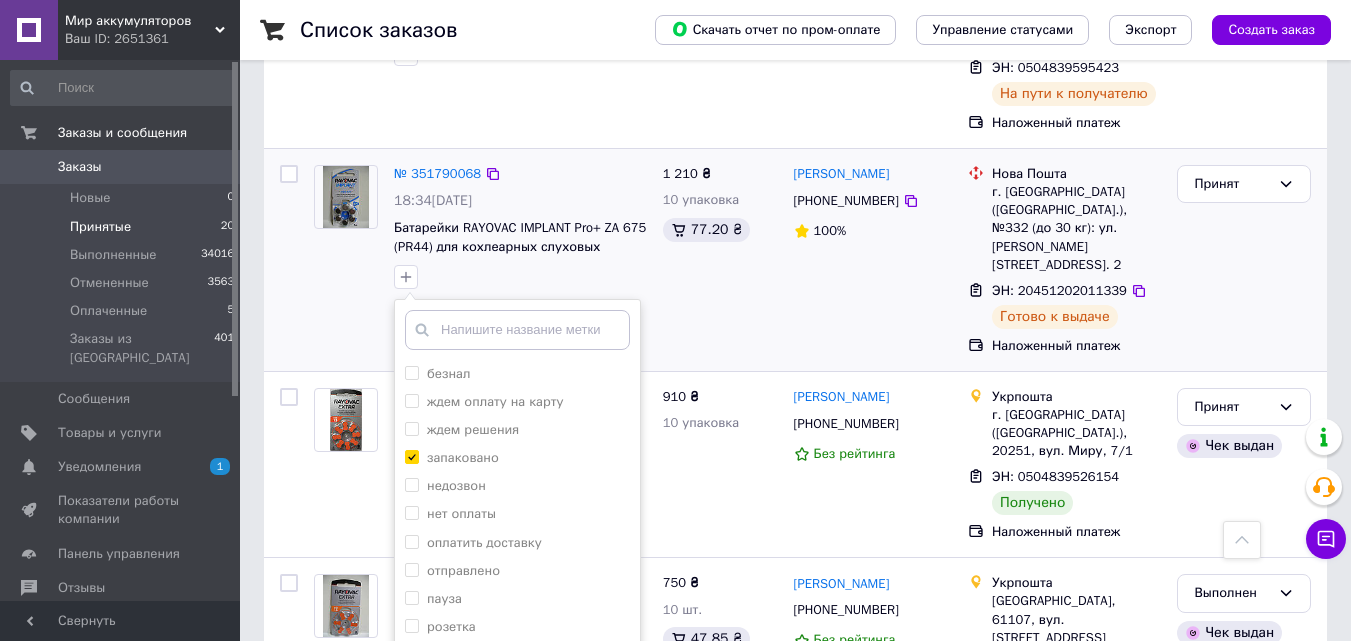 click on "Добавить метку" at bounding box center (517, 696) 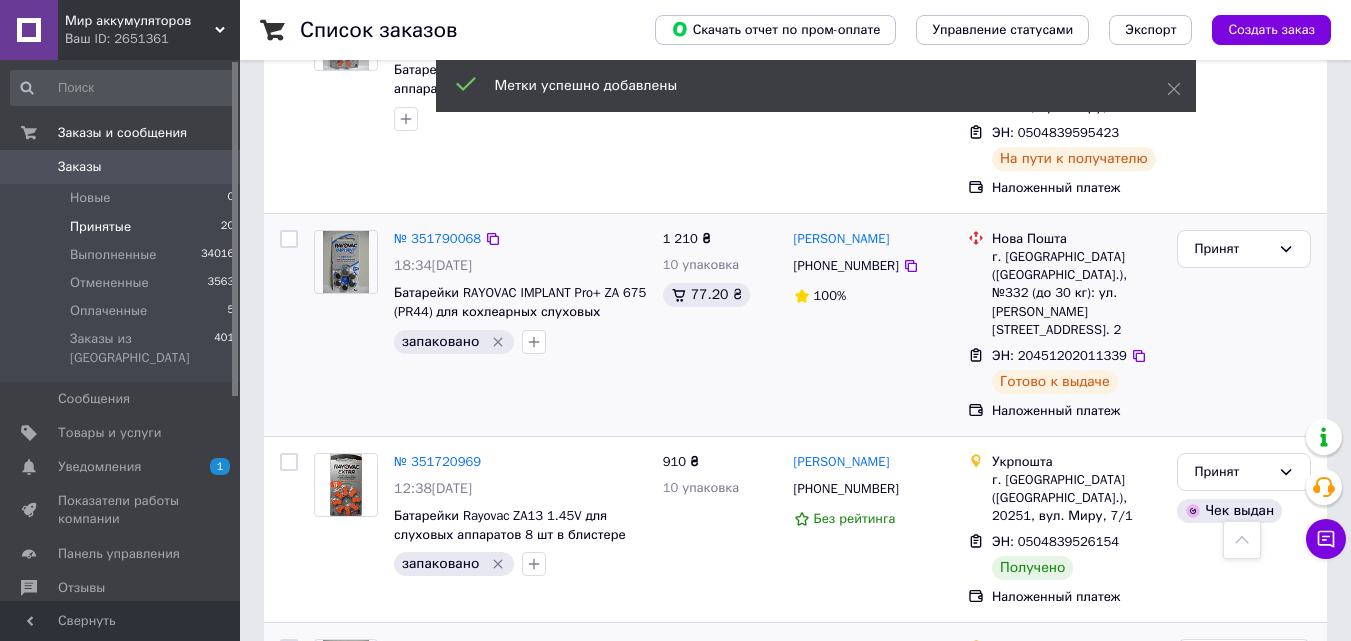 scroll, scrollTop: 2942, scrollLeft: 0, axis: vertical 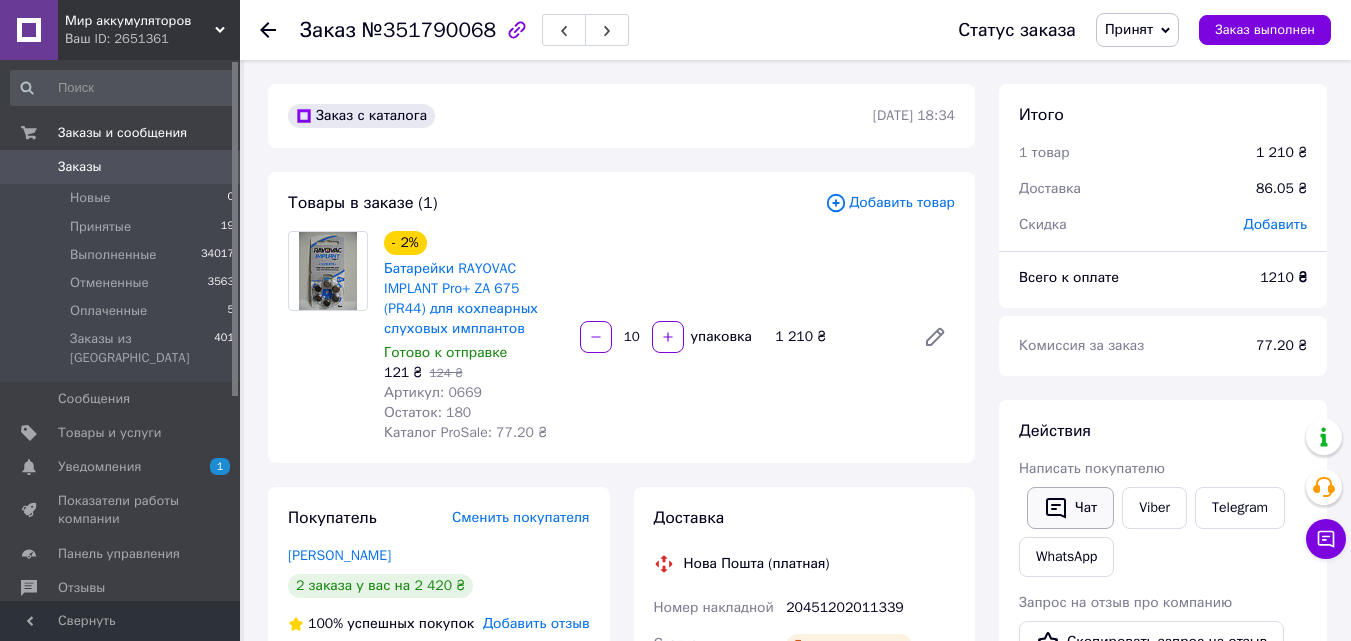 click on "Чат" at bounding box center [1070, 508] 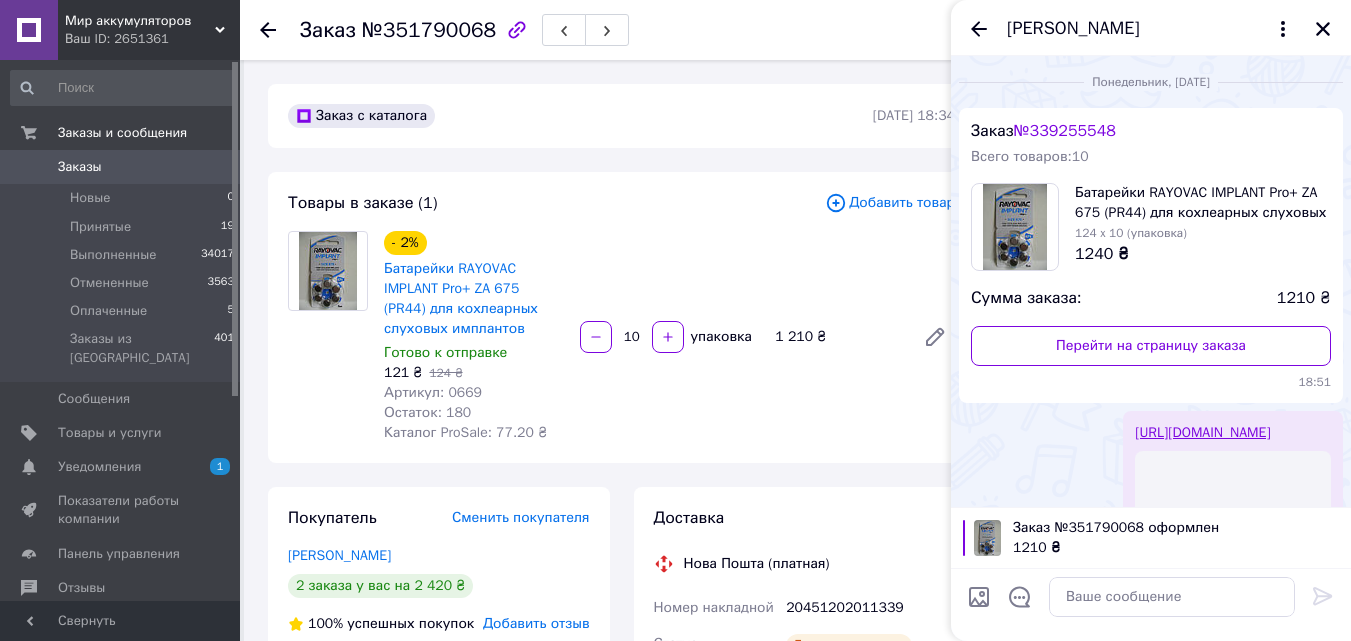 scroll, scrollTop: 184, scrollLeft: 0, axis: vertical 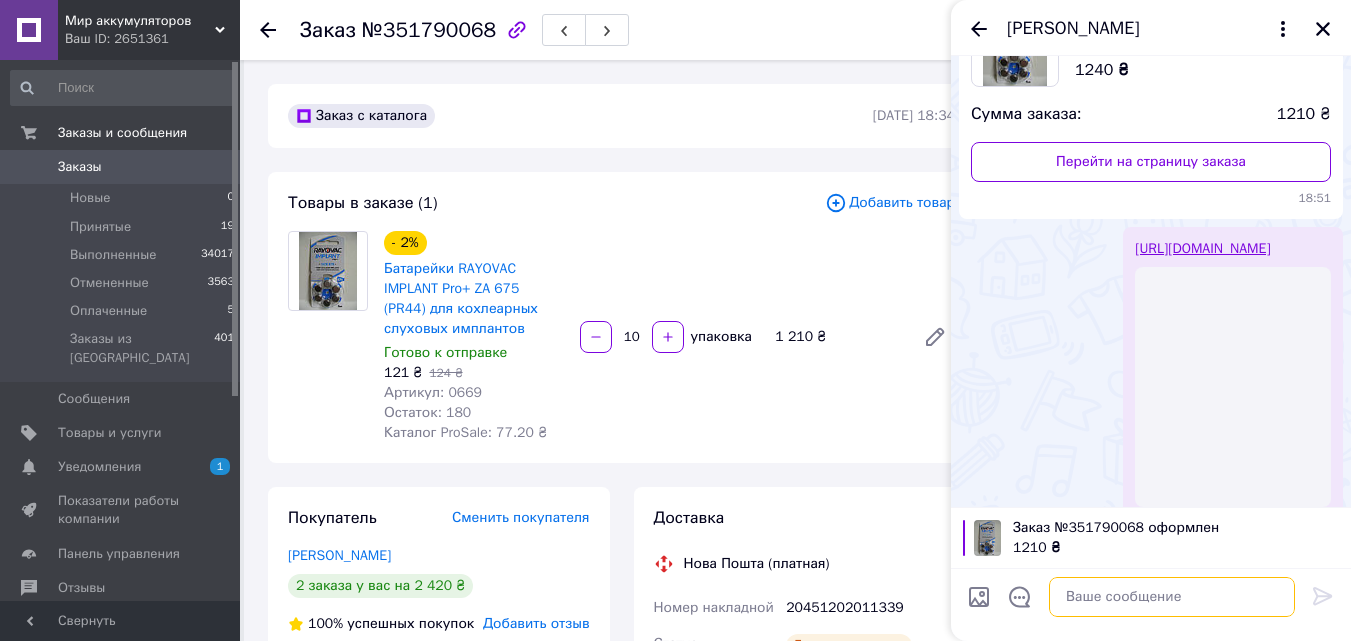 paste on "https://kasa.vchasno.ua/check-viewer/_0TCY0k7qEc" 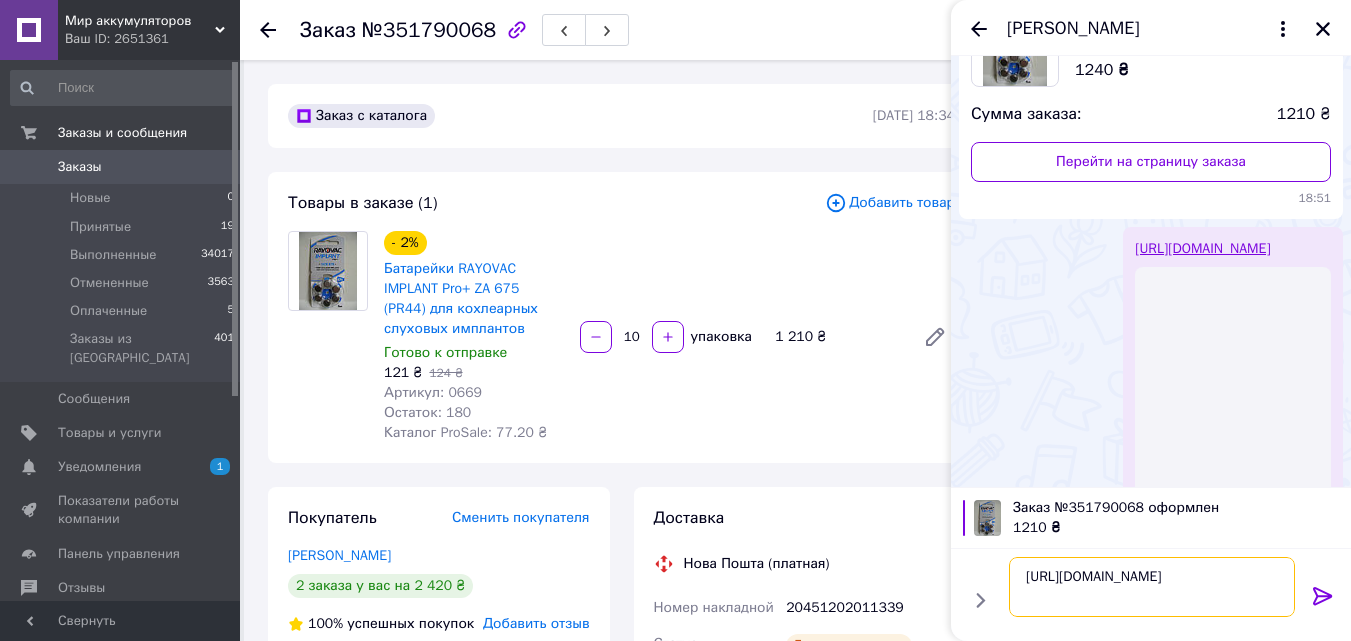 type on "https://kasa.vchasno.ua/check-viewer/_0TCY0k7qEc" 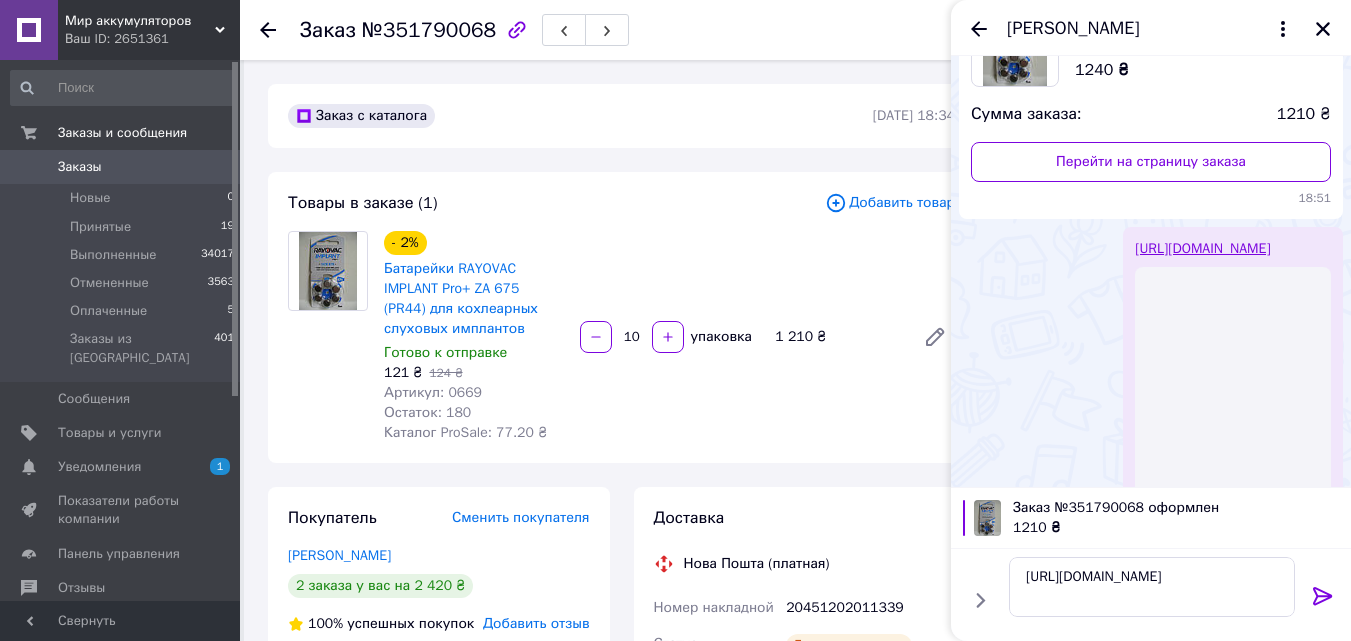 click 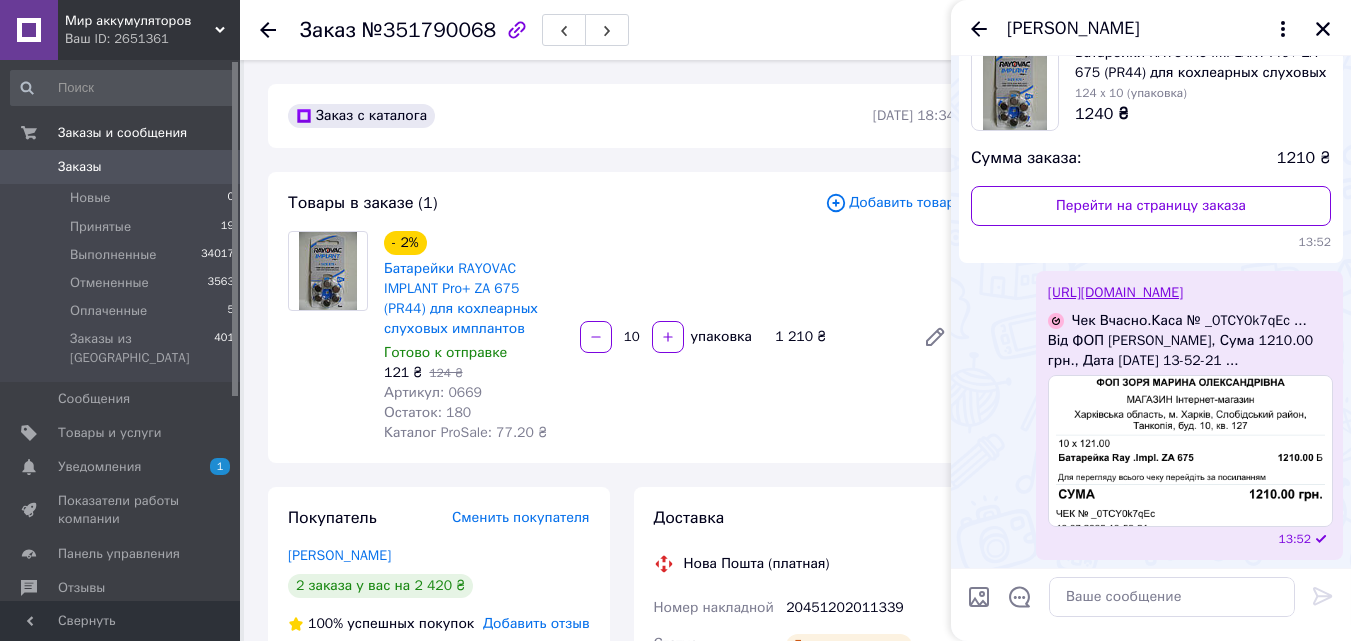 scroll, scrollTop: 872, scrollLeft: 0, axis: vertical 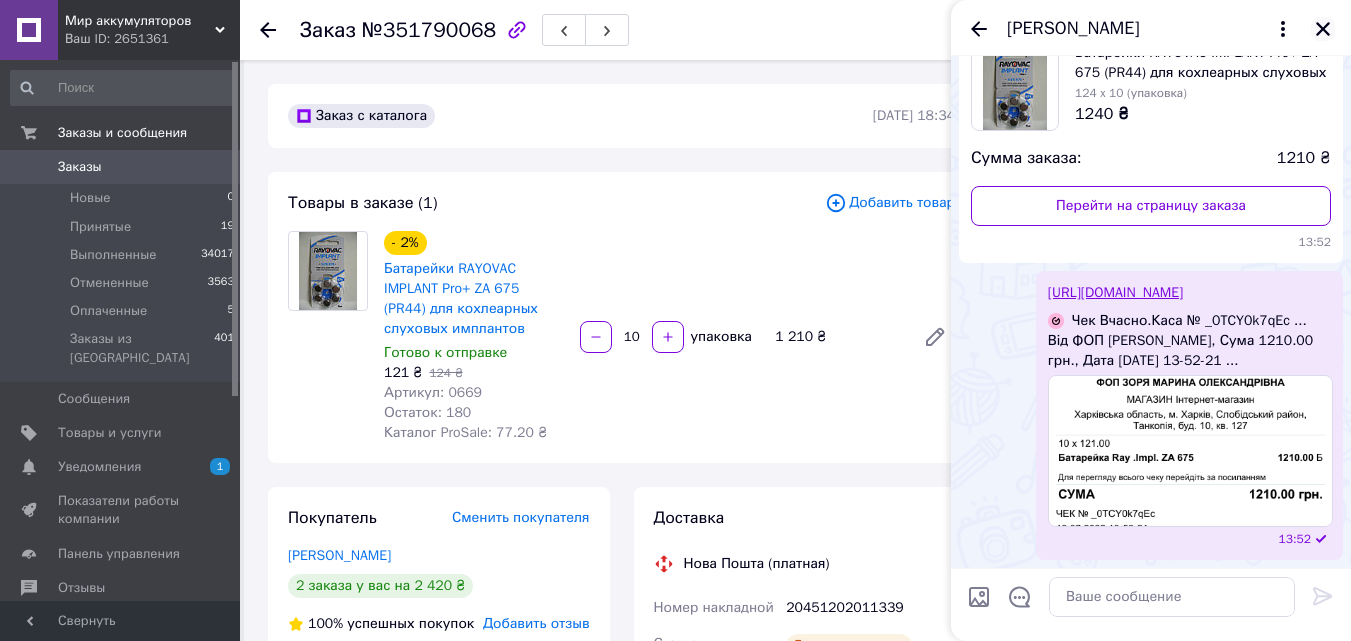 click 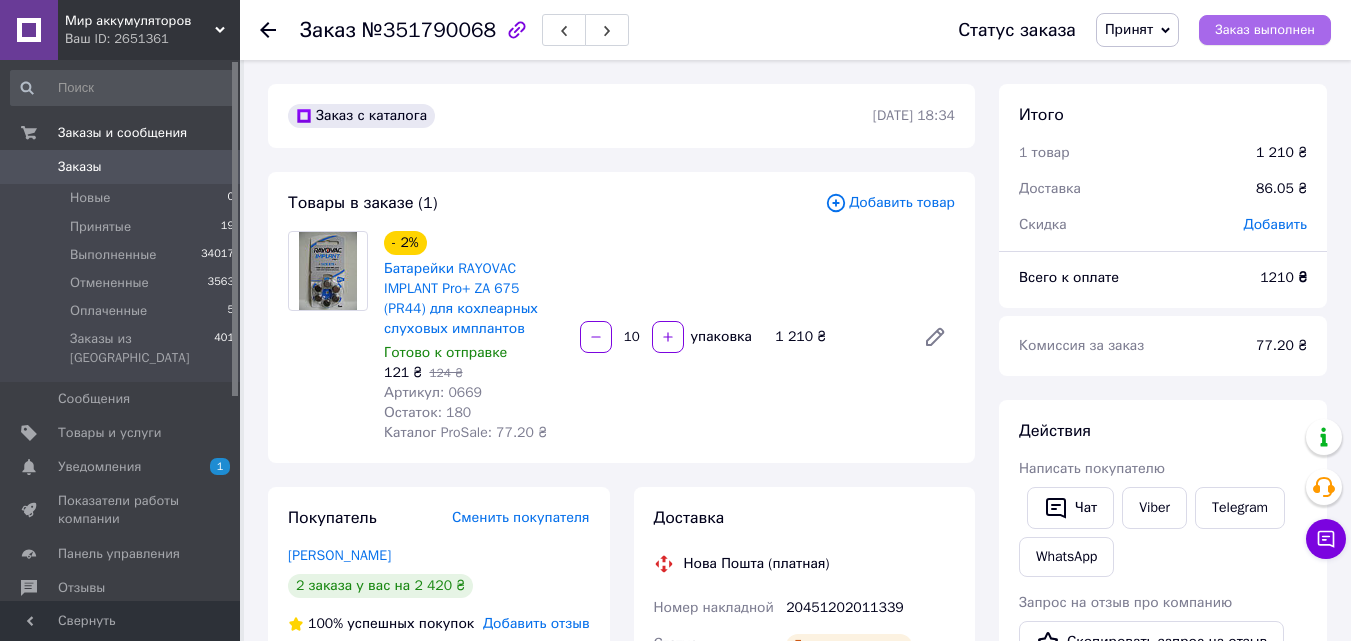 click on "Заказ выполнен" at bounding box center [1265, 30] 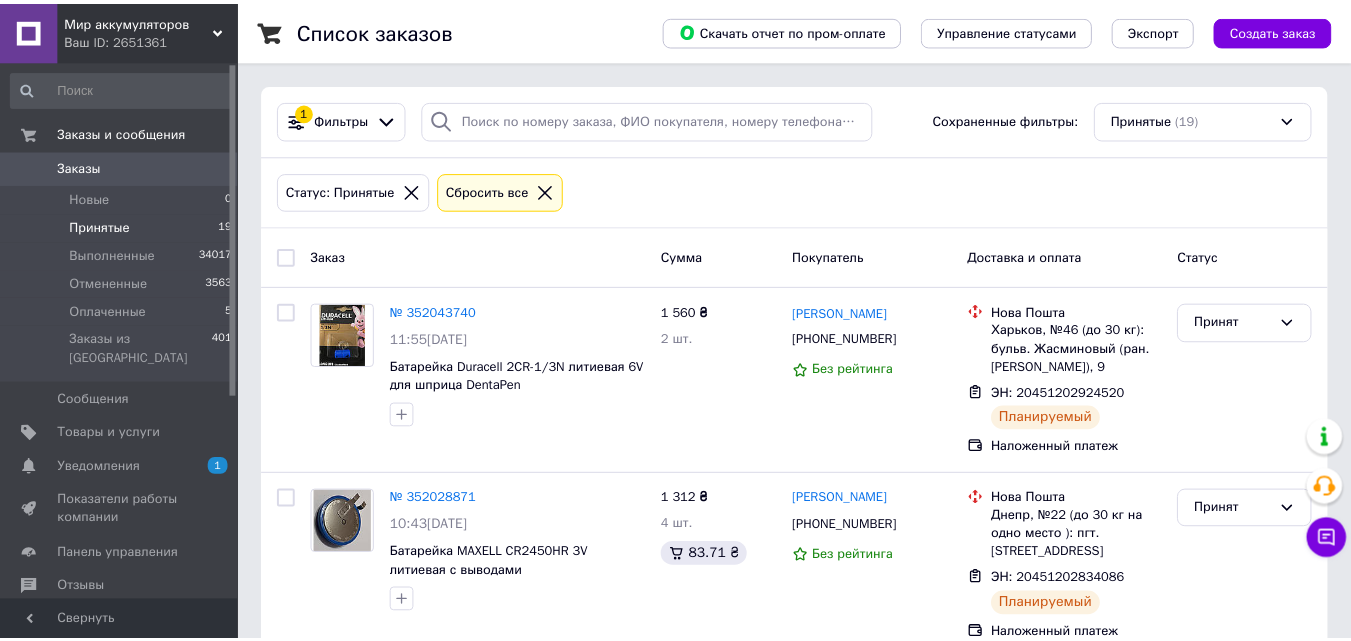 scroll, scrollTop: 0, scrollLeft: 0, axis: both 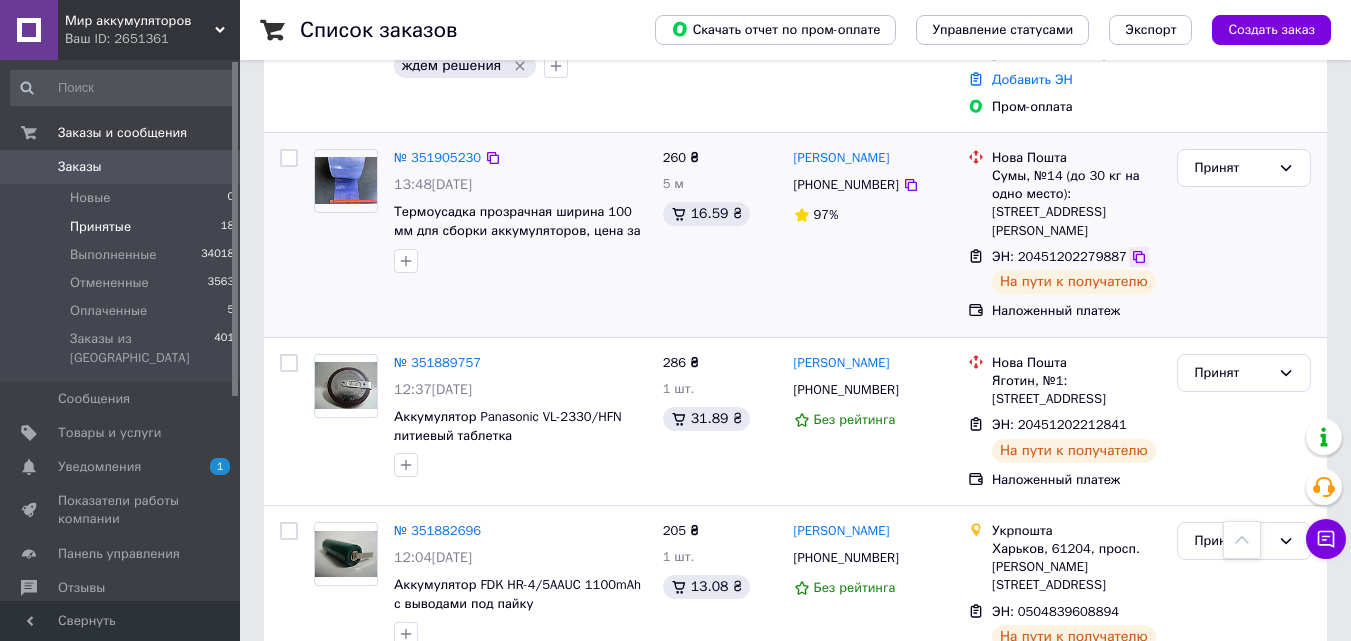 click 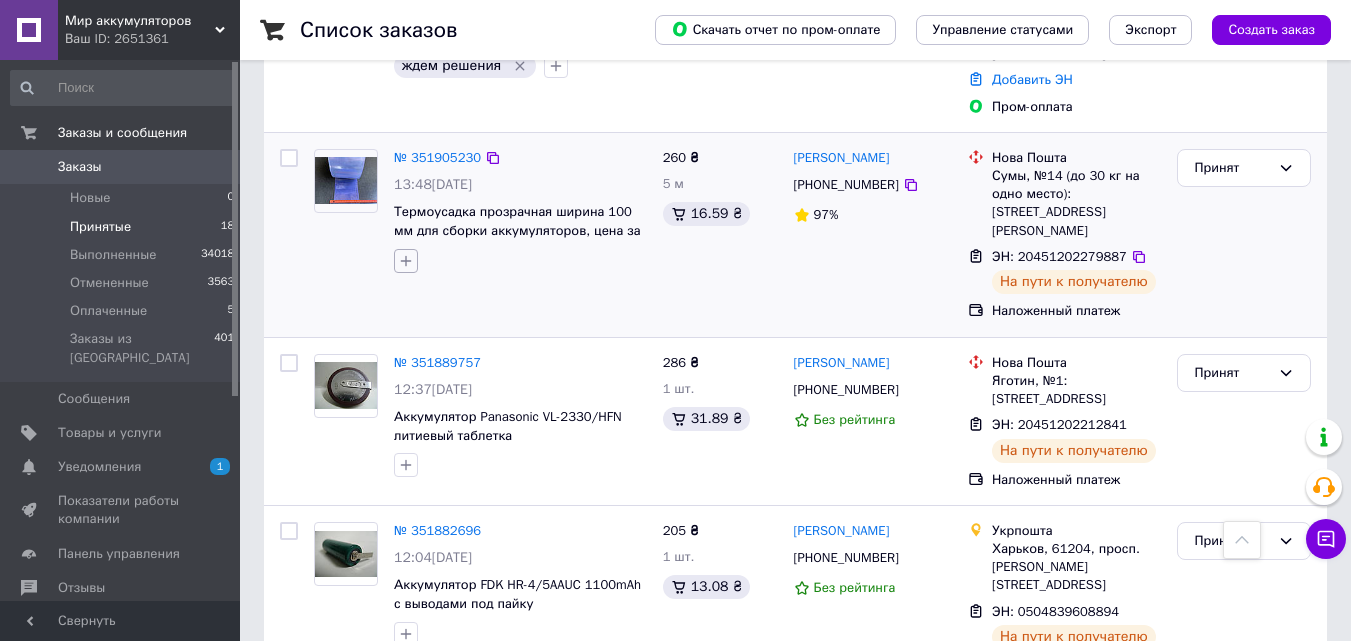 click 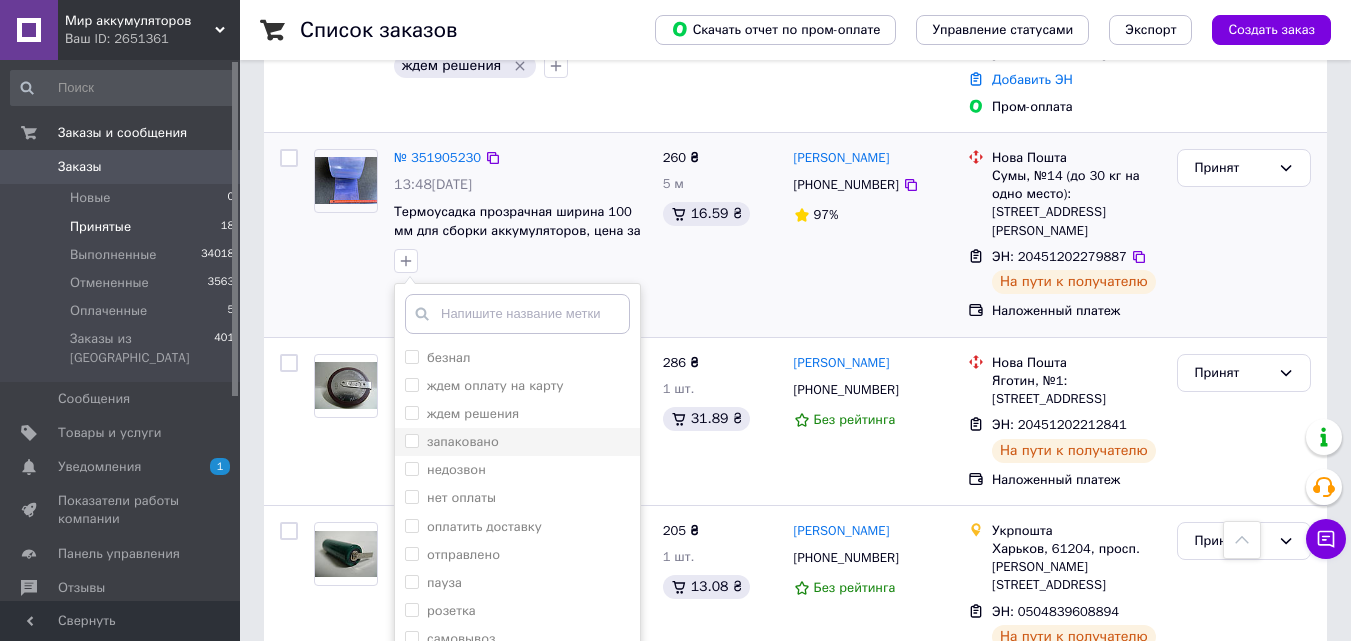 click on "запаковано" at bounding box center (463, 441) 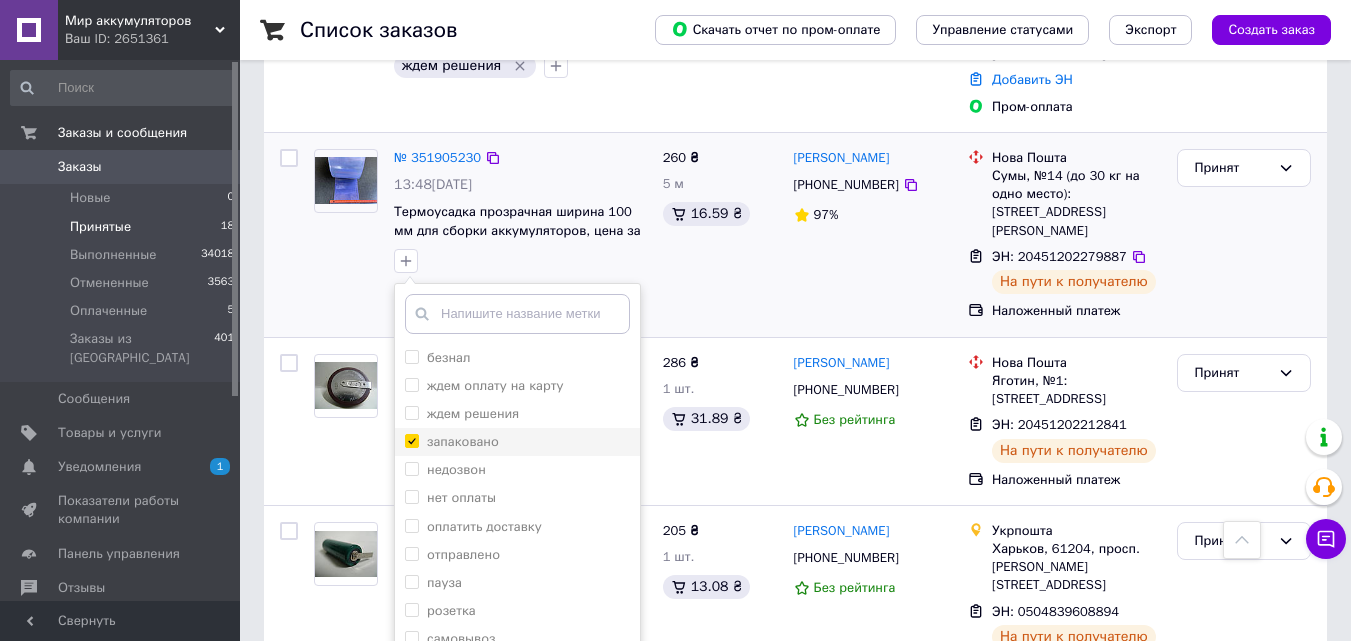 checkbox on "true" 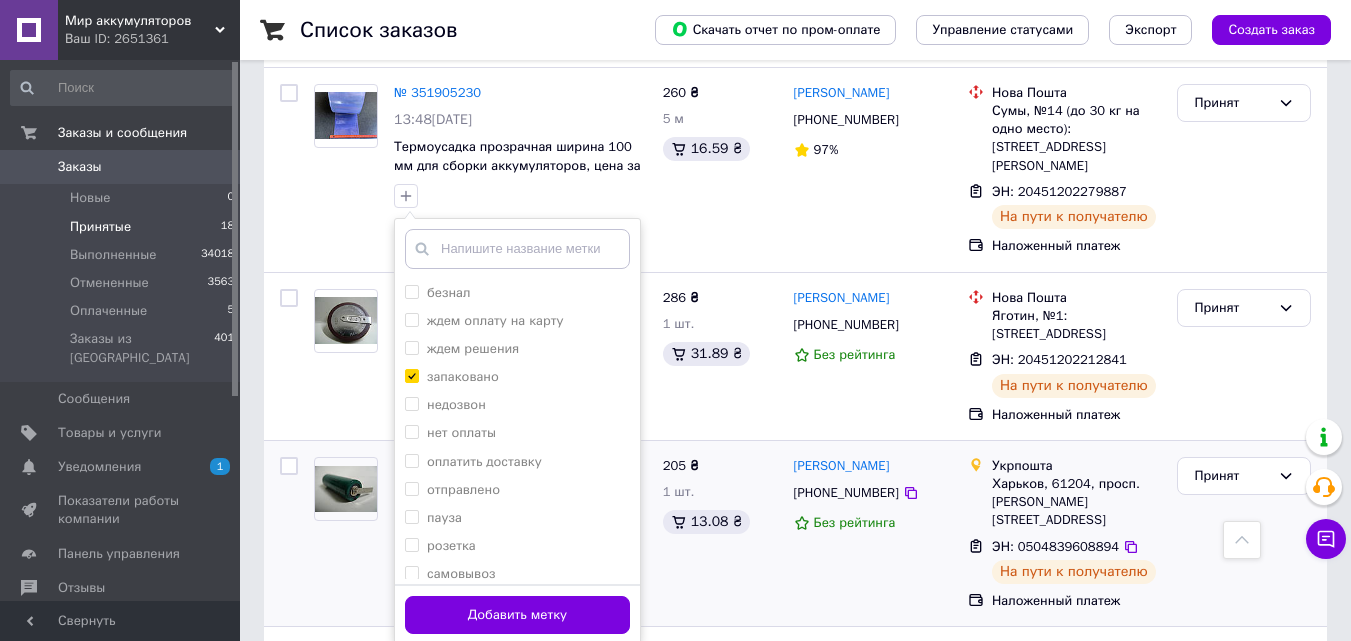 scroll, scrollTop: 1400, scrollLeft: 0, axis: vertical 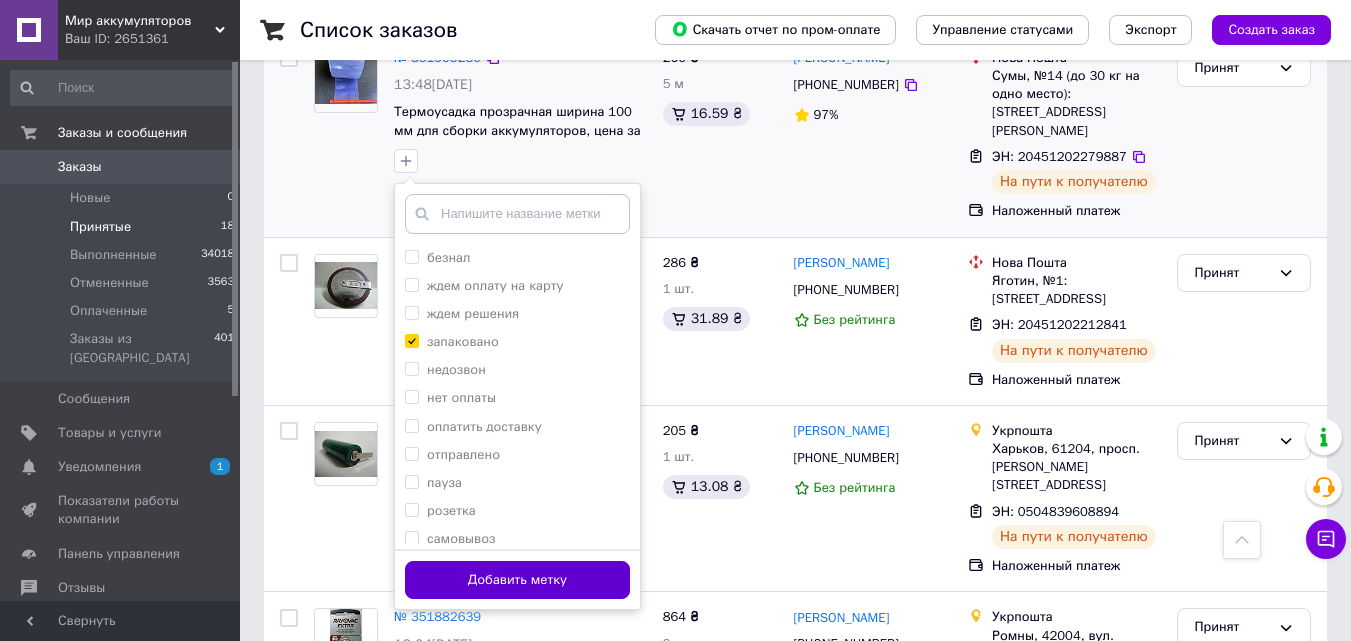 click on "Добавить метку" at bounding box center (517, 580) 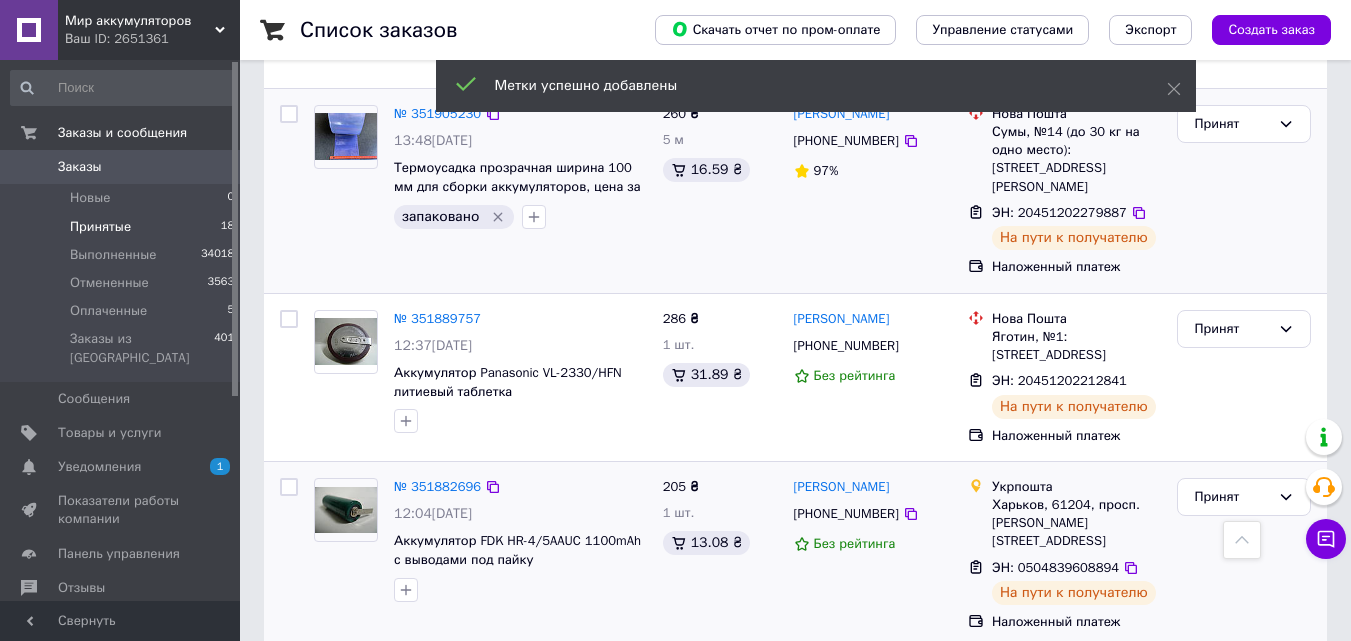 scroll, scrollTop: 1300, scrollLeft: 0, axis: vertical 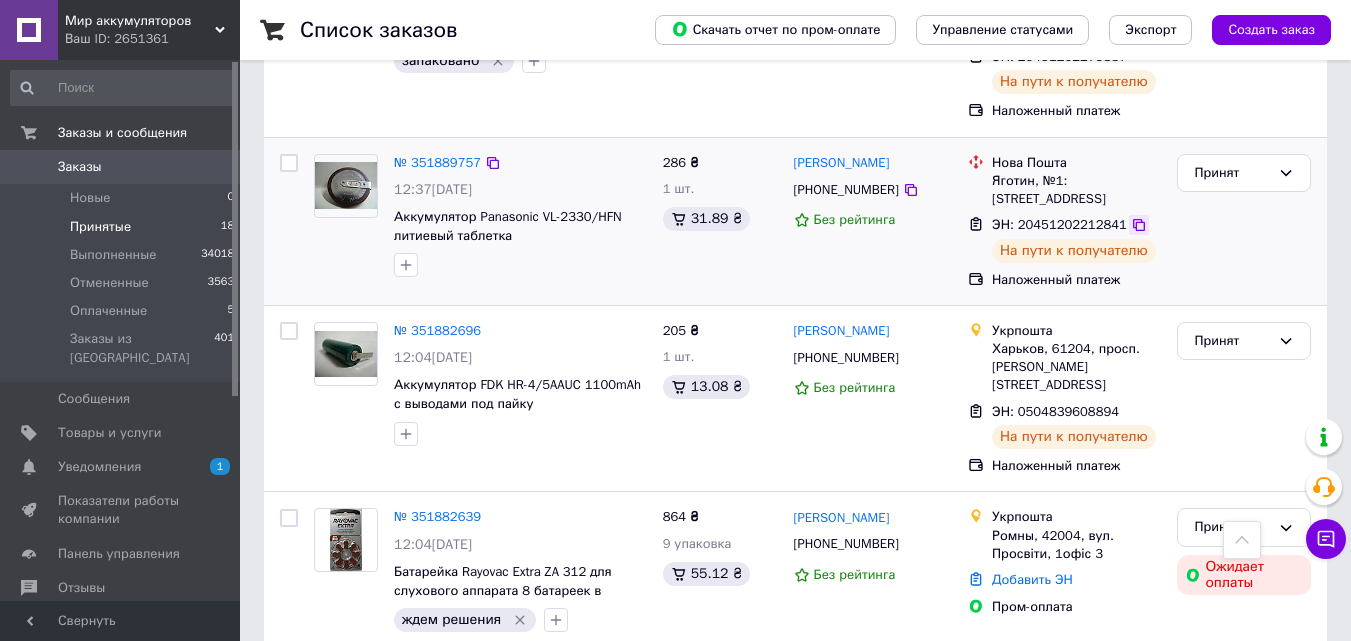 click 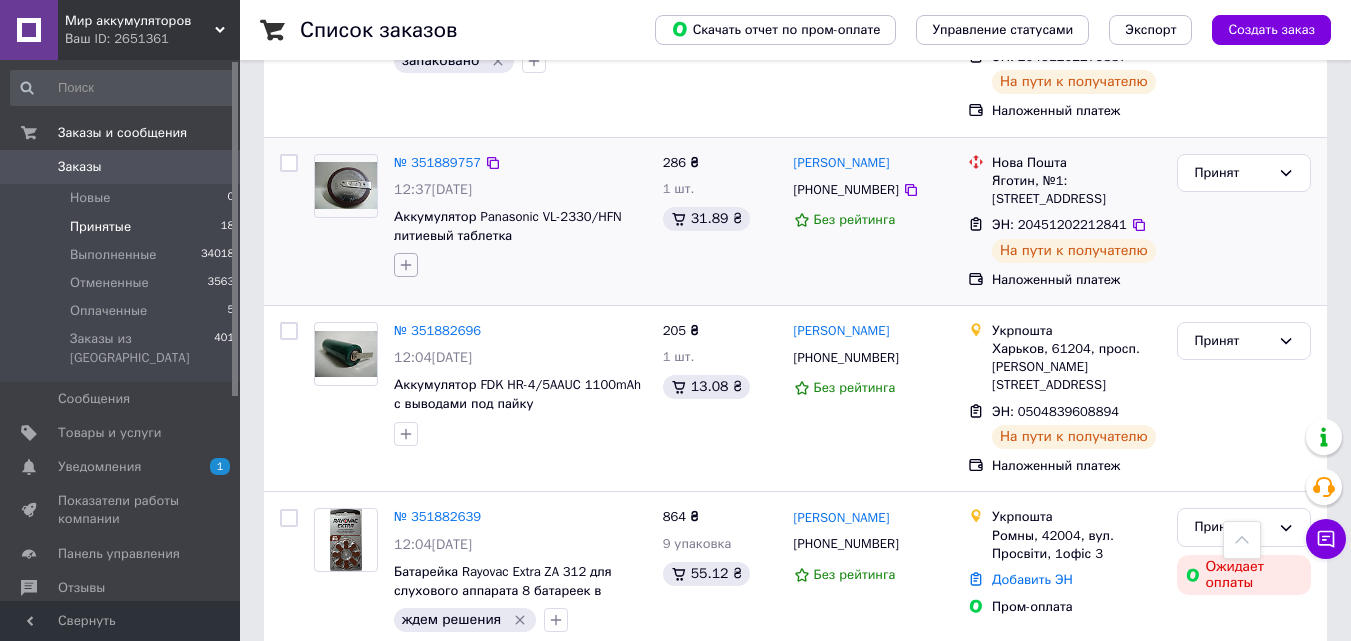 click at bounding box center [406, 265] 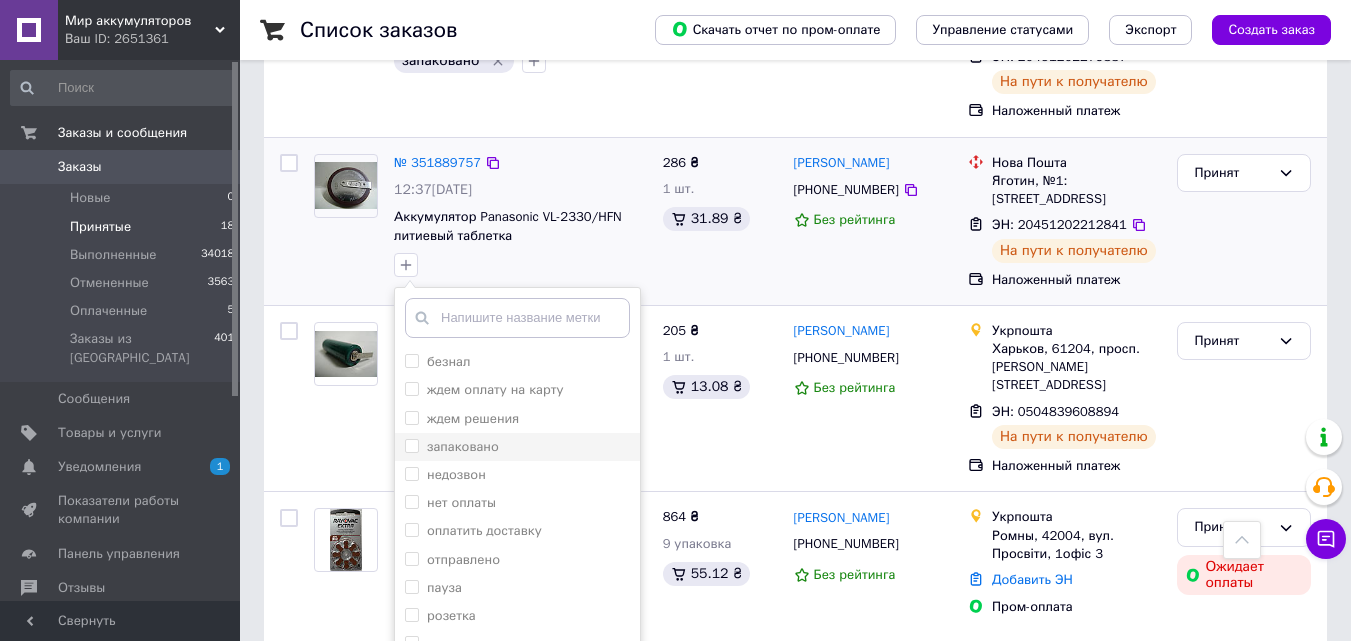 click on "запаковано" at bounding box center [463, 446] 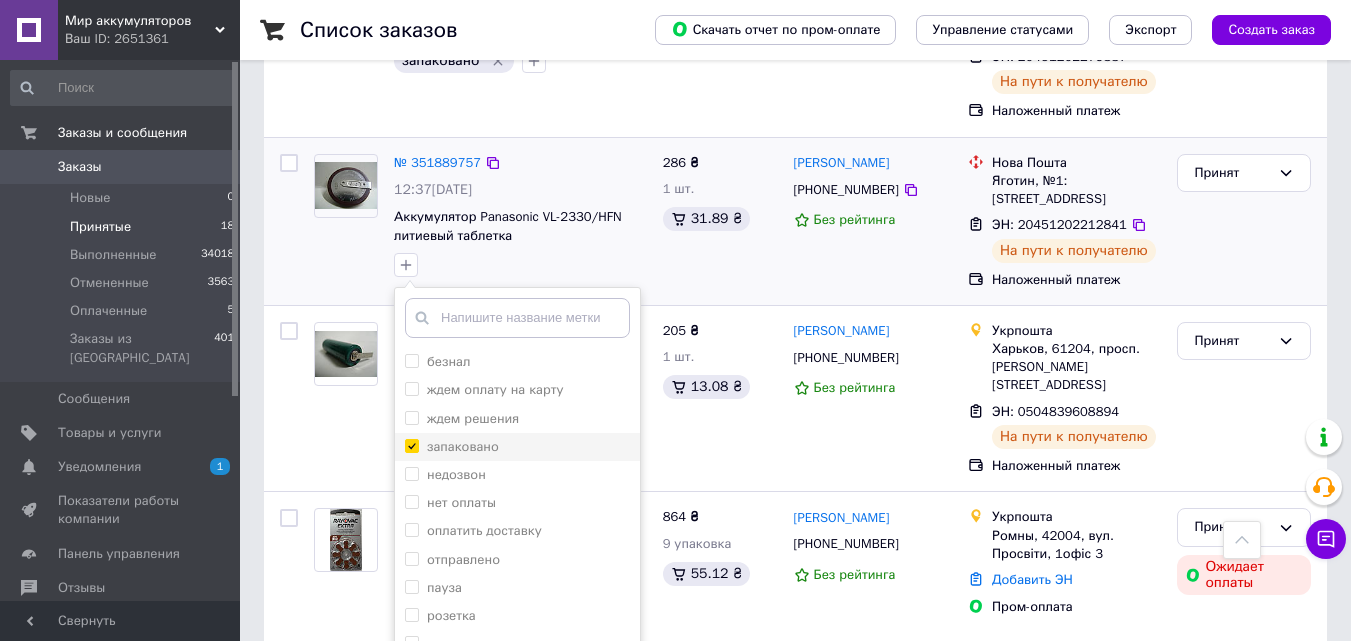 checkbox on "true" 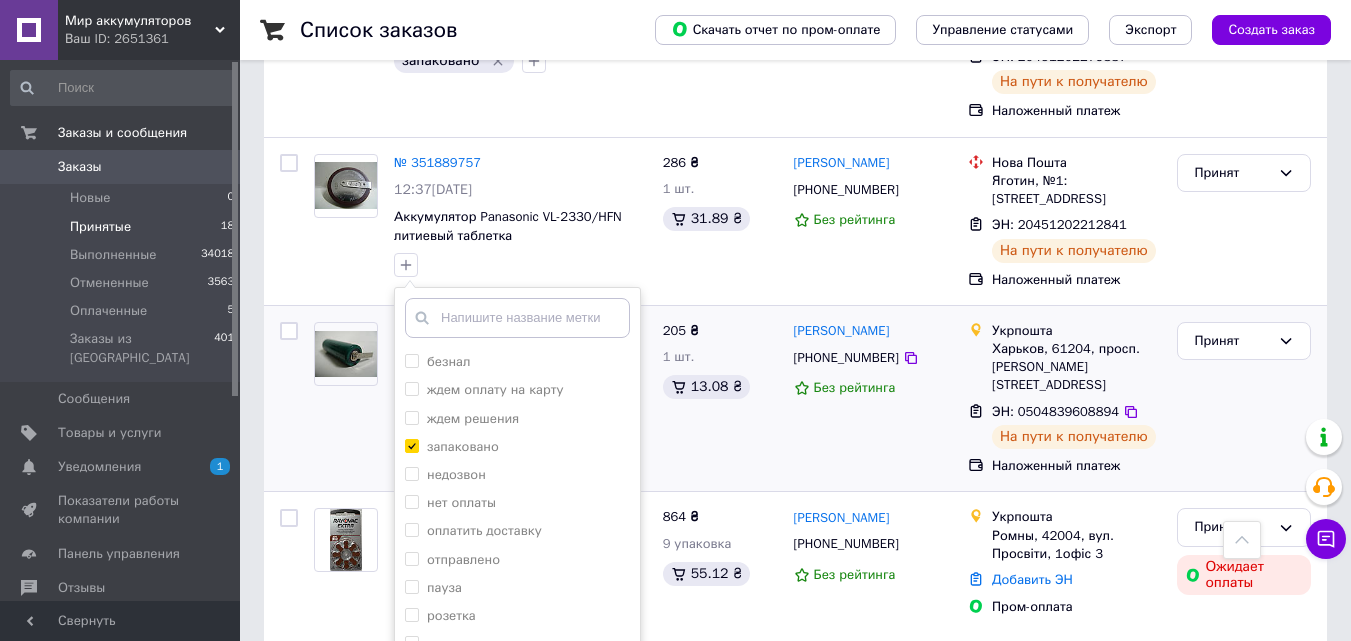 scroll, scrollTop: 1600, scrollLeft: 0, axis: vertical 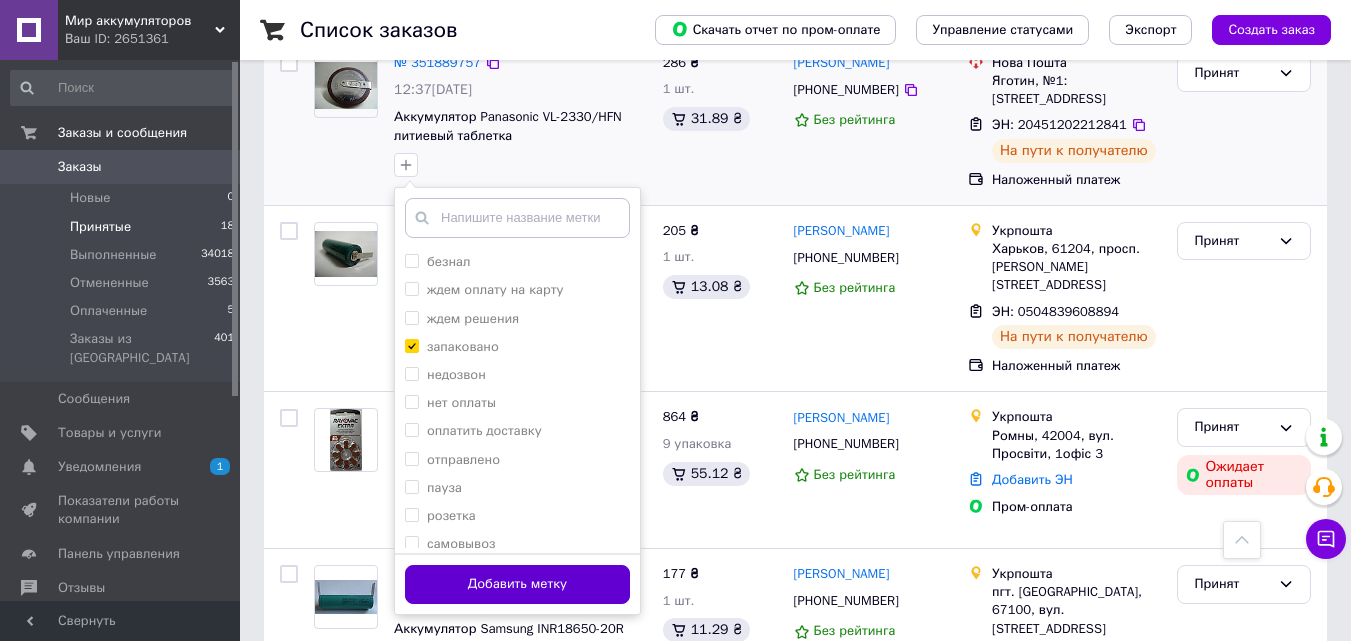 click on "Добавить метку" at bounding box center [517, 584] 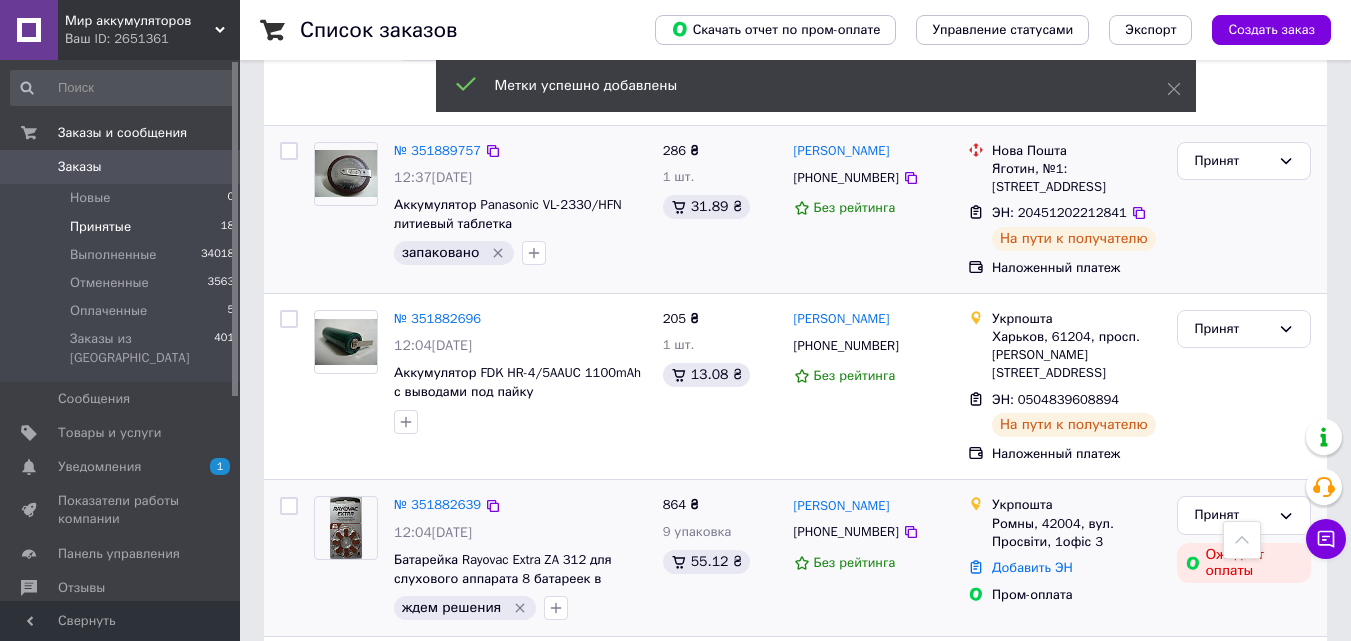 scroll, scrollTop: 1500, scrollLeft: 0, axis: vertical 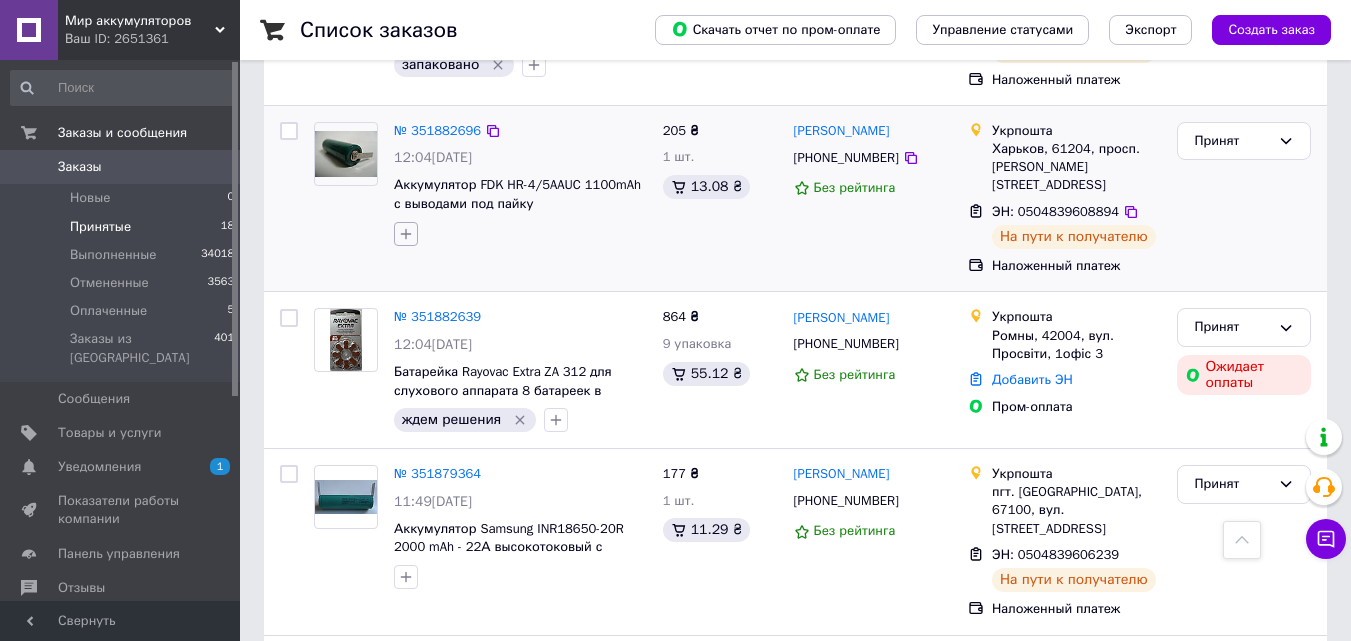click 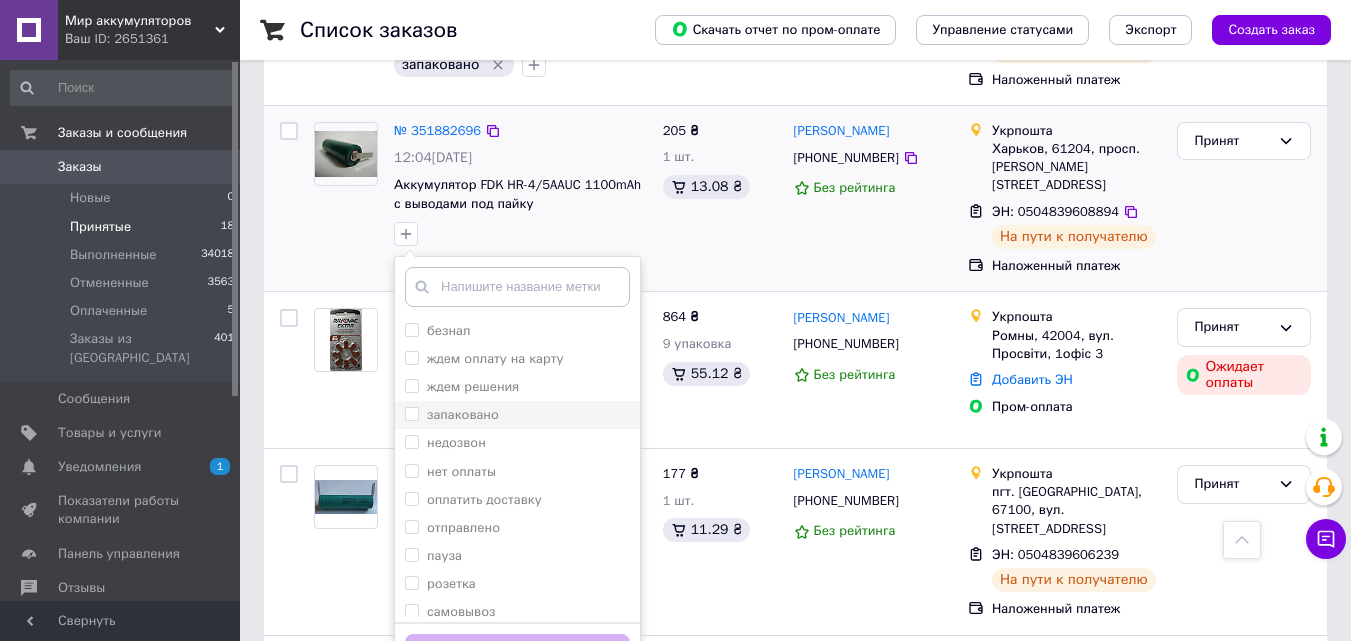 click on "запаковано" at bounding box center [463, 414] 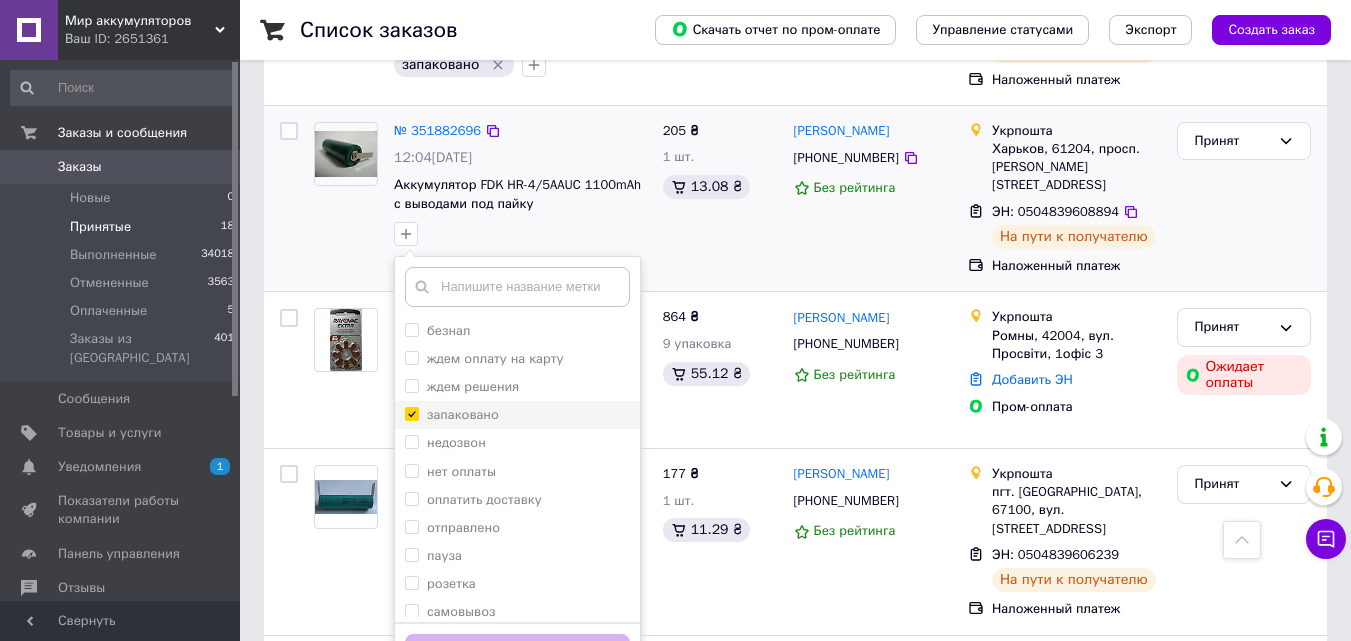 checkbox on "true" 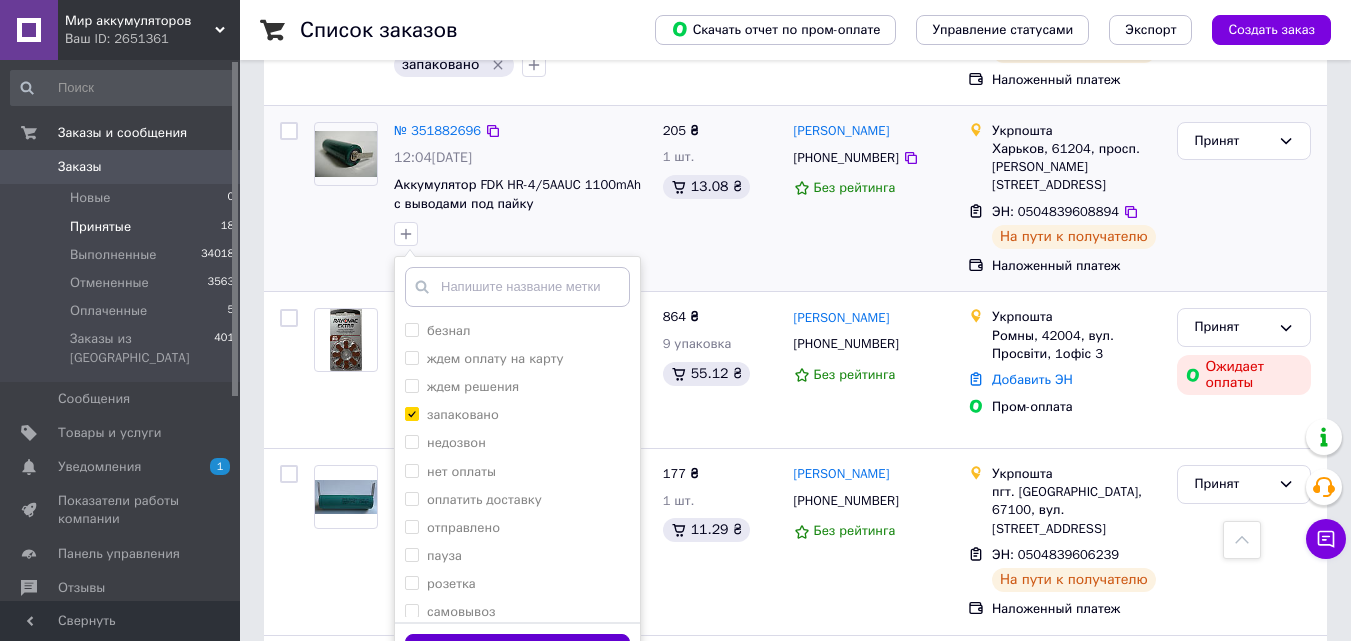 click on "Добавить метку" at bounding box center [517, 653] 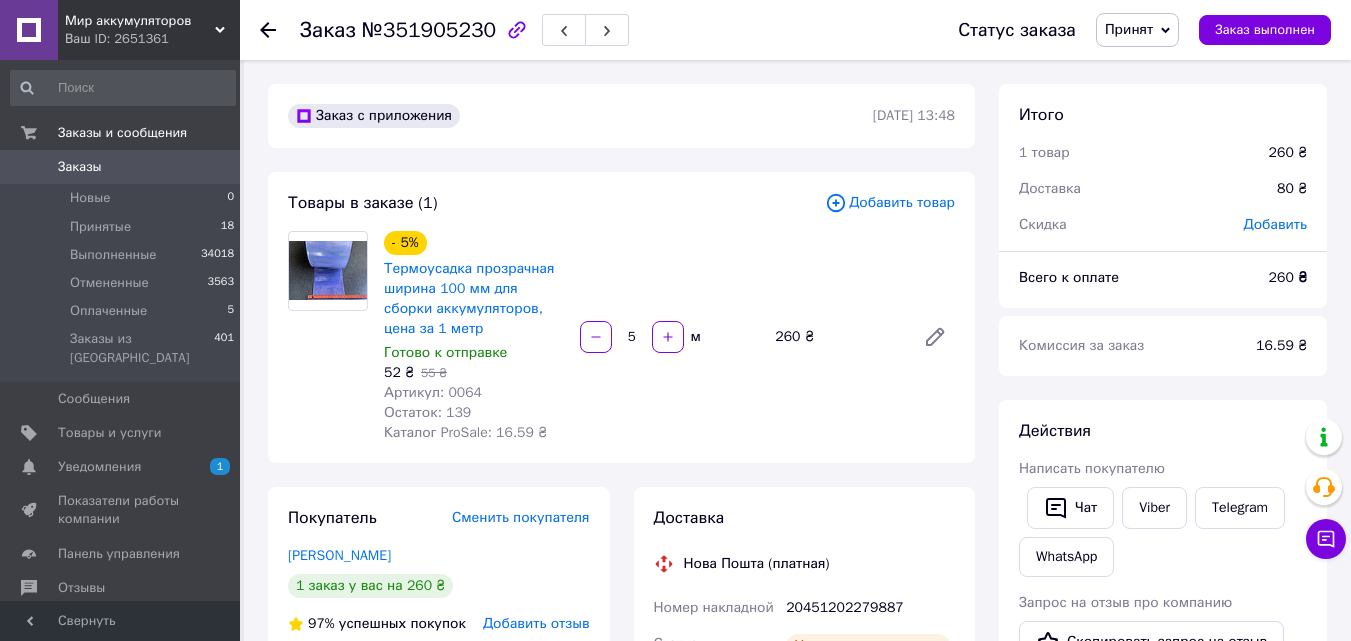 scroll, scrollTop: 0, scrollLeft: 0, axis: both 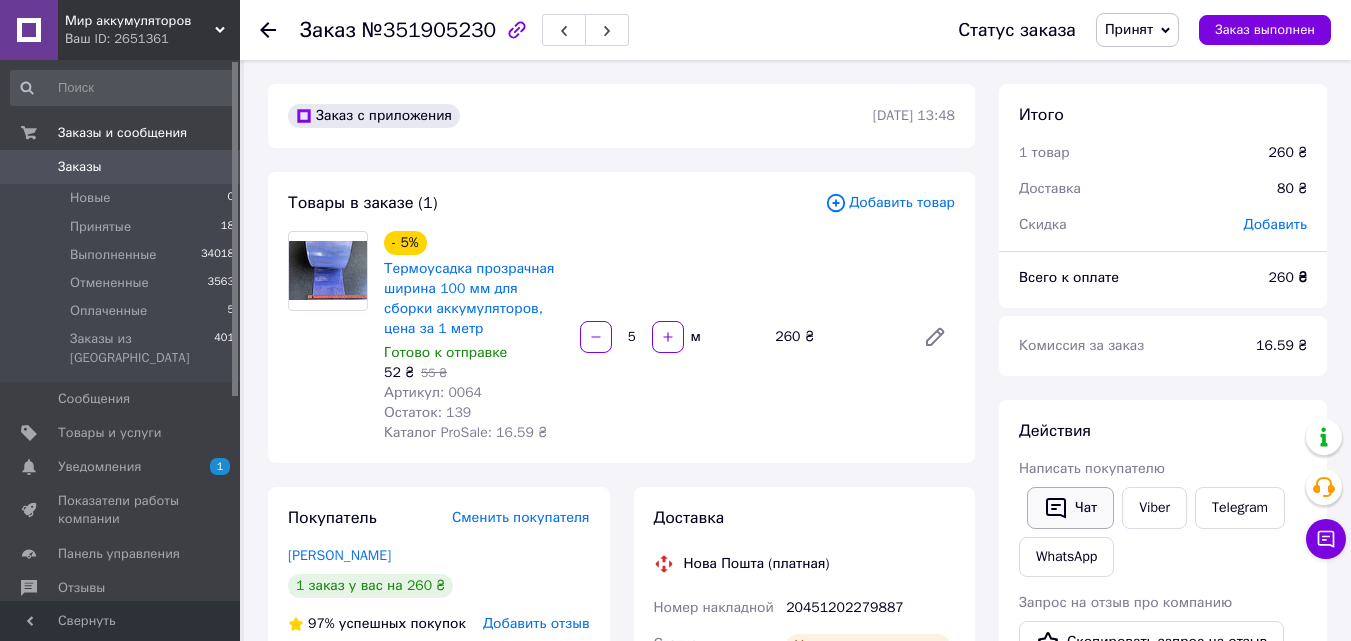 click on "Чат" at bounding box center [1070, 508] 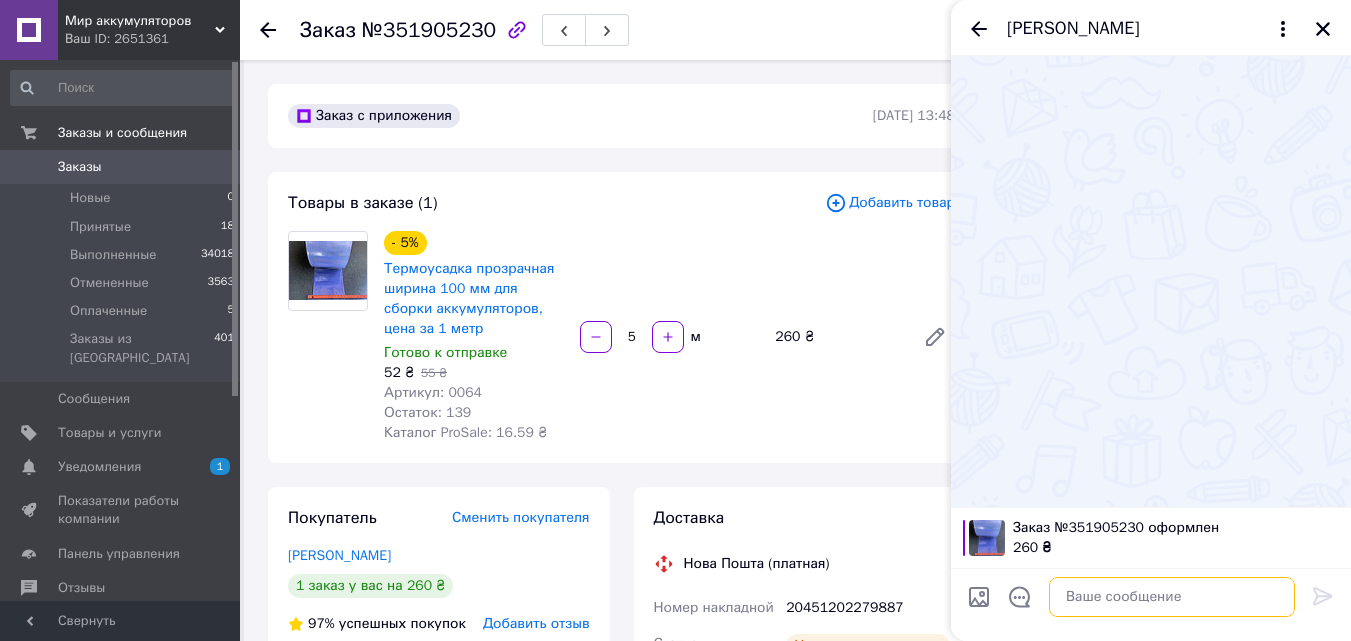 paste on "https://kasa.vchasno.ua/check-viewer/k3Y5x1w8_Ok" 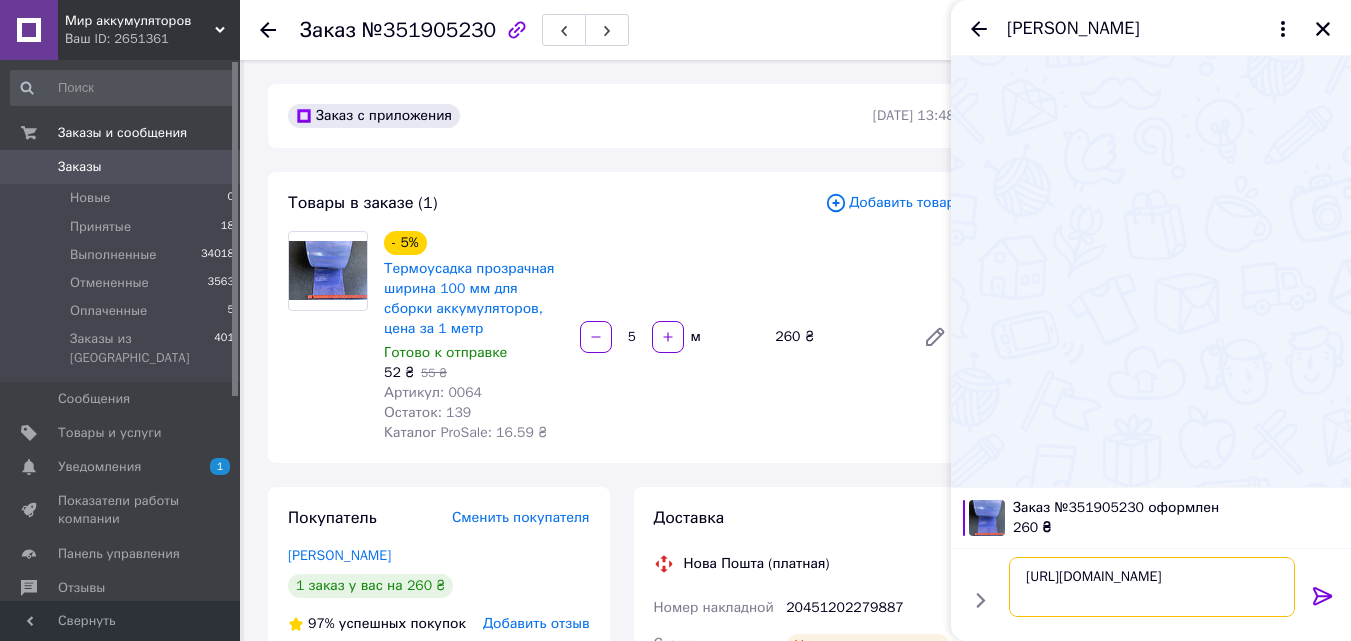 type on "https://kasa.vchasno.ua/check-viewer/k3Y5x1w8_Ok" 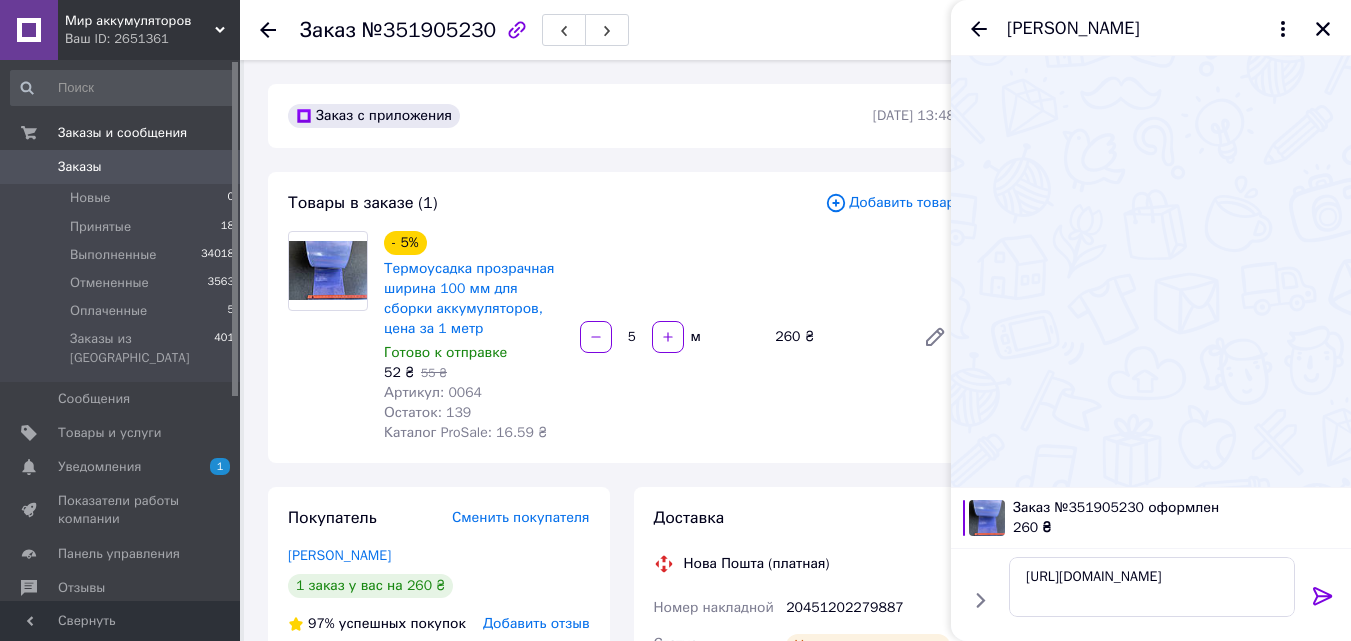 click 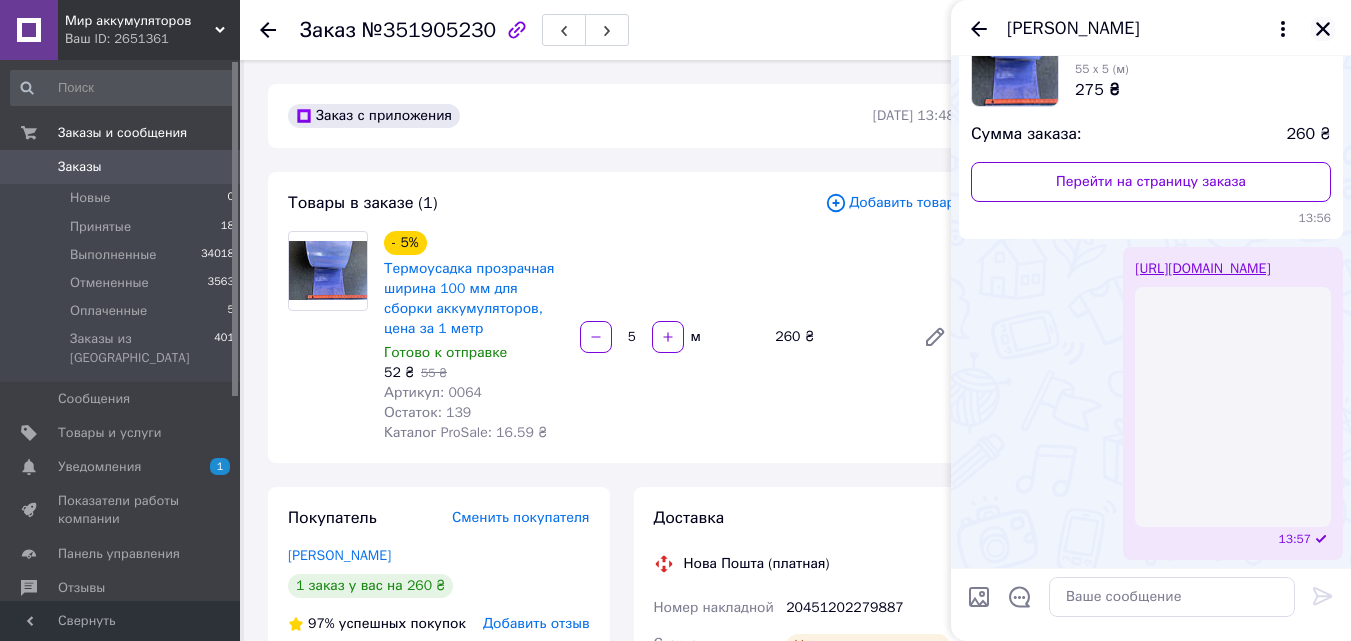scroll, scrollTop: 180, scrollLeft: 0, axis: vertical 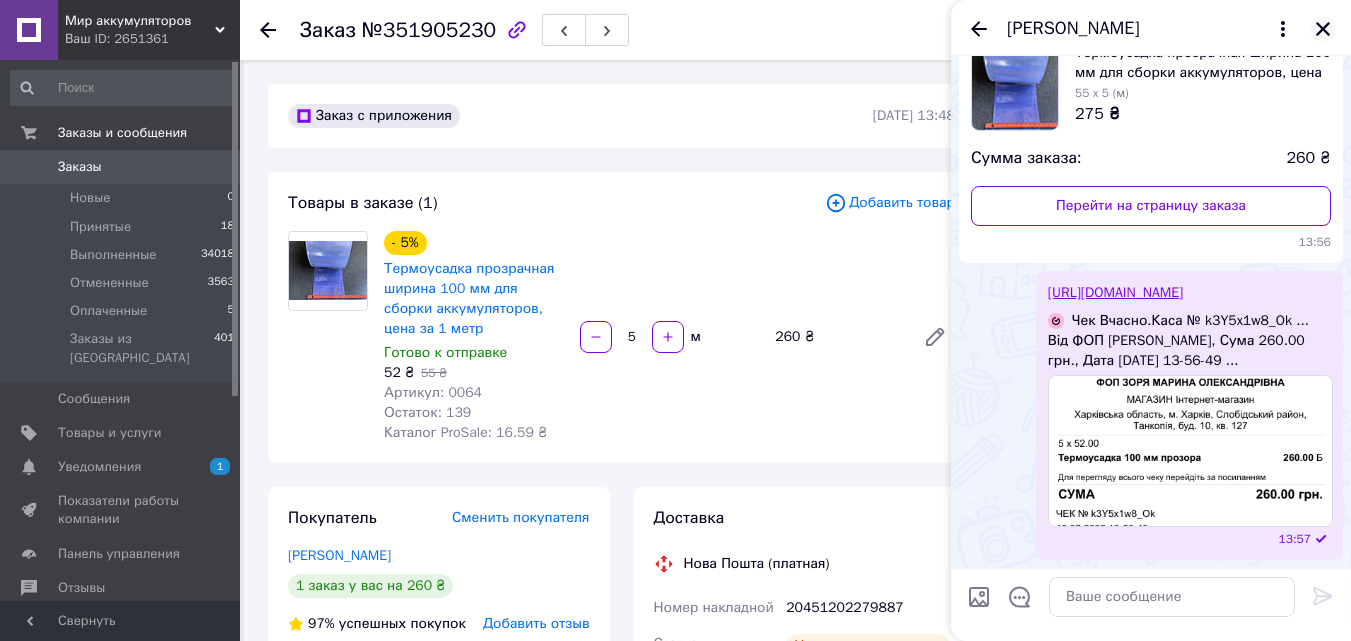 click 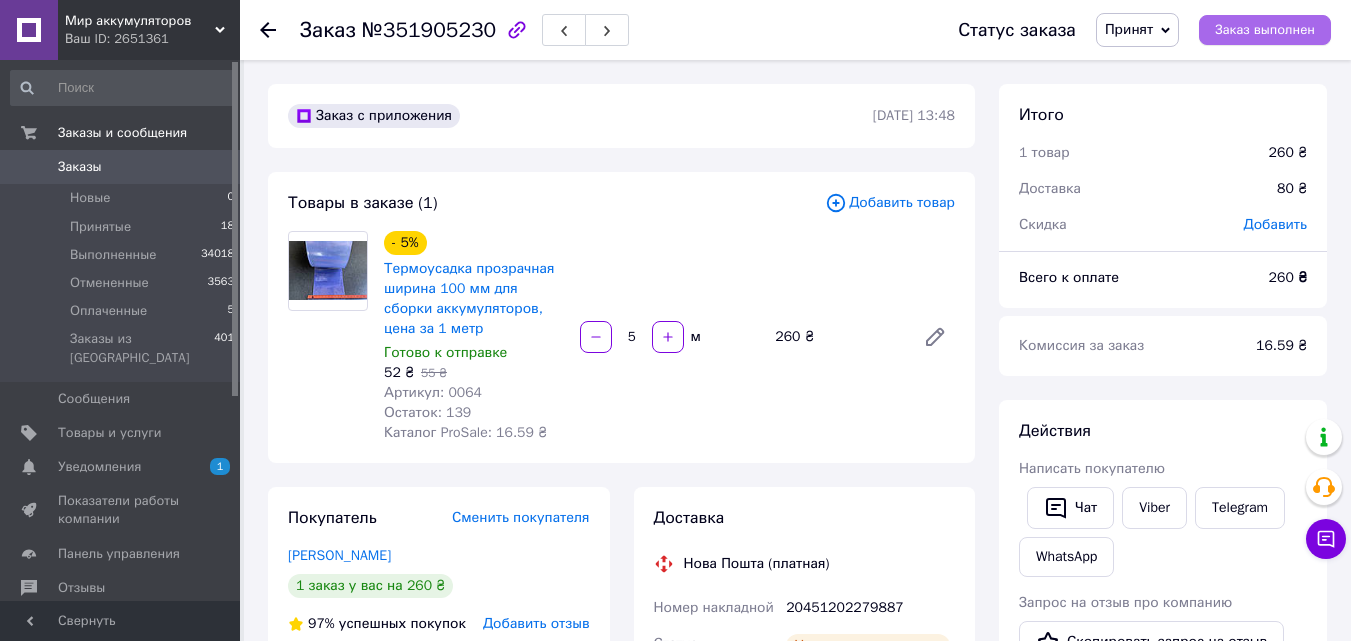 click on "Заказ выполнен" at bounding box center (1265, 30) 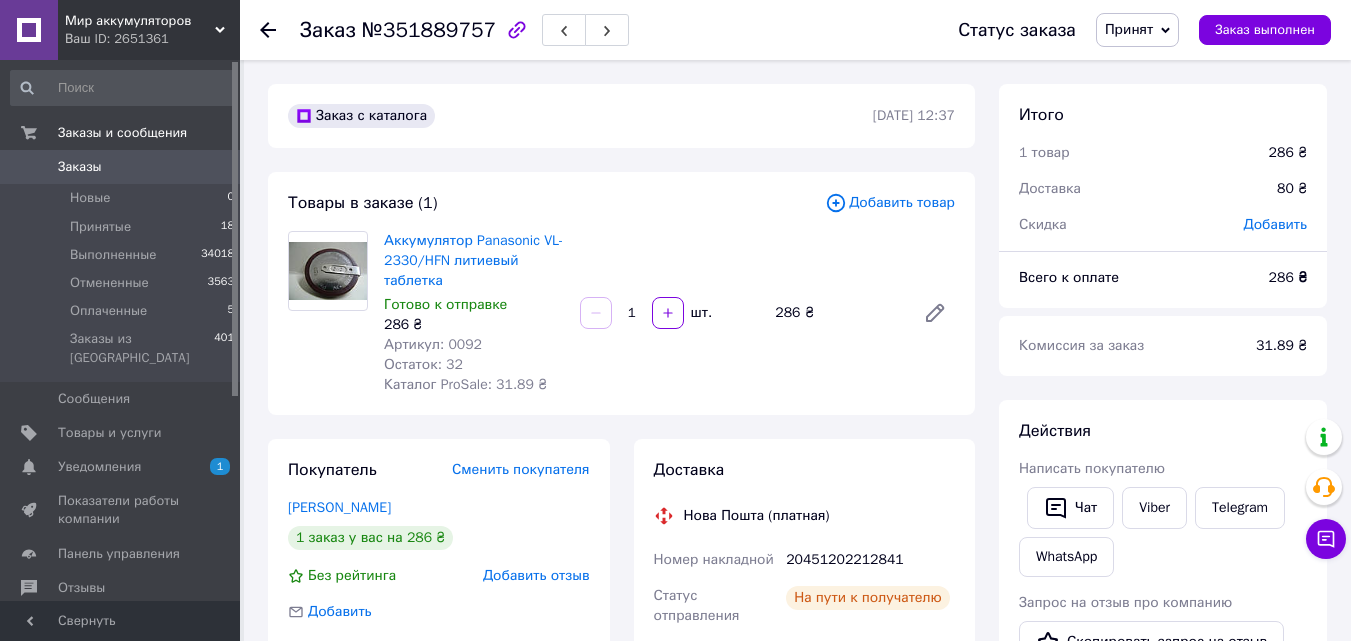 scroll, scrollTop: 0, scrollLeft: 0, axis: both 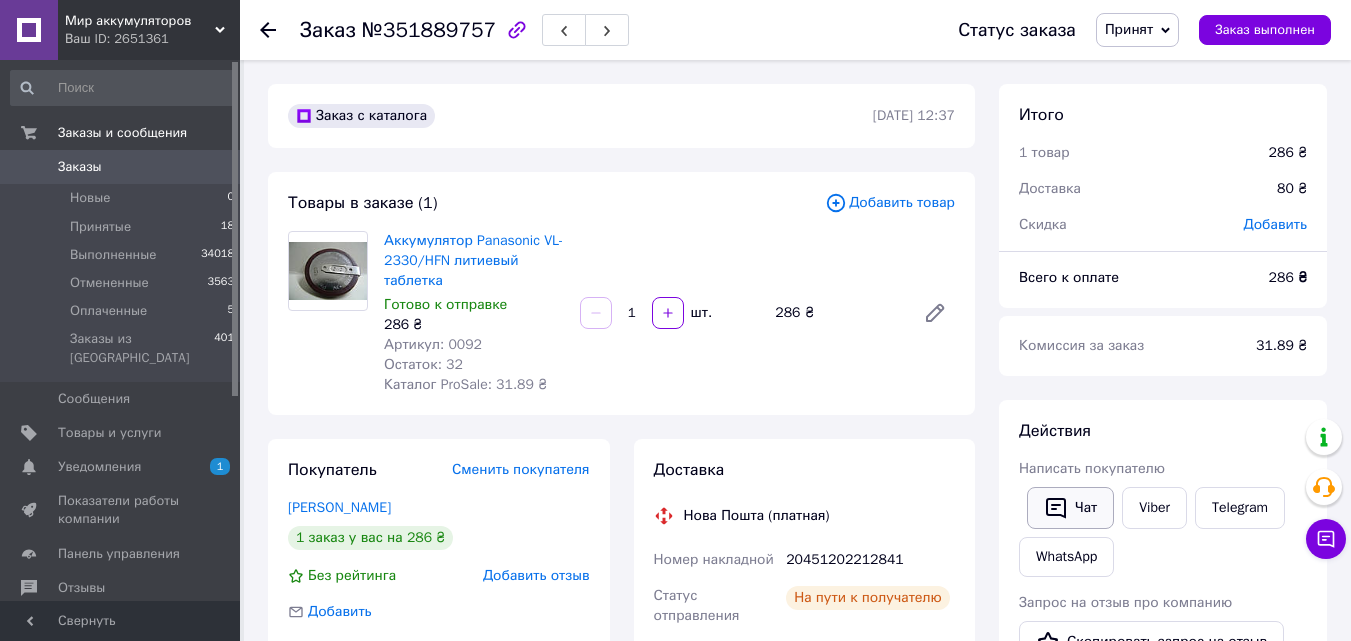 click on "Чат" at bounding box center (1070, 508) 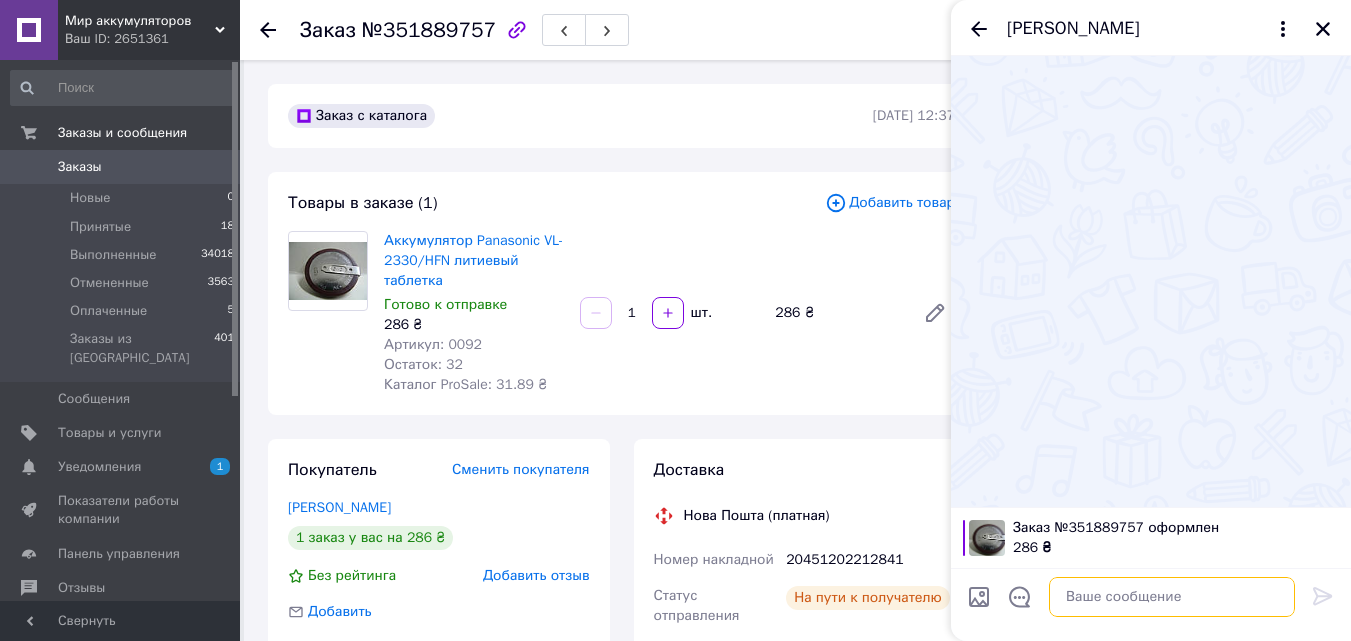 paste on "[URL][DOMAIN_NAME]" 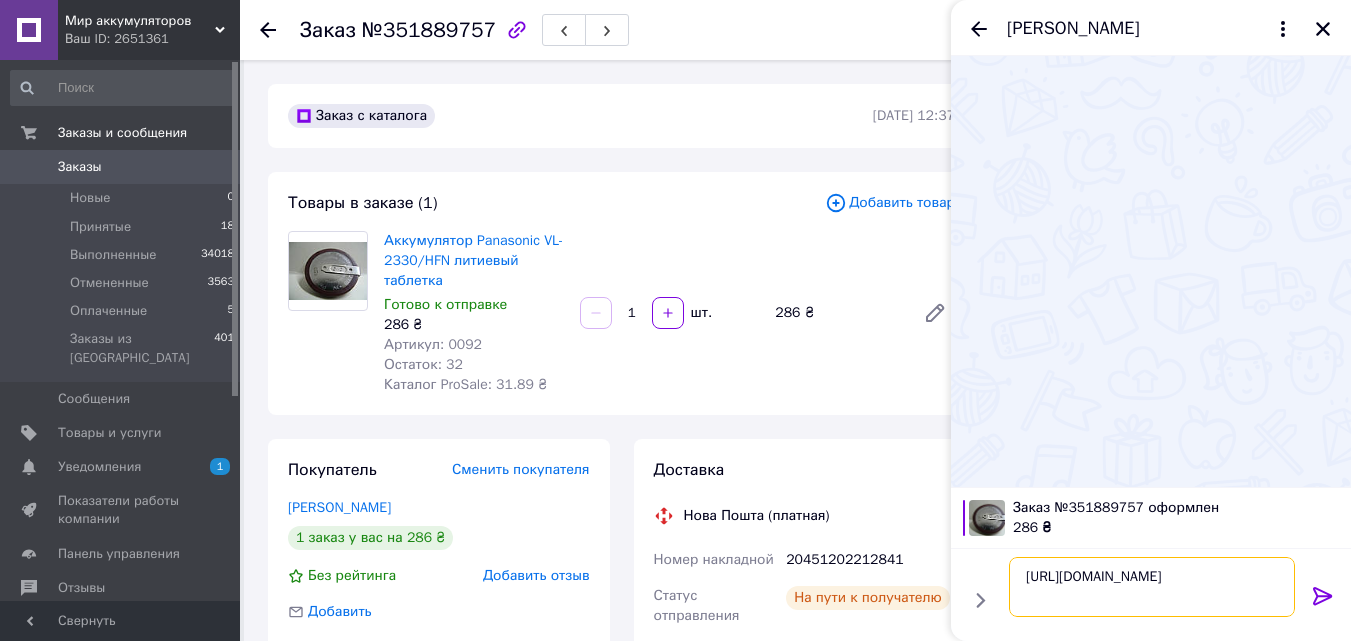 type on "https://kasa.vchasno.ua/check-viewer/GYVQ7CuVozs" 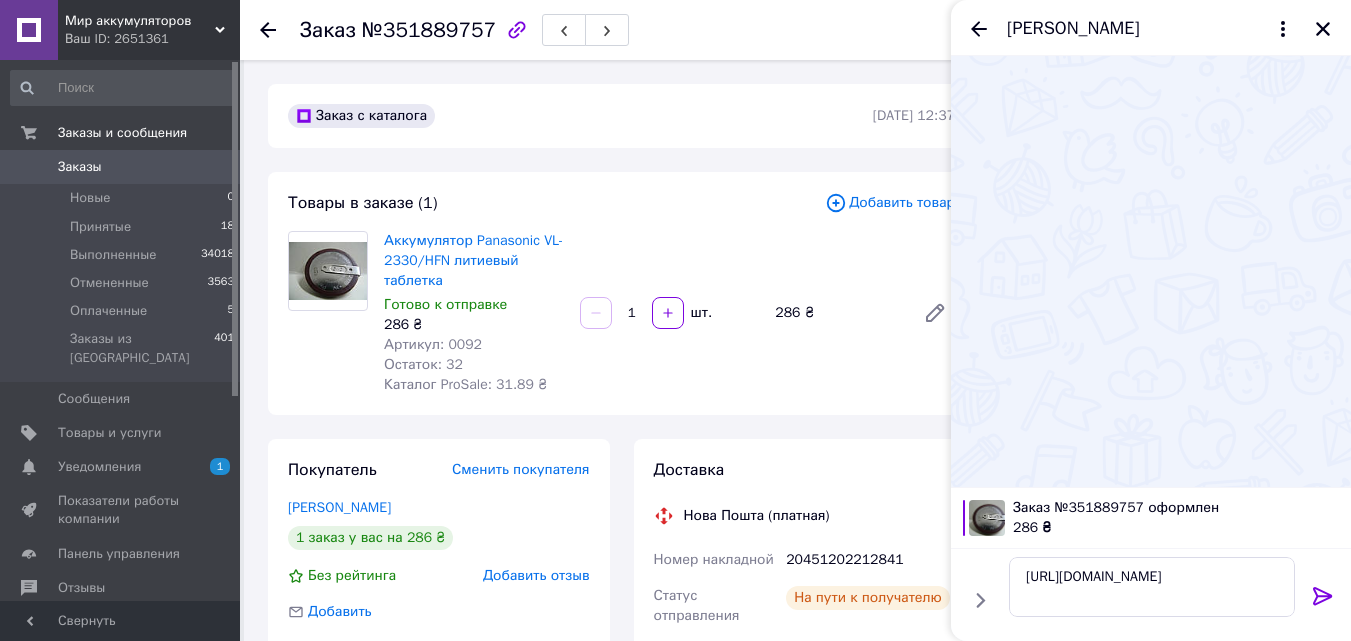 click 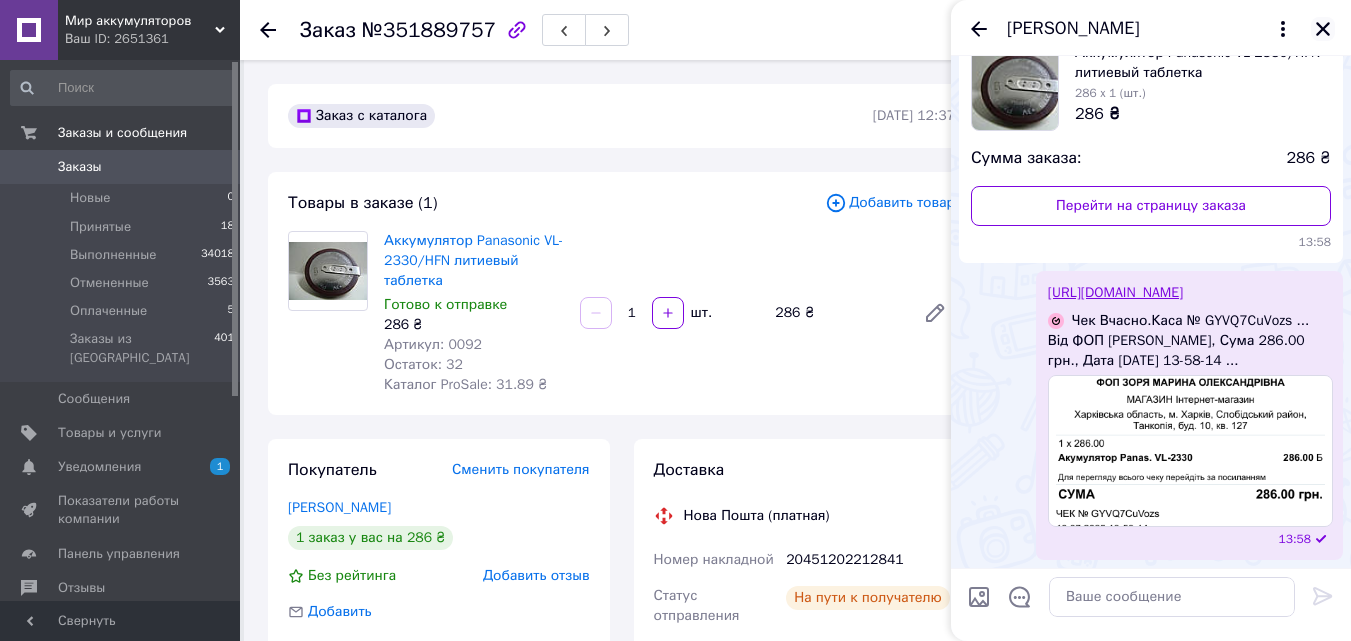 scroll, scrollTop: 180, scrollLeft: 0, axis: vertical 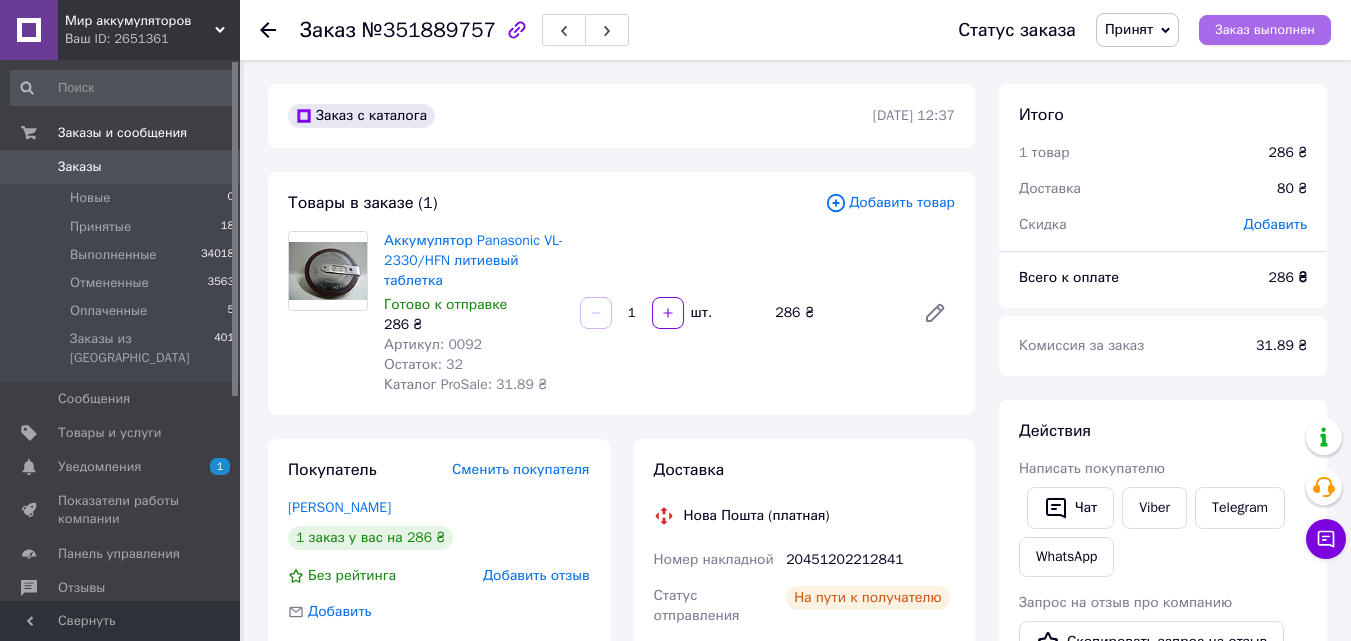 click on "Заказ выполнен" at bounding box center (1265, 30) 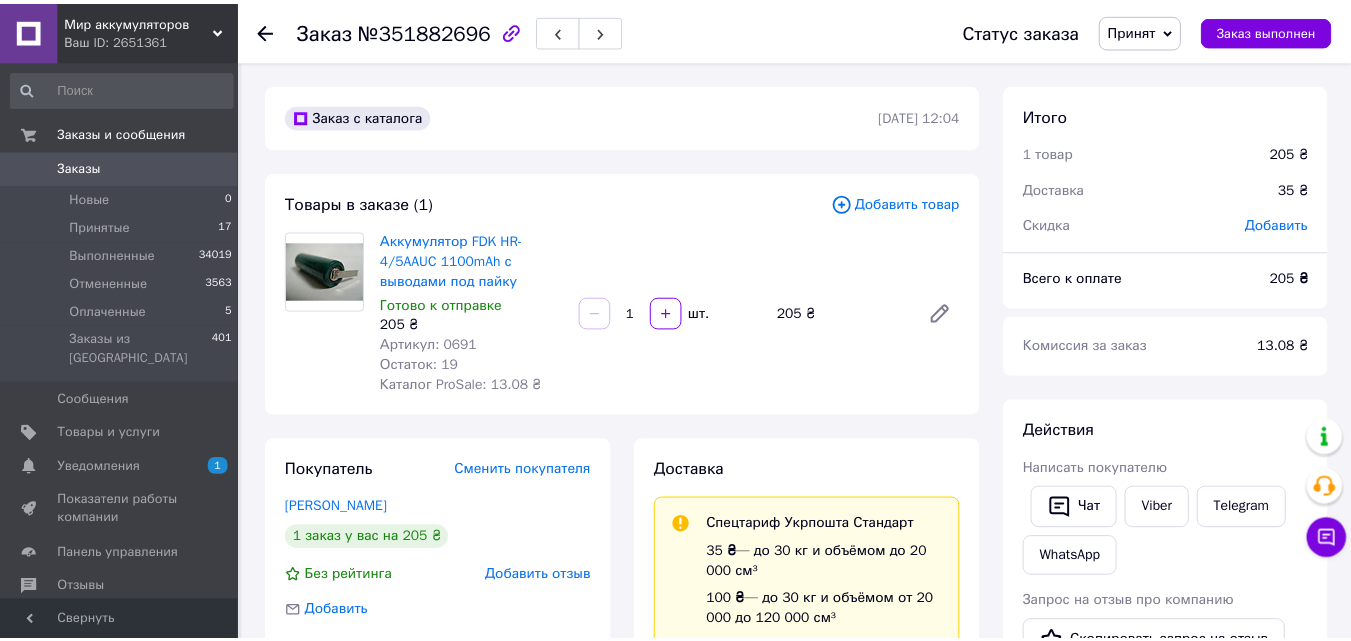 scroll, scrollTop: 0, scrollLeft: 0, axis: both 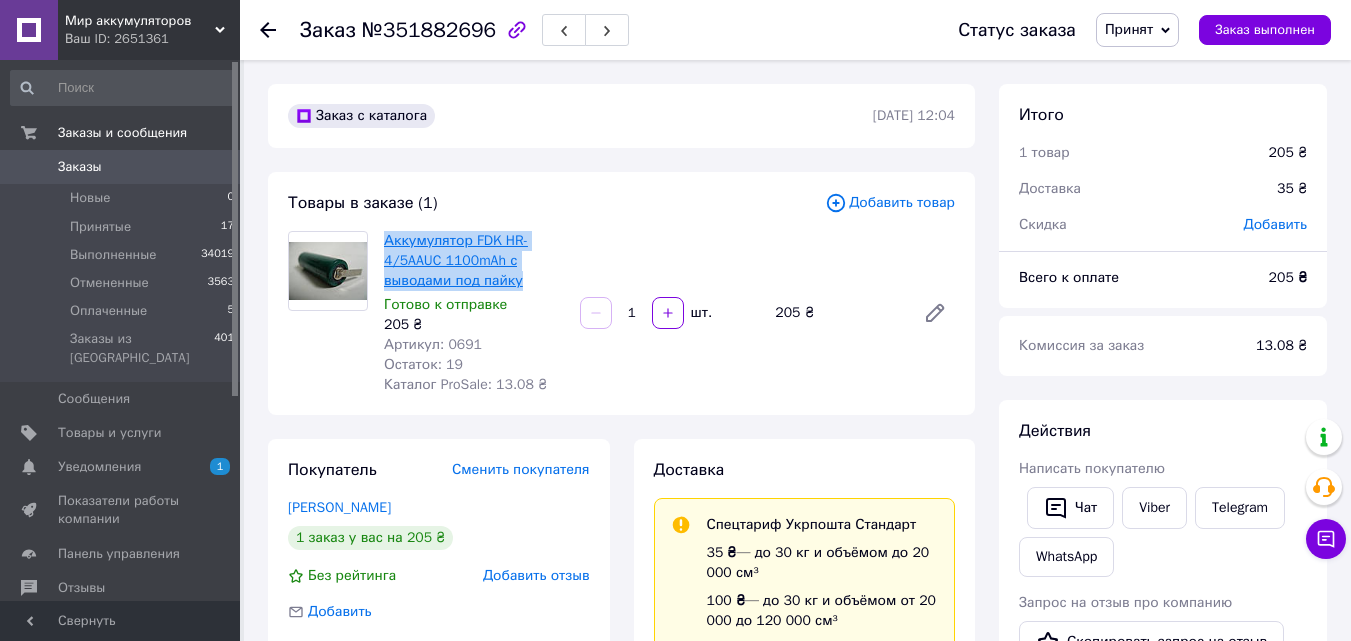 drag, startPoint x: 529, startPoint y: 288, endPoint x: 388, endPoint y: 241, distance: 148.62704 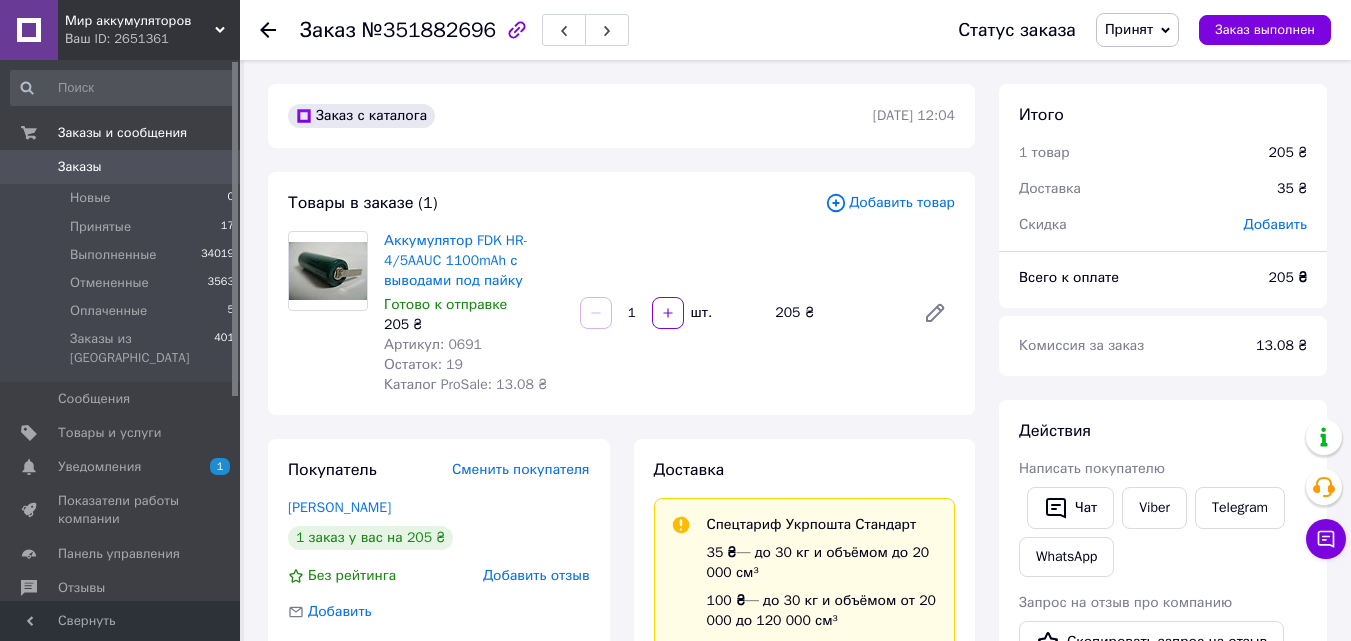 drag, startPoint x: 398, startPoint y: 241, endPoint x: 652, endPoint y: 210, distance: 255.88474 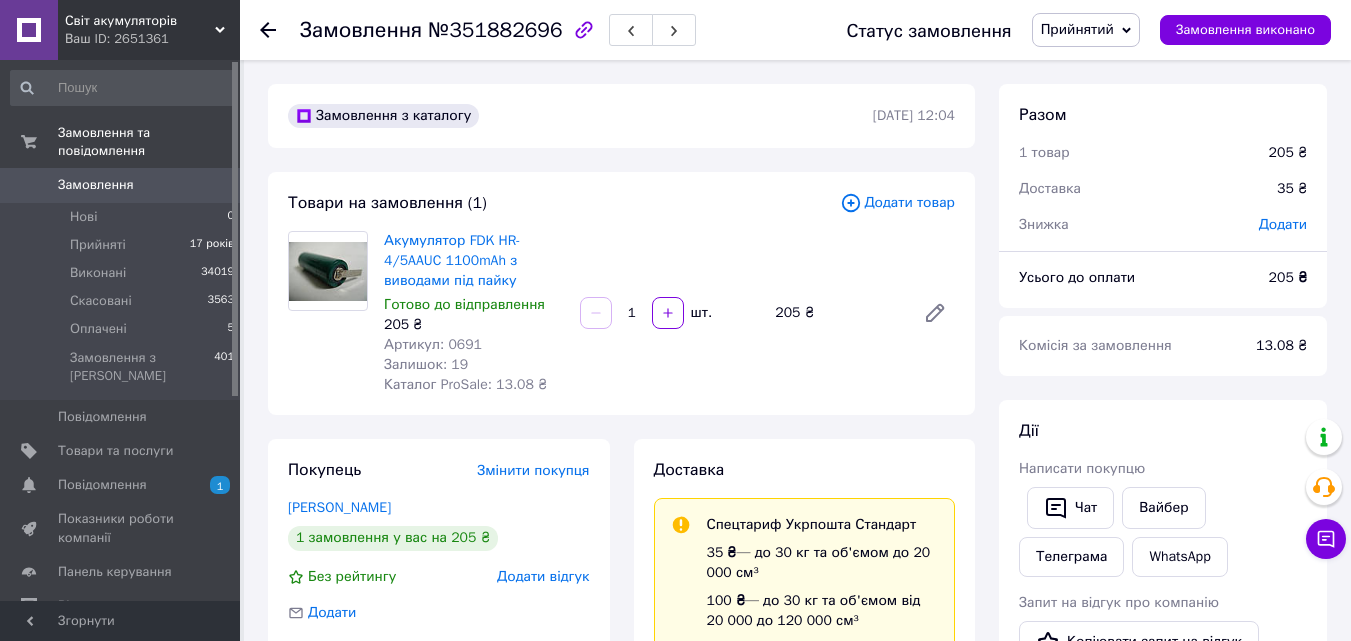 click on "Замовлення з каталогу" at bounding box center (578, 116) 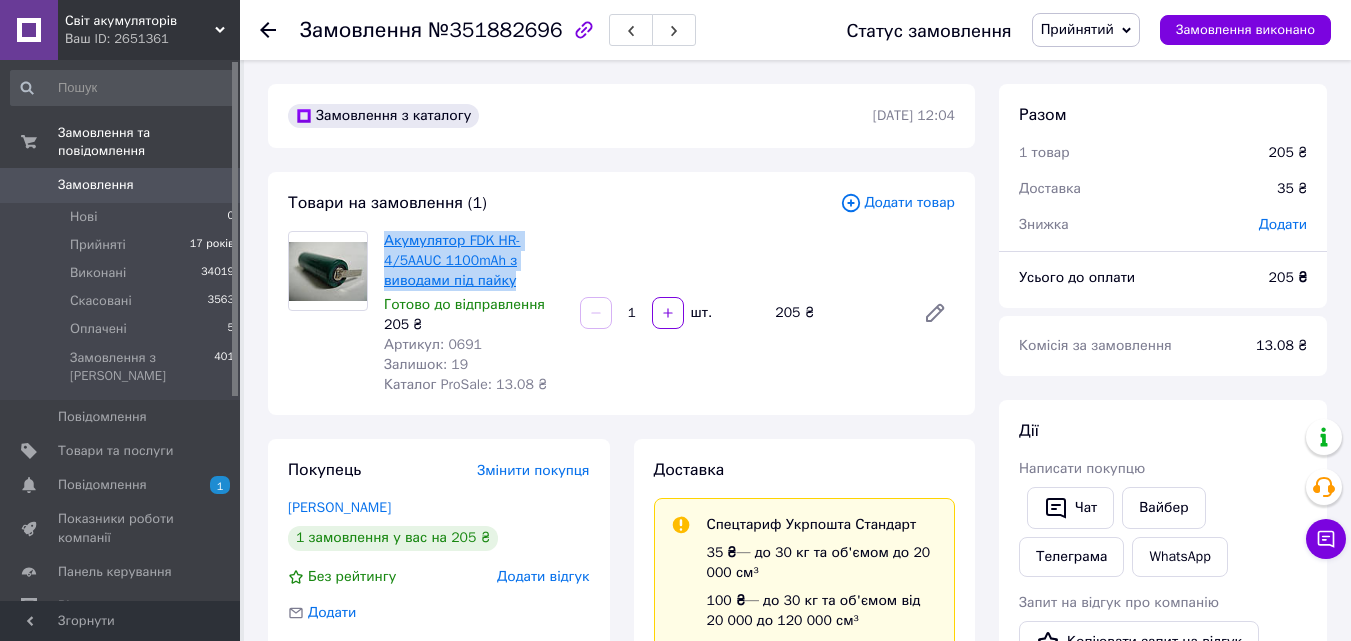 drag, startPoint x: 528, startPoint y: 284, endPoint x: 386, endPoint y: 243, distance: 147.80054 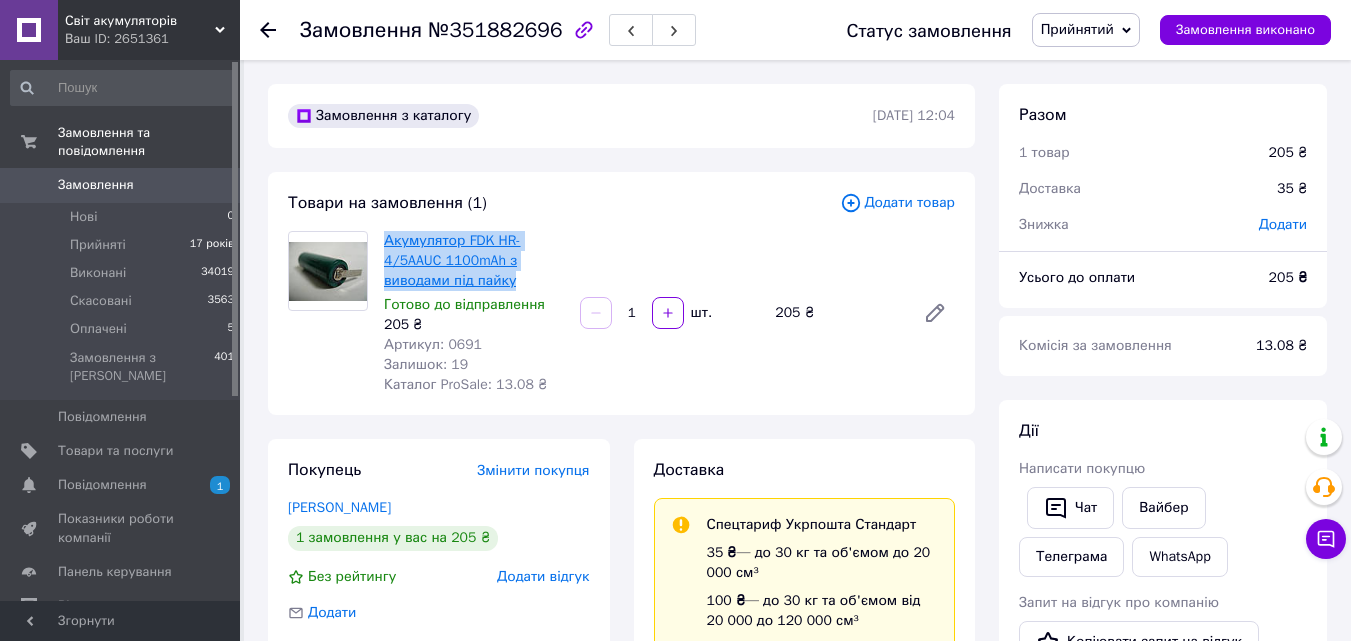 copy on "Акумулятор FDK HR-4/5AAUC 1100mAh з виводами під пайку" 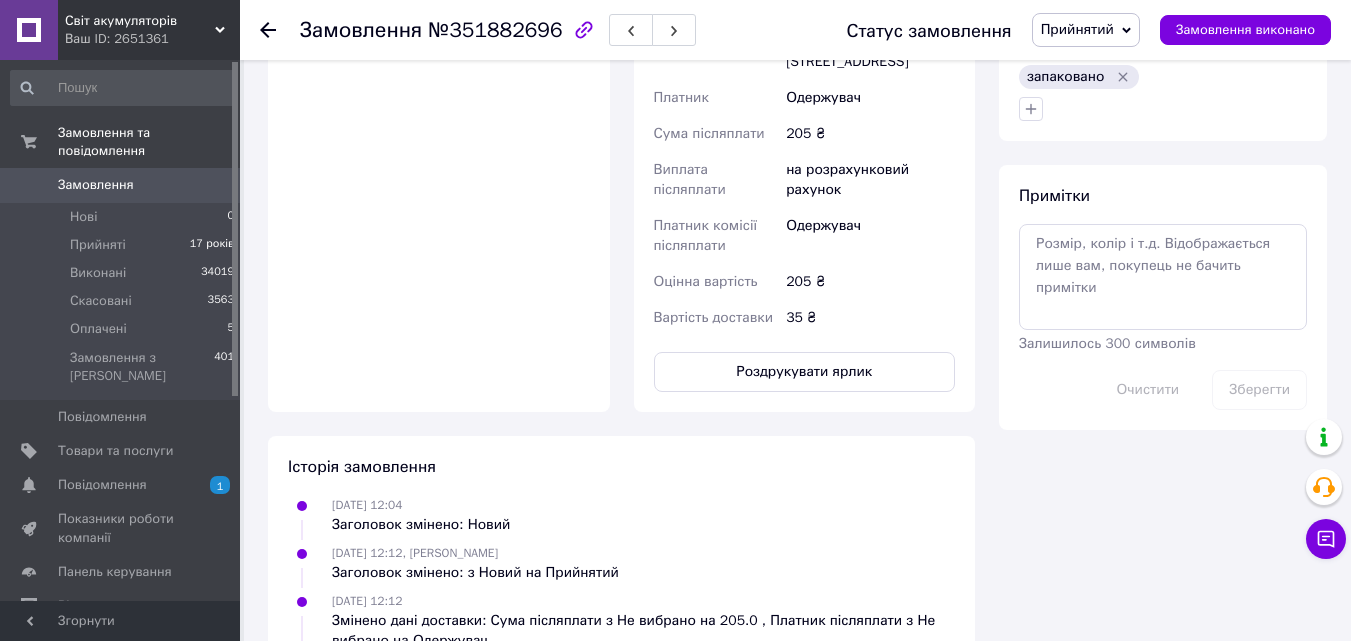 scroll, scrollTop: 1100, scrollLeft: 0, axis: vertical 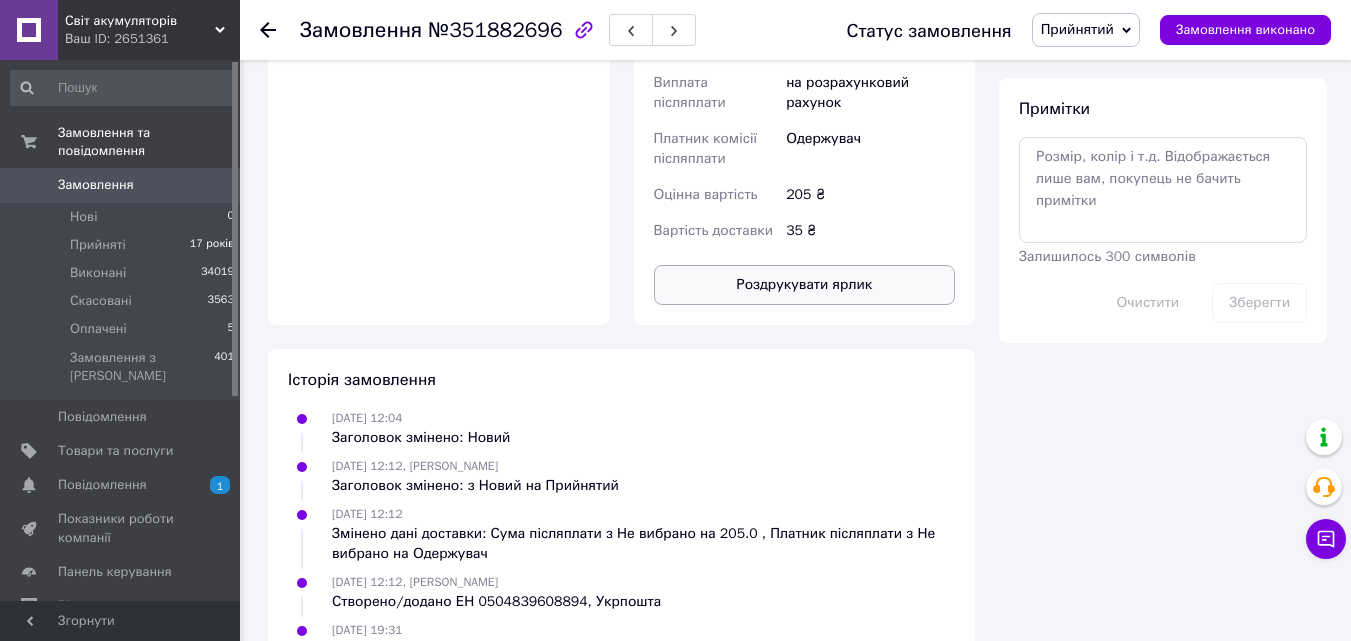click on "Роздрукувати ярлик" at bounding box center (804, 284) 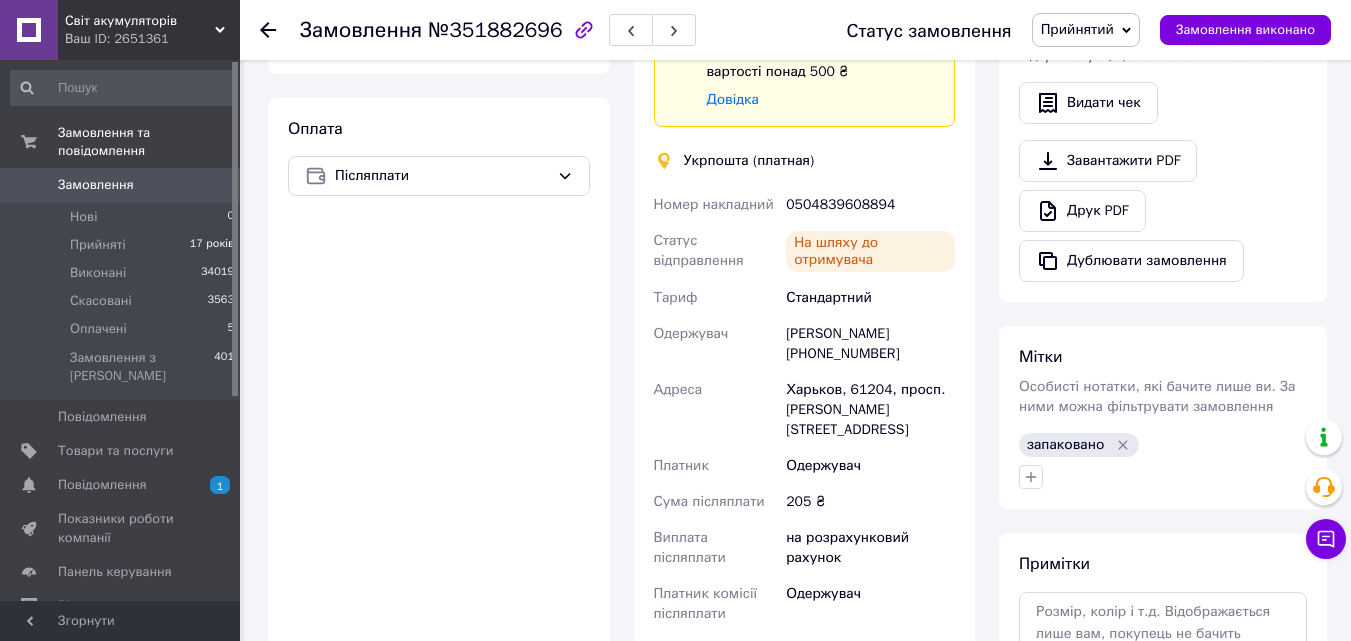 scroll, scrollTop: 600, scrollLeft: 0, axis: vertical 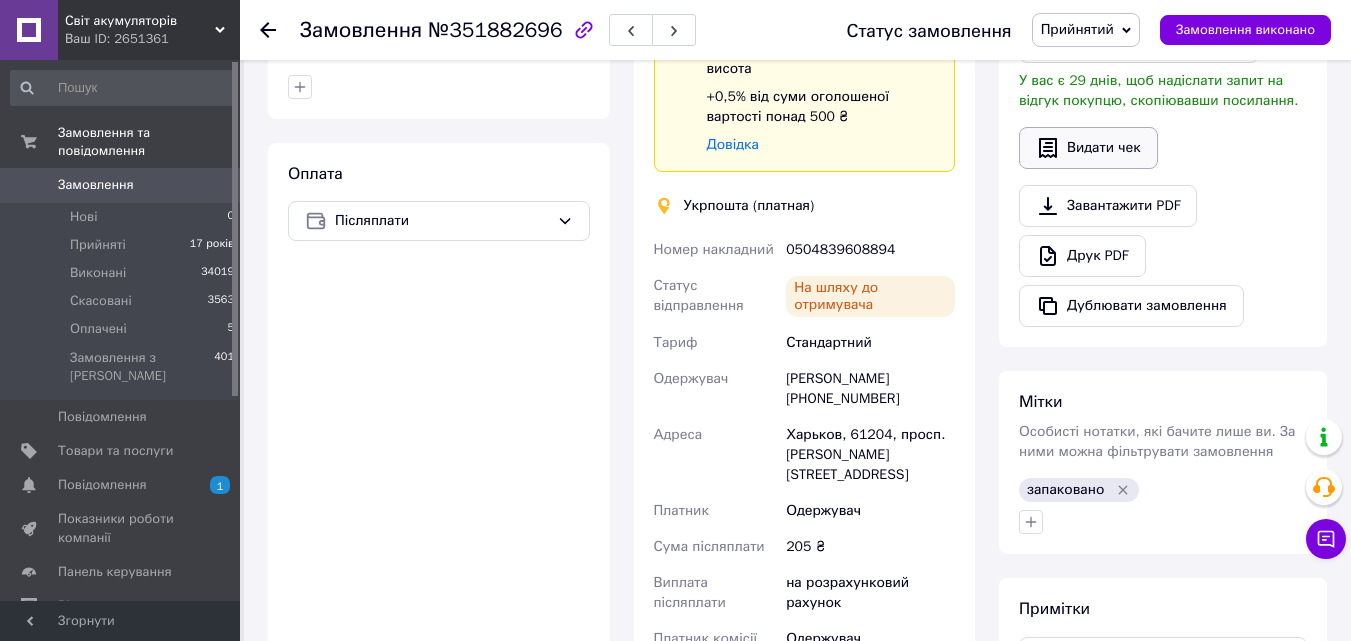 click on "Видати чек" at bounding box center (1104, 147) 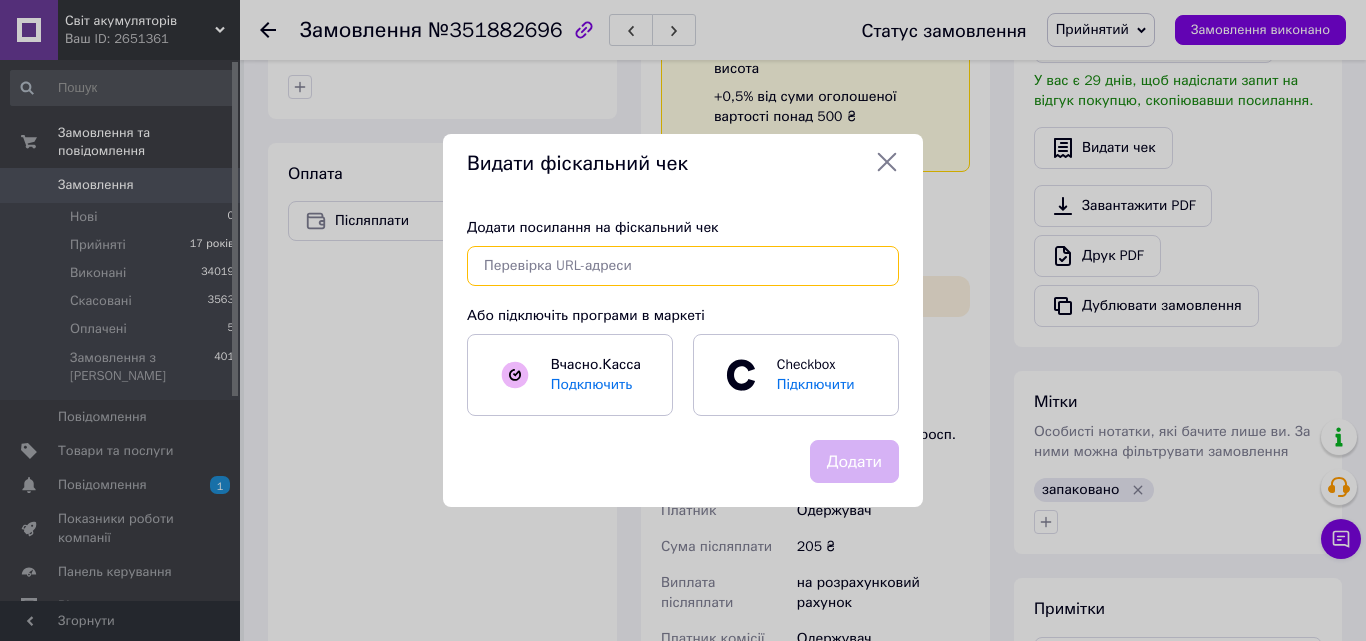 paste on "https://kasa.vchasno.ua/check-viewer/2eCr9XquTJA" 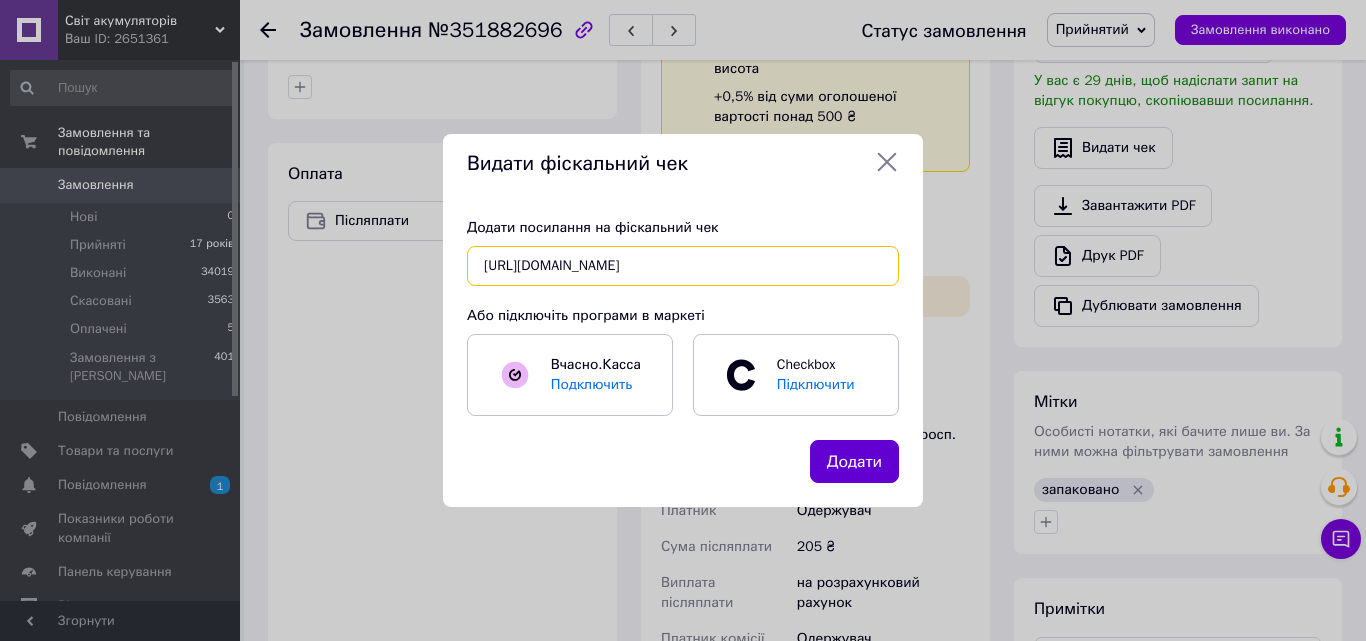 type on "https://kasa.vchasno.ua/check-viewer/2eCr9XquTJA" 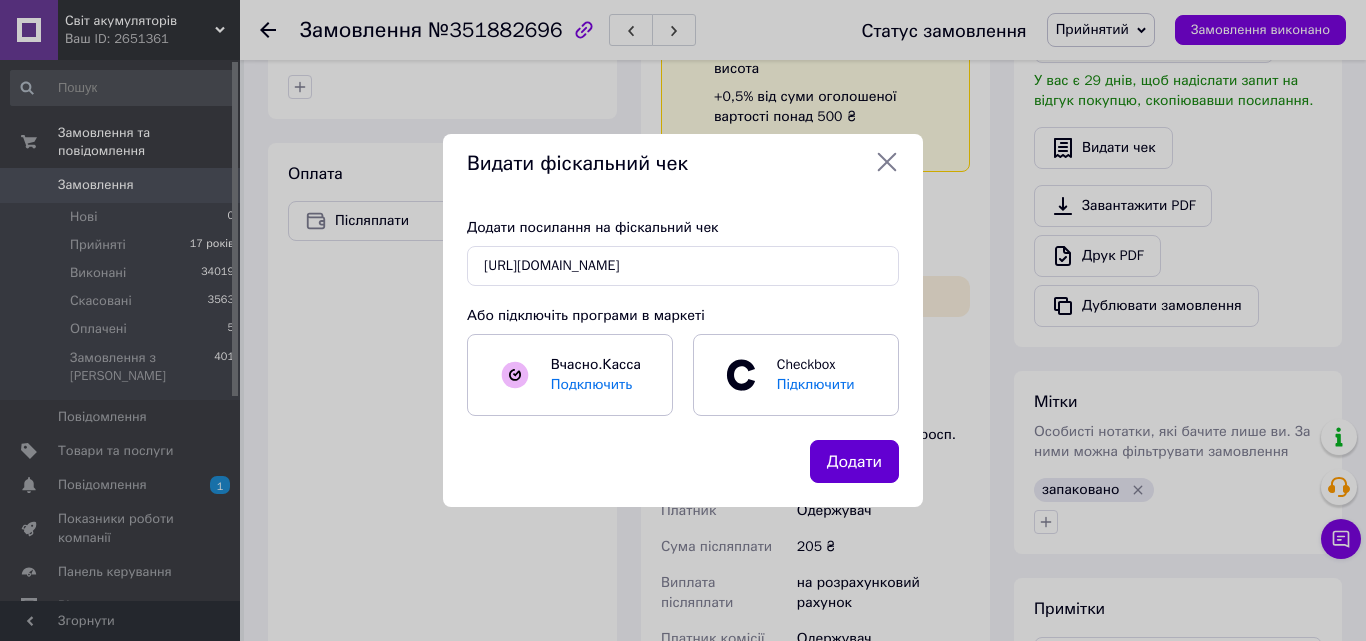 click on "Додати" at bounding box center [854, 462] 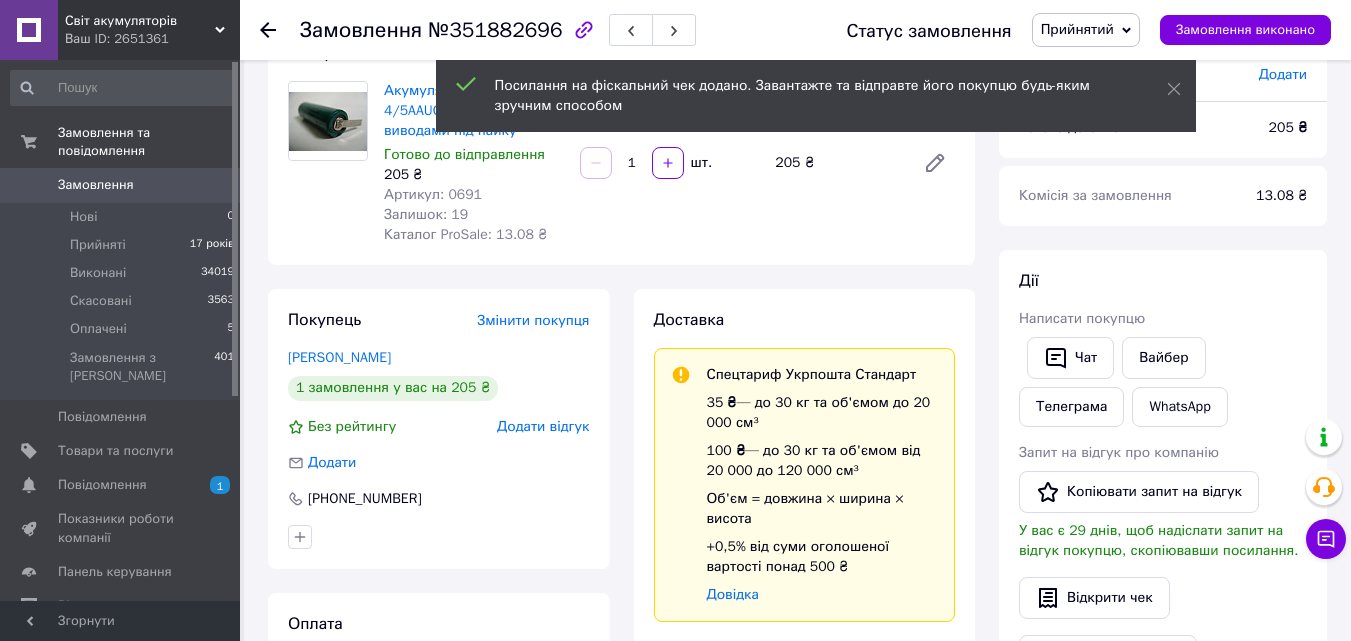 scroll, scrollTop: 100, scrollLeft: 0, axis: vertical 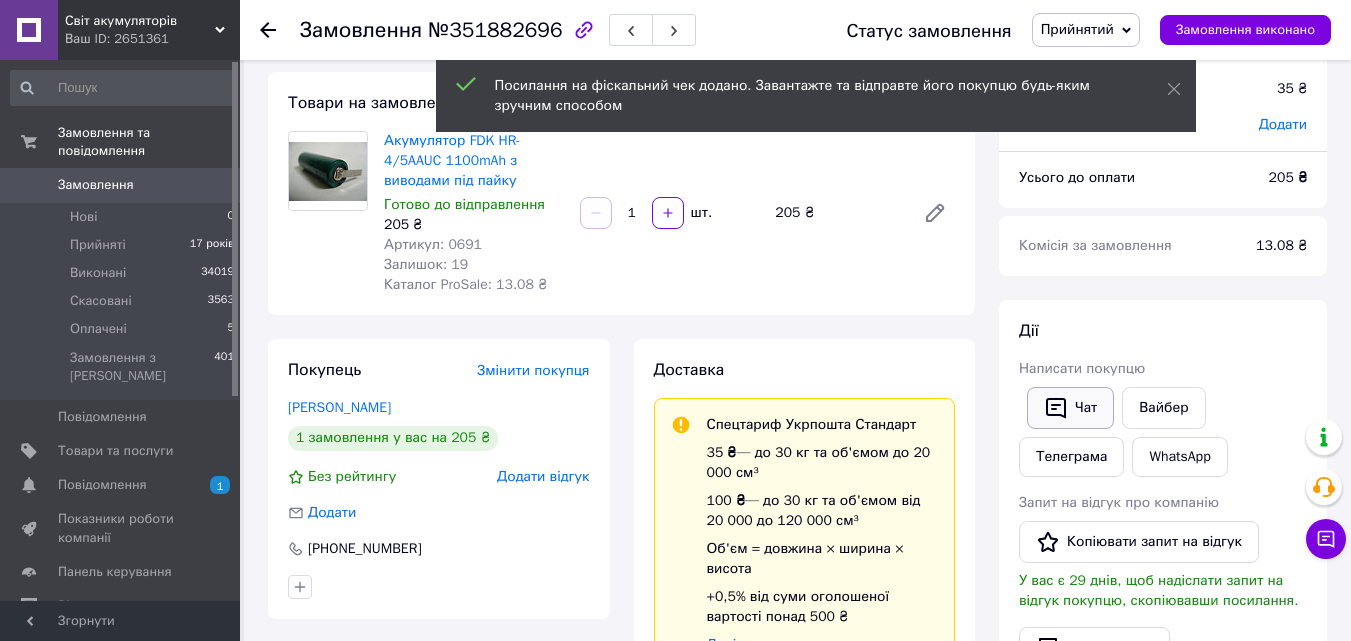 click on "Чат" at bounding box center [1086, 407] 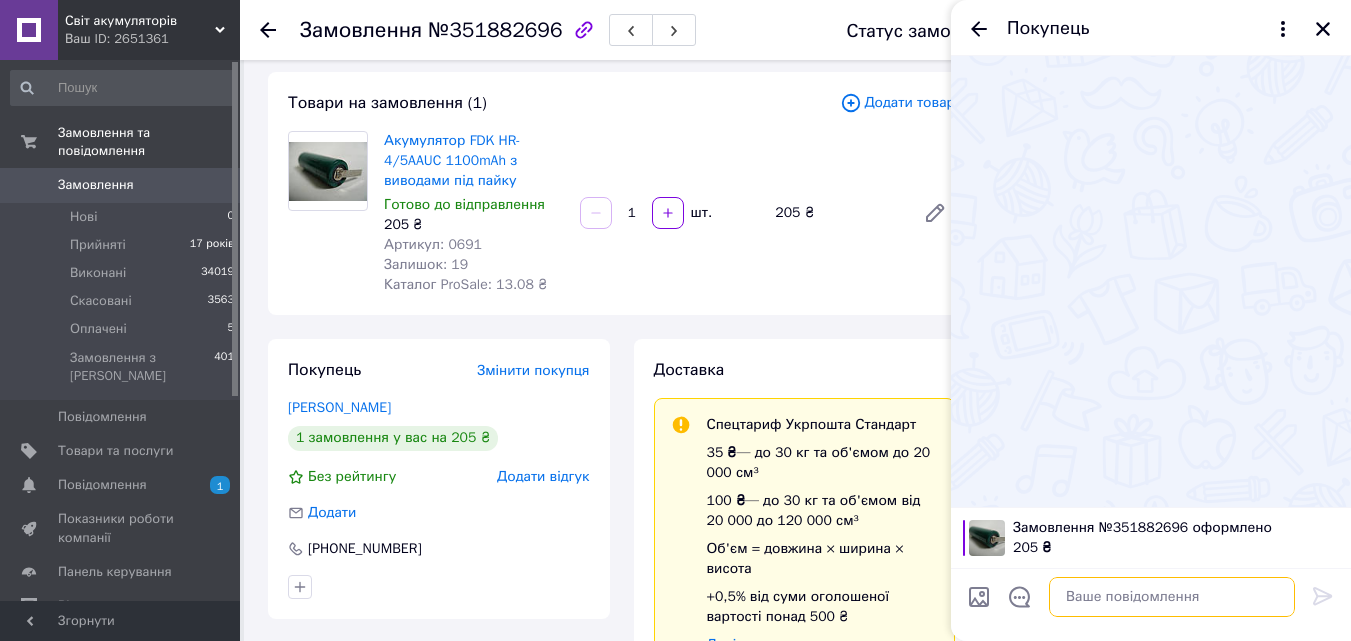 paste on "[URL][DOMAIN_NAME]" 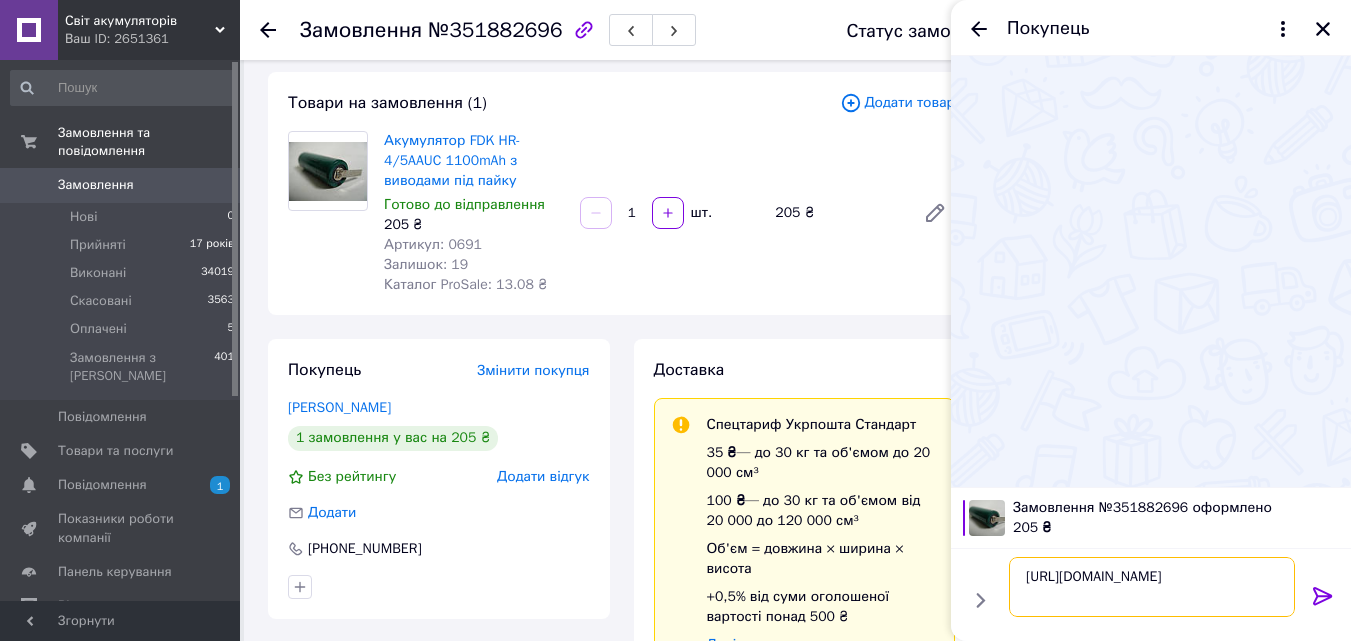 type on "[URL][DOMAIN_NAME]" 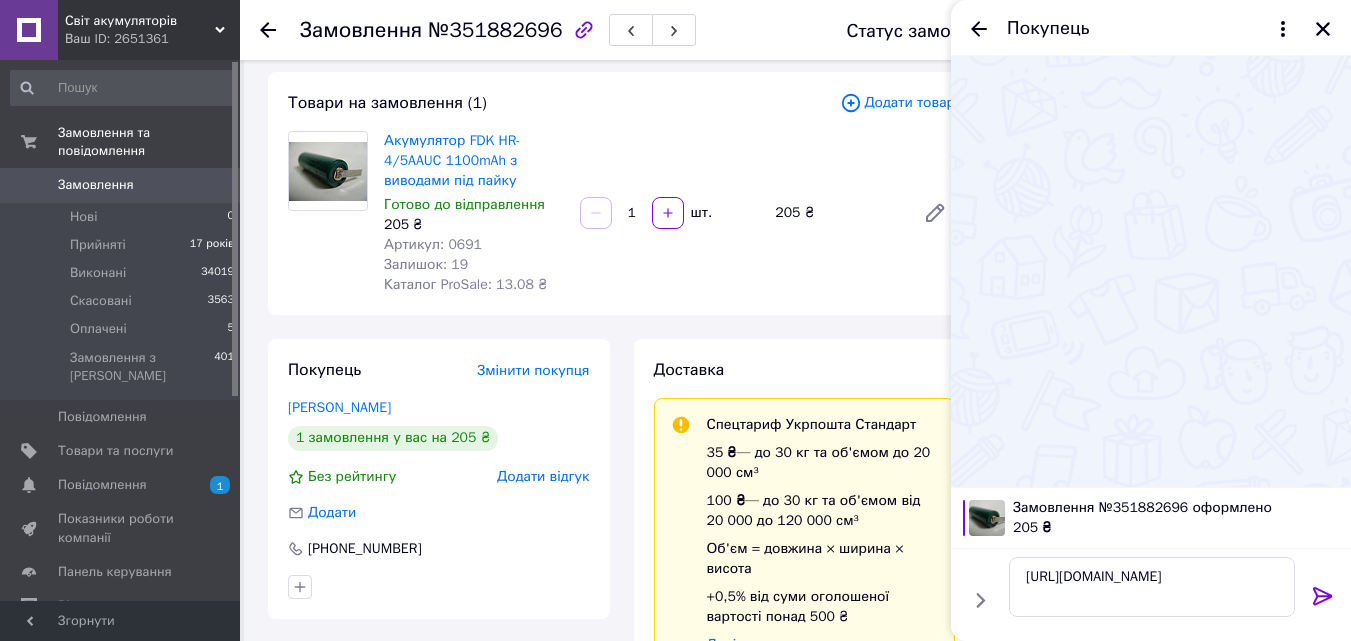 click 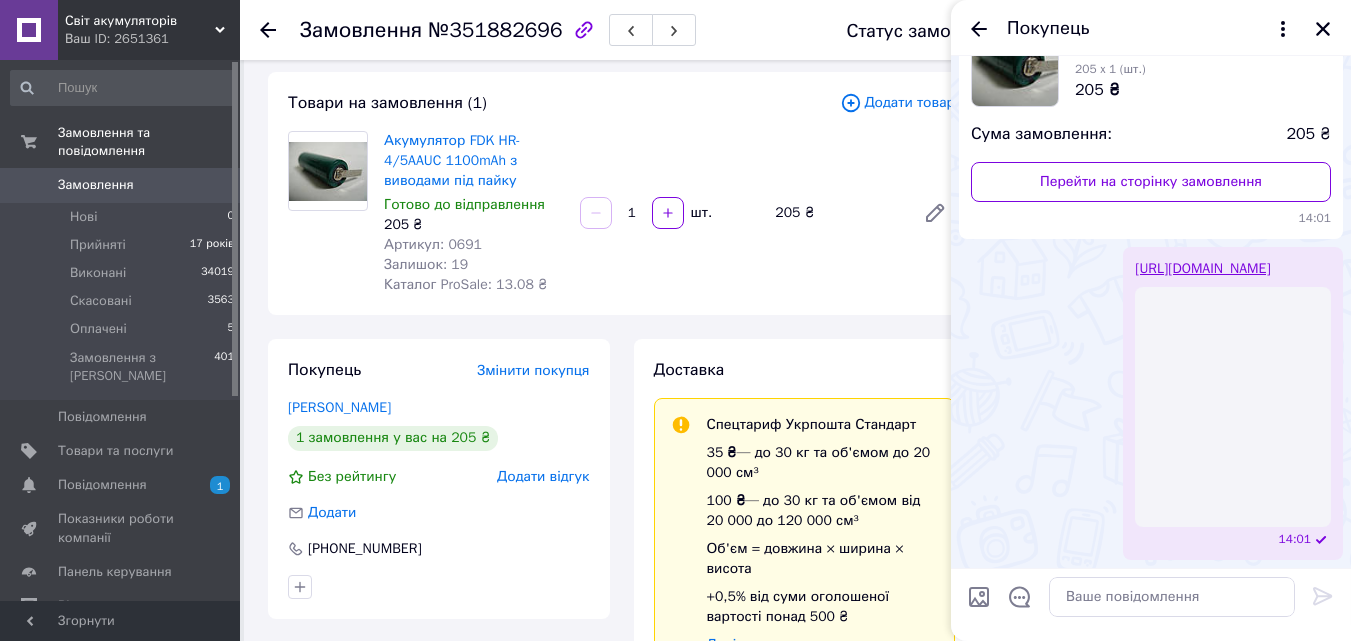 scroll, scrollTop: 185, scrollLeft: 0, axis: vertical 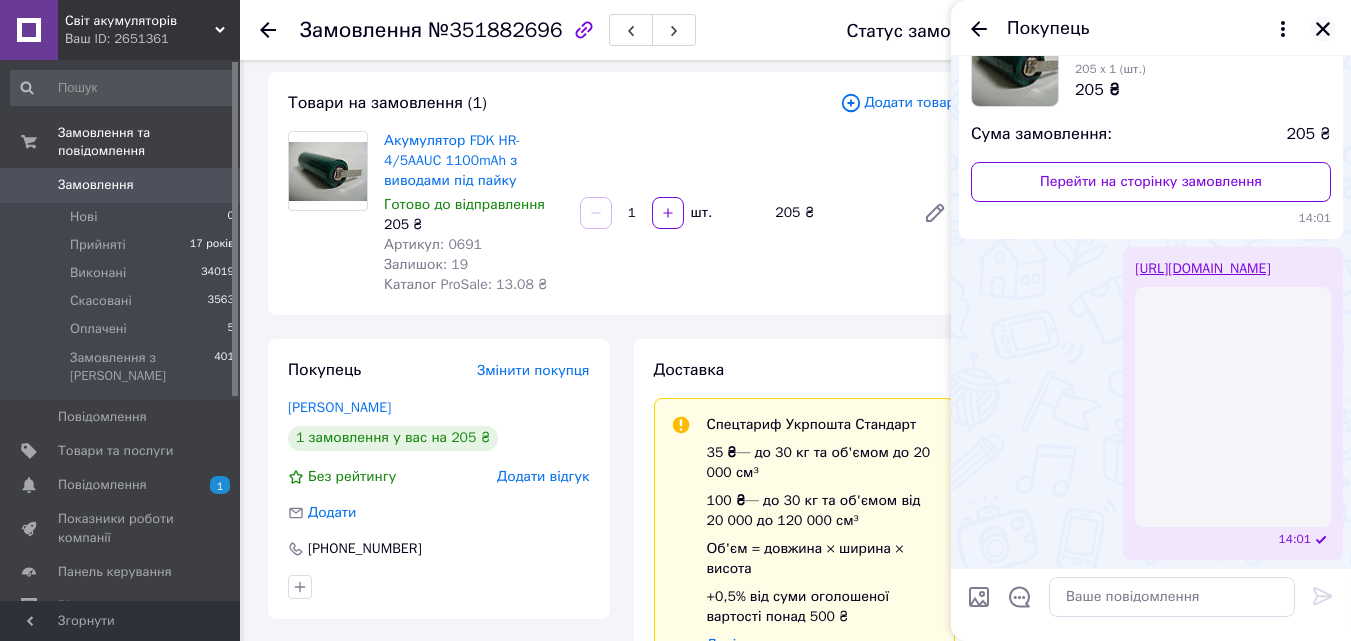 click 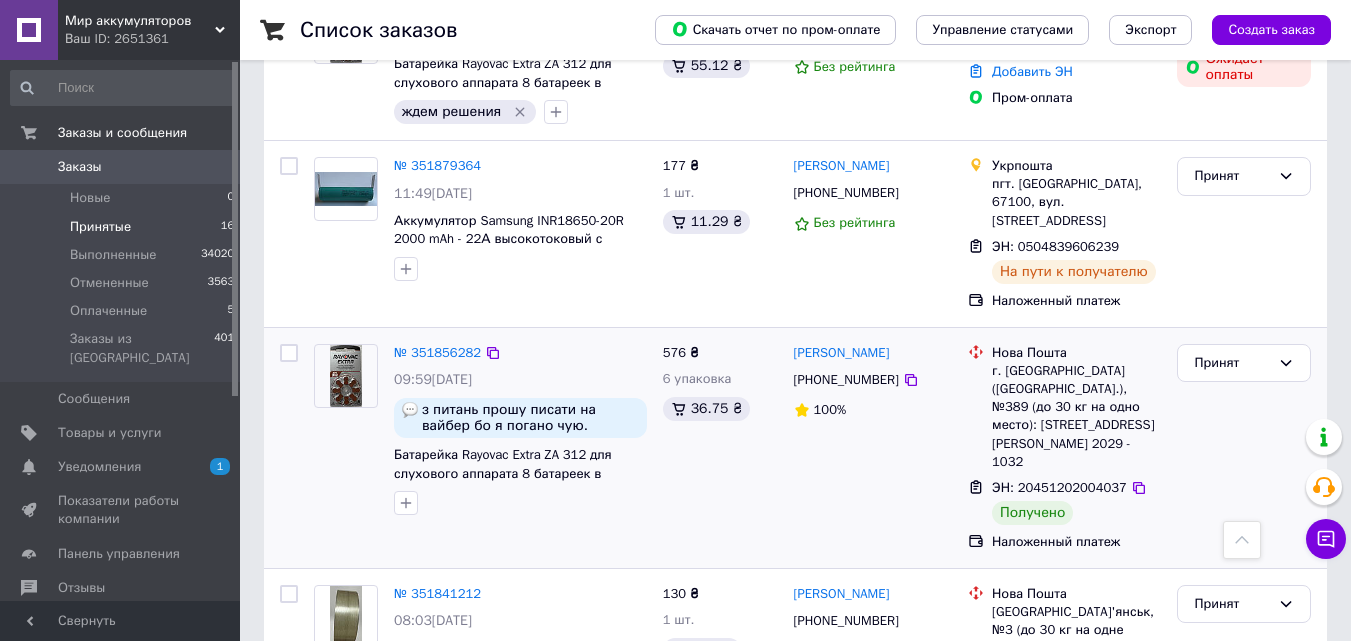 scroll, scrollTop: 1600, scrollLeft: 0, axis: vertical 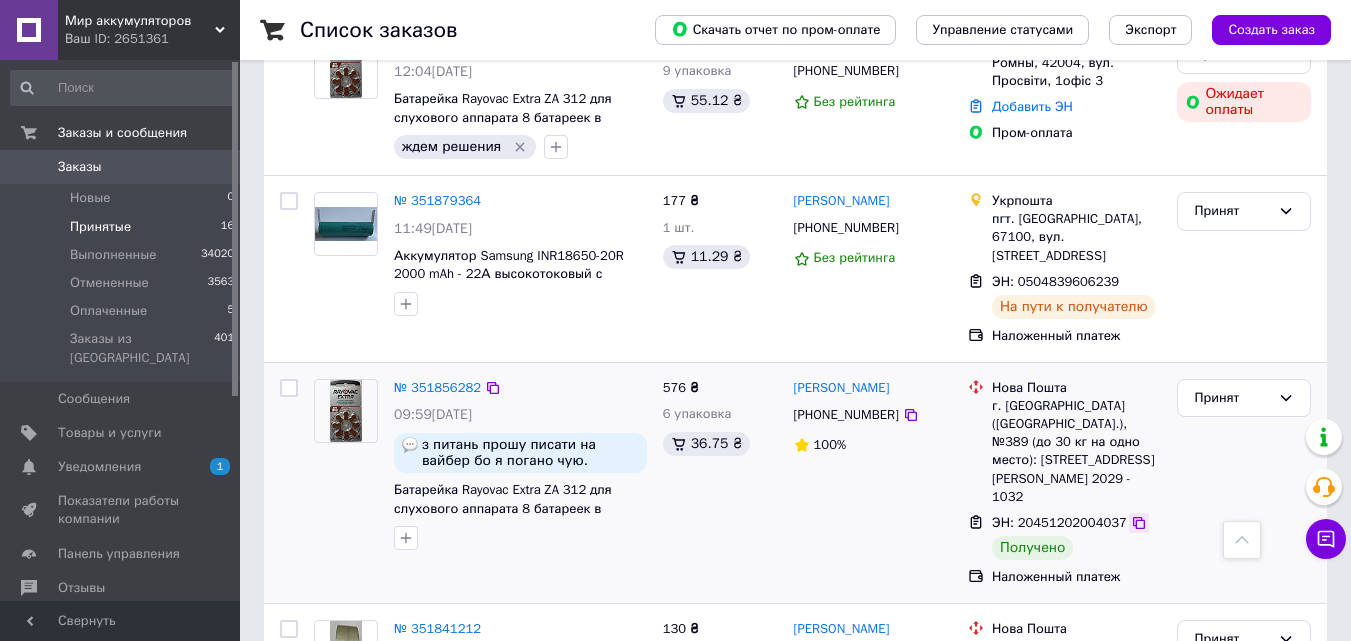 click 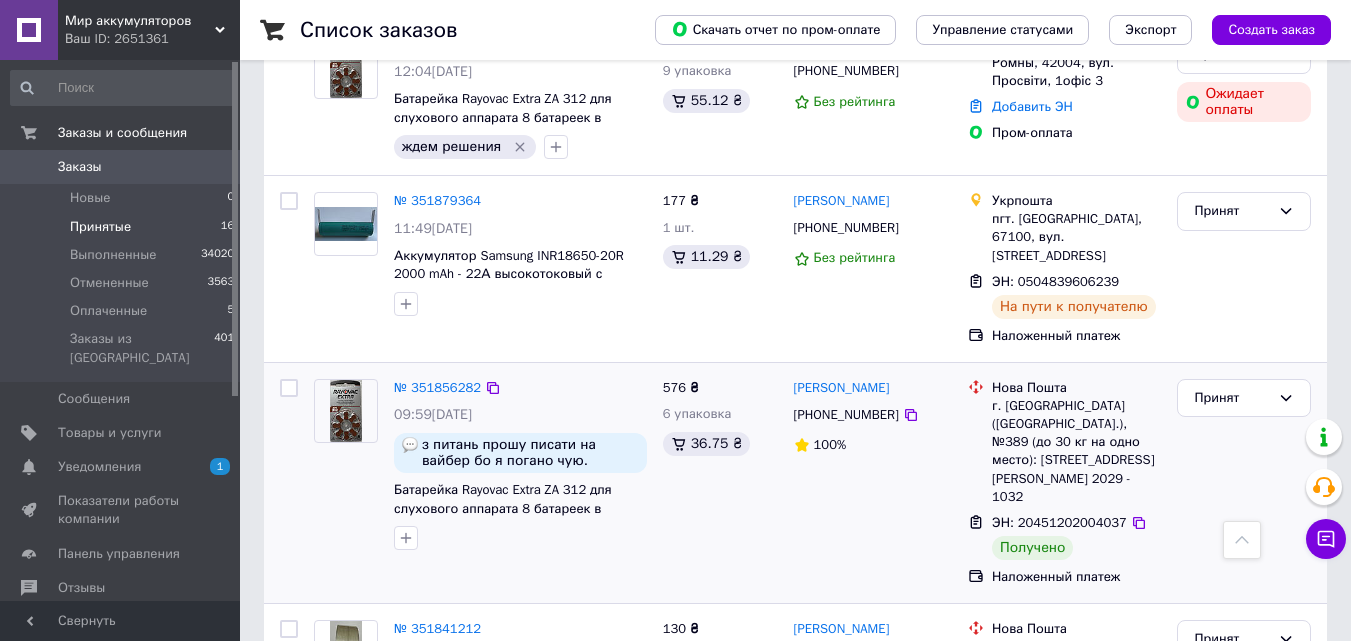 scroll, scrollTop: 1800, scrollLeft: 0, axis: vertical 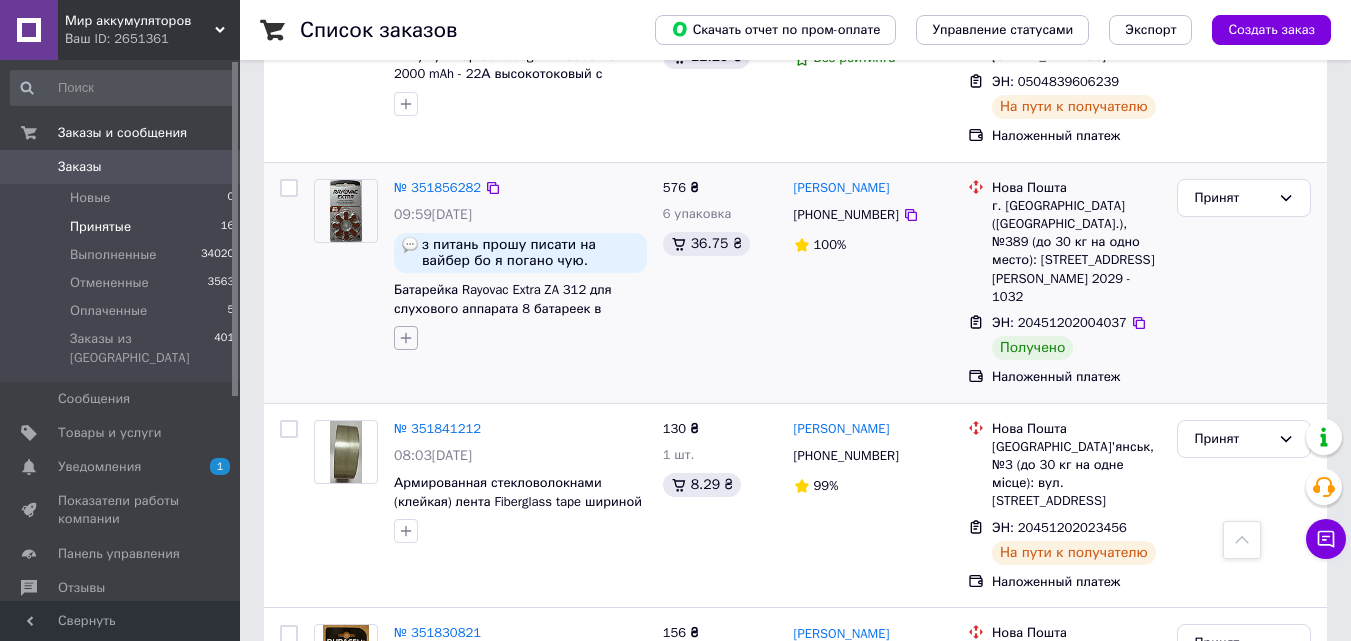 click 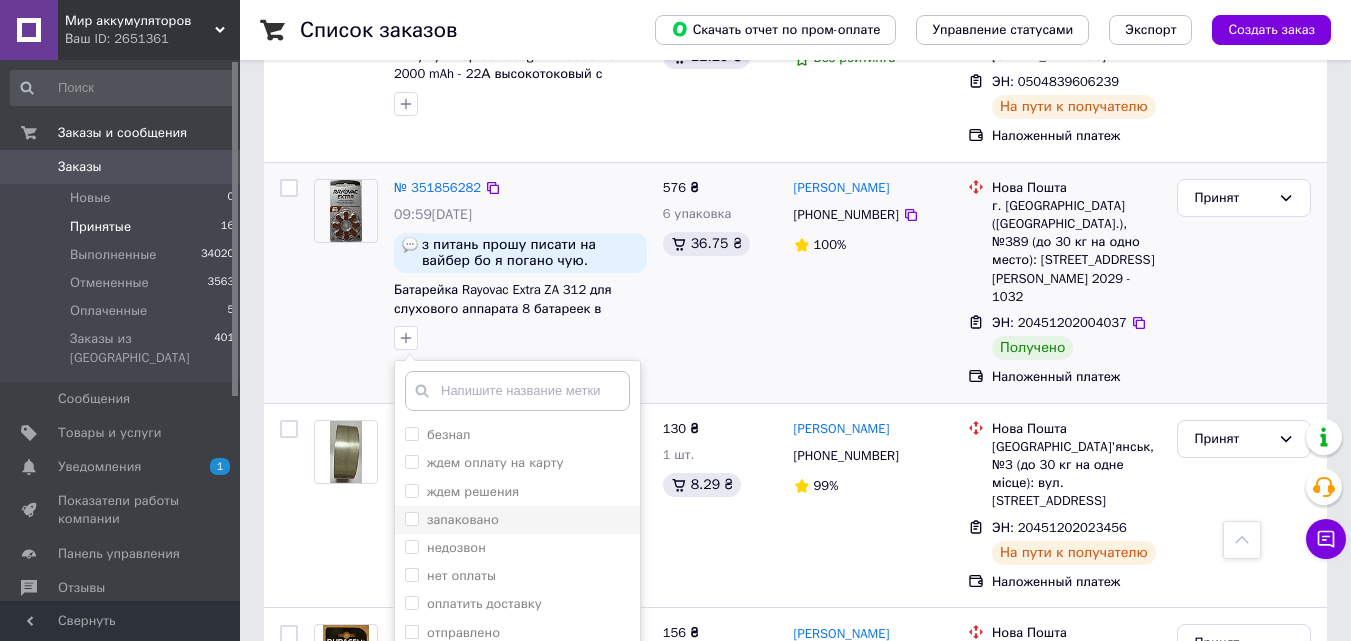 click on "запаковано" at bounding box center (463, 519) 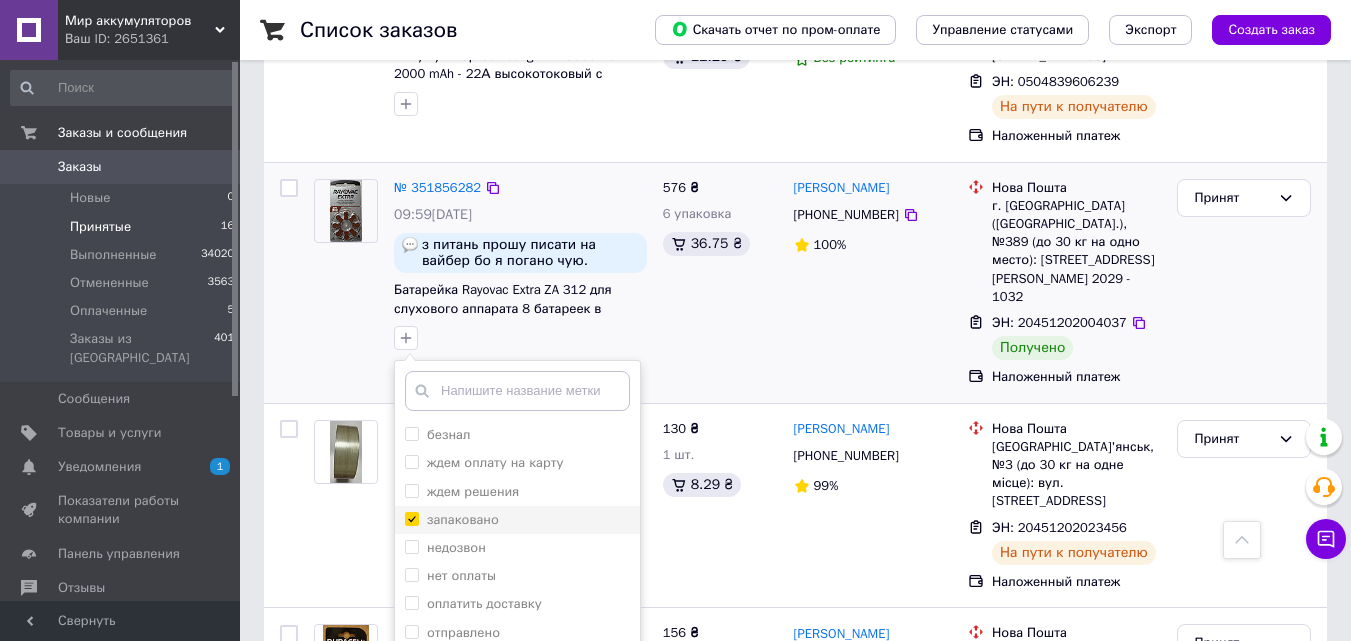 checkbox on "true" 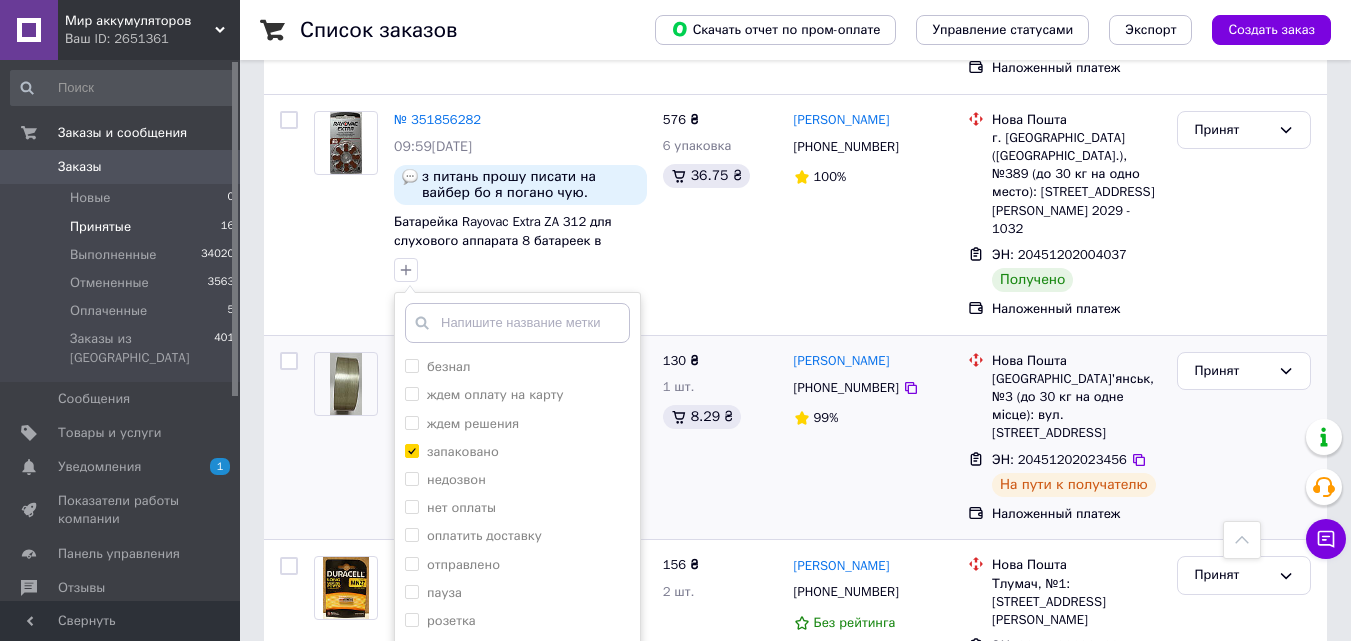 scroll, scrollTop: 1900, scrollLeft: 0, axis: vertical 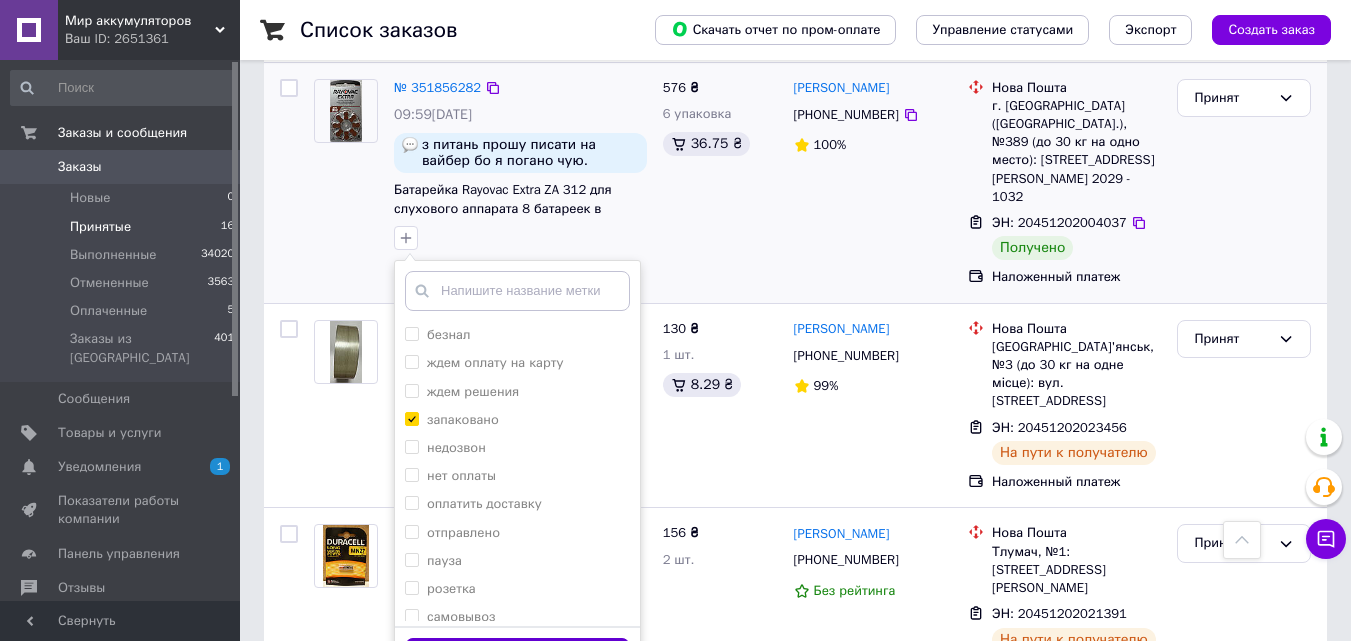 click on "Добавить метку" at bounding box center (517, 657) 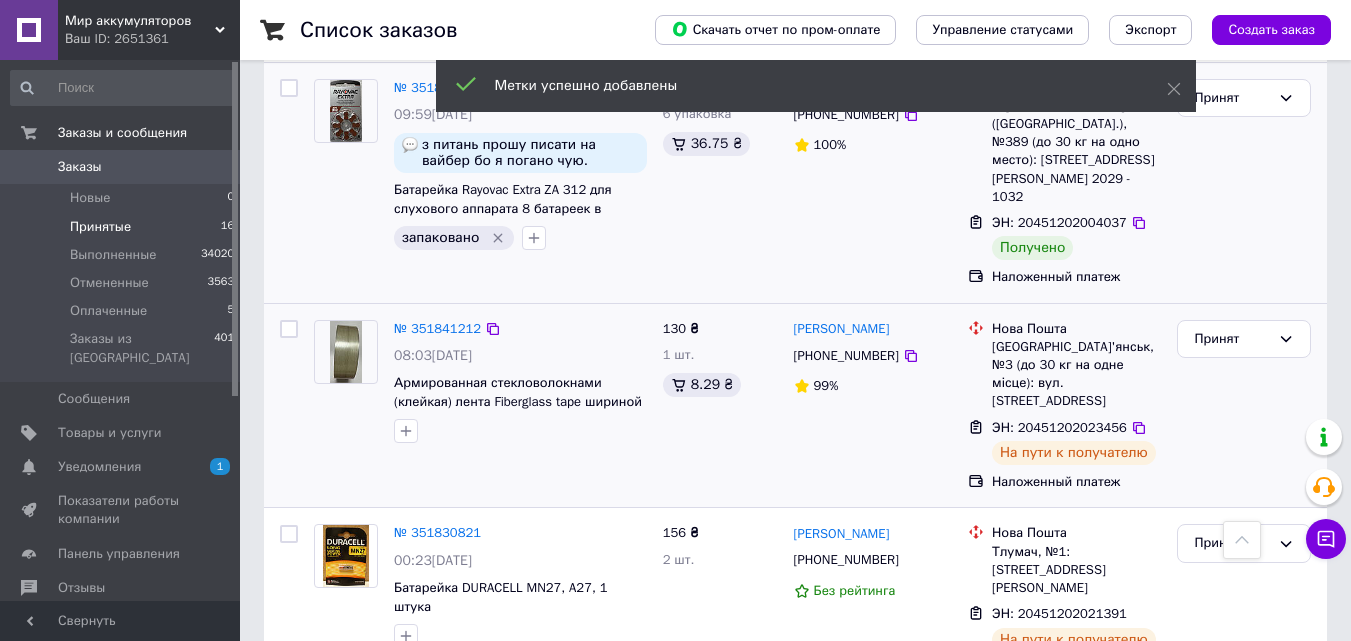 scroll, scrollTop: 1800, scrollLeft: 0, axis: vertical 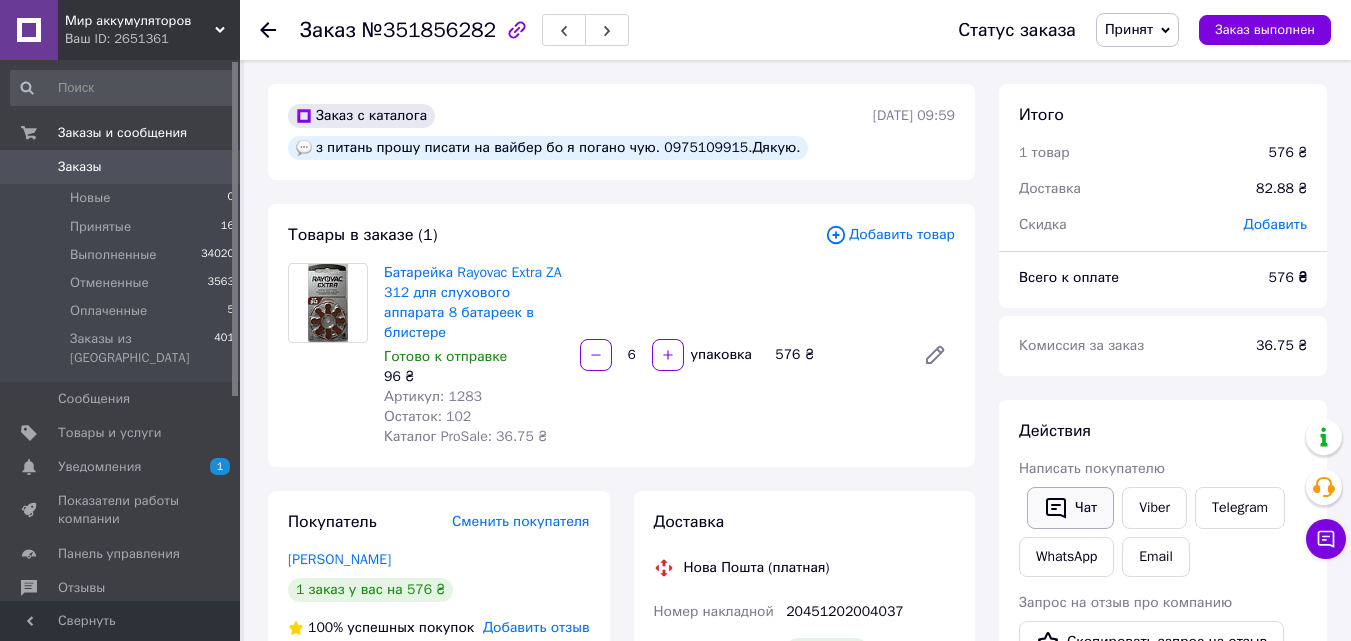 click 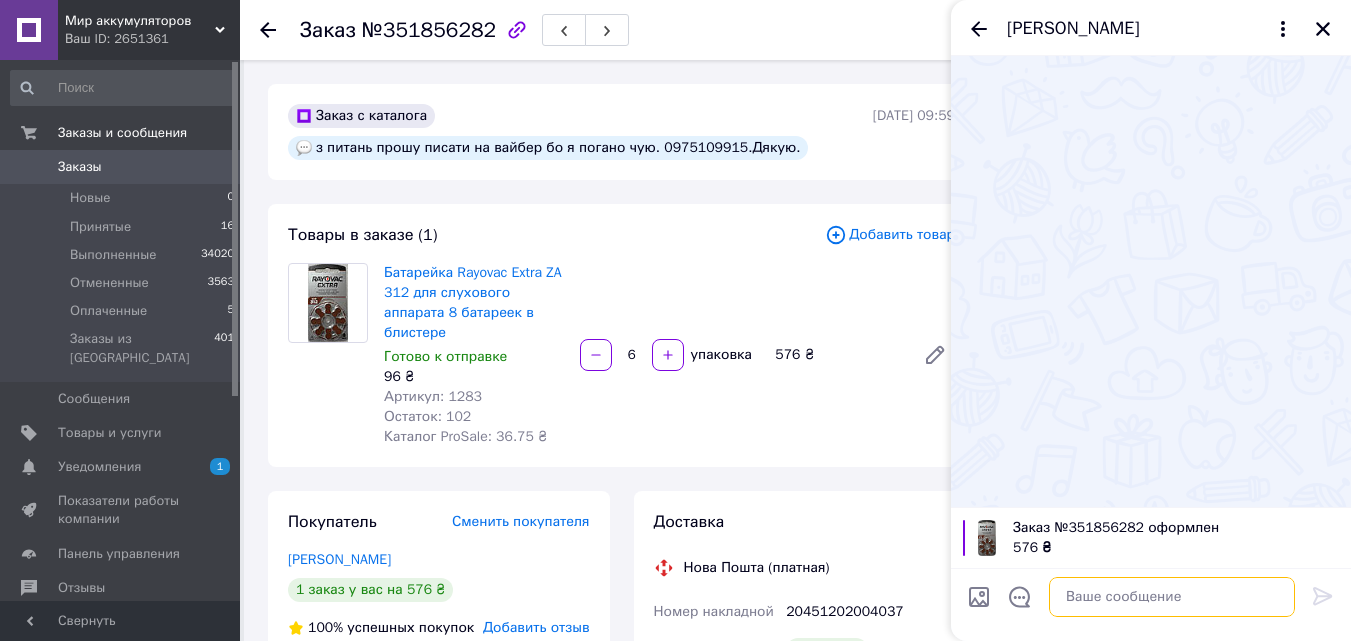 paste on "[URL][DOMAIN_NAME]" 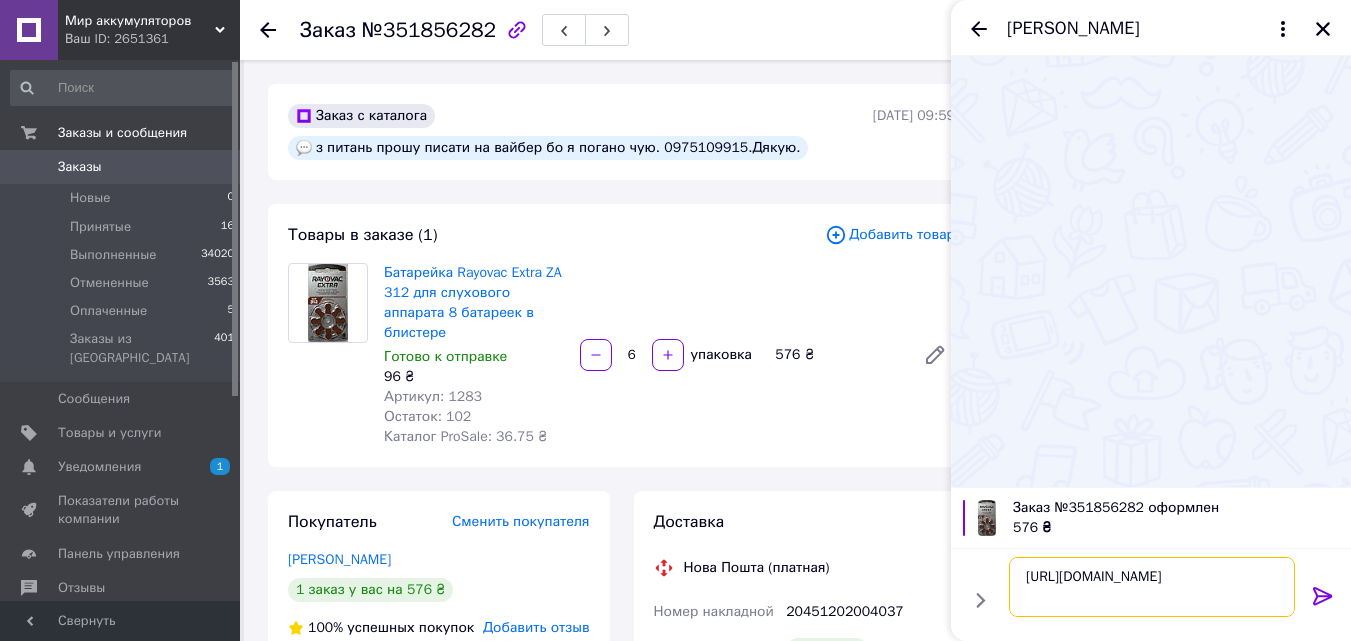 type on "[URL][DOMAIN_NAME]" 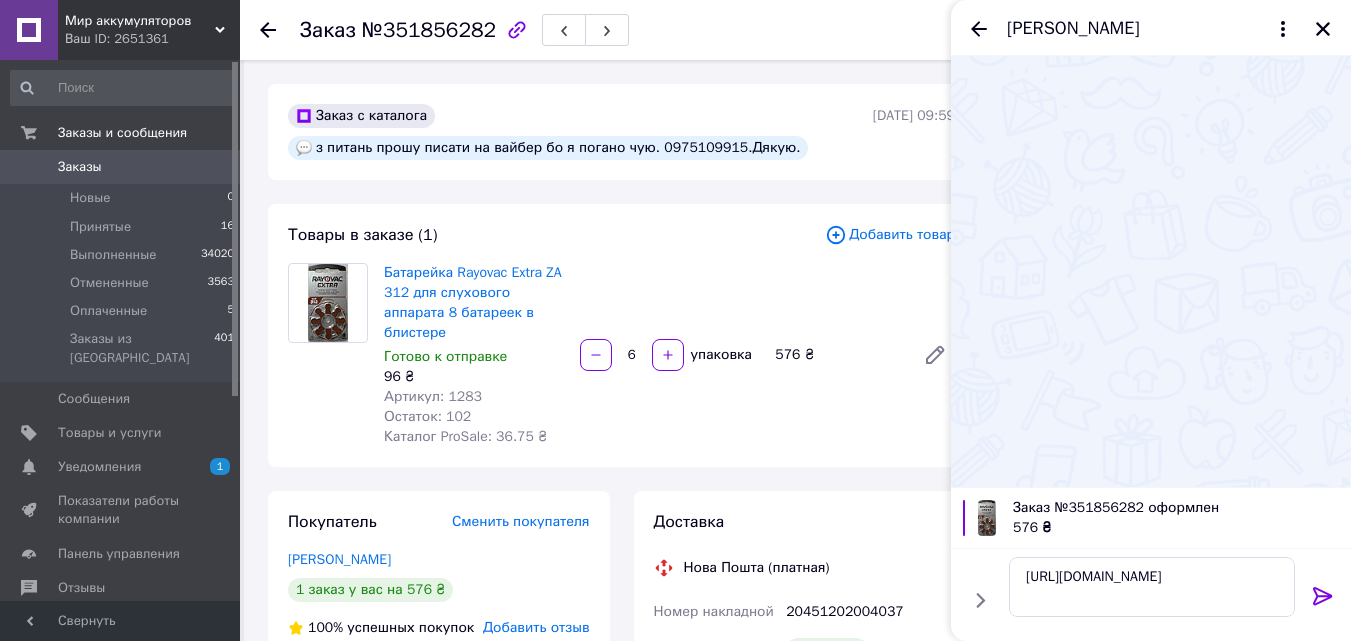 click 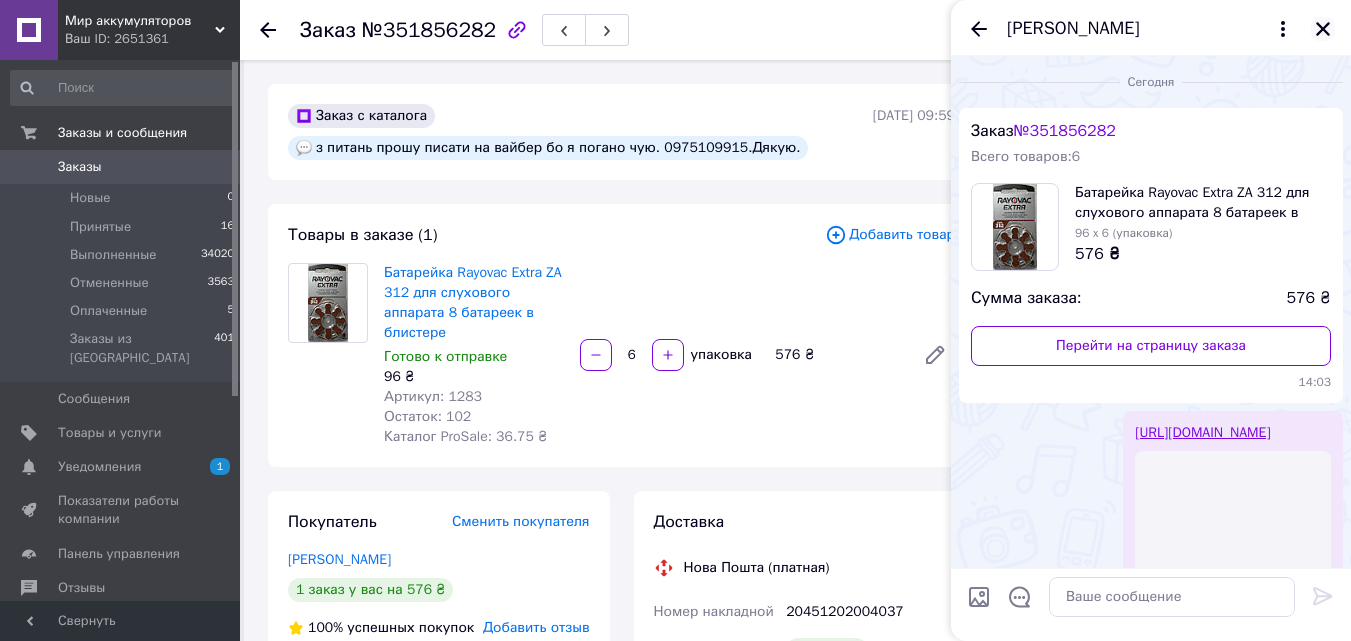 click 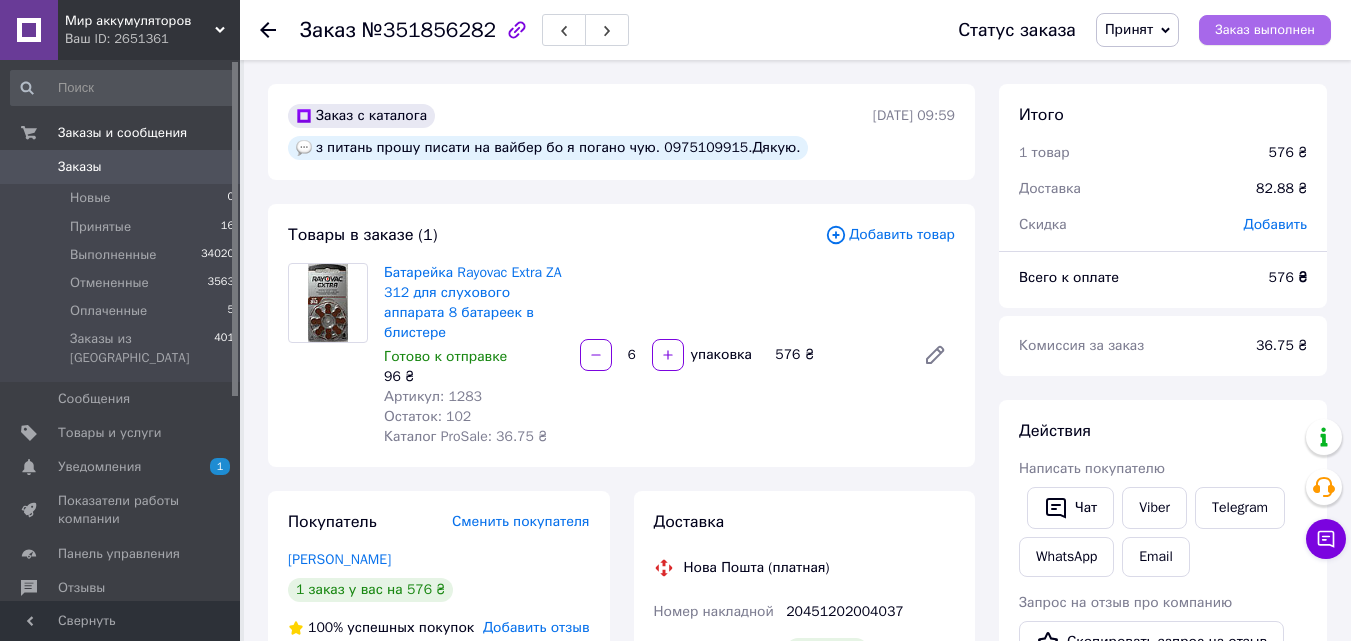 click on "Заказ выполнен" at bounding box center (1265, 30) 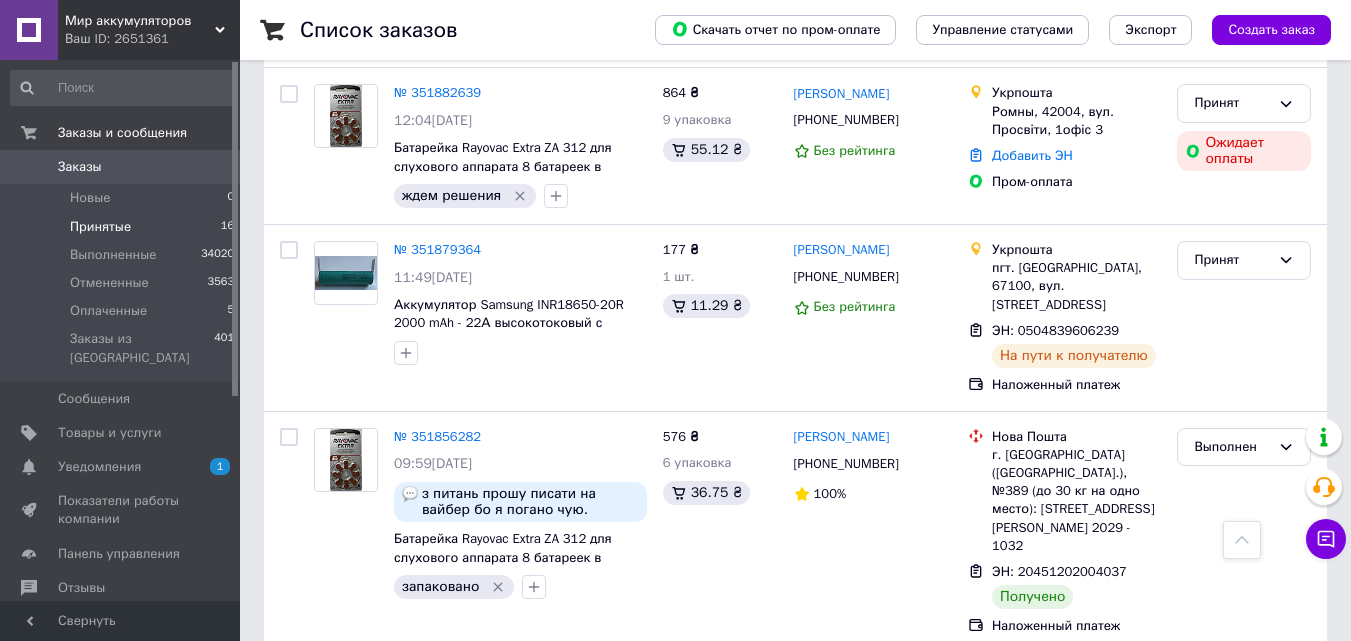 scroll, scrollTop: 1600, scrollLeft: 0, axis: vertical 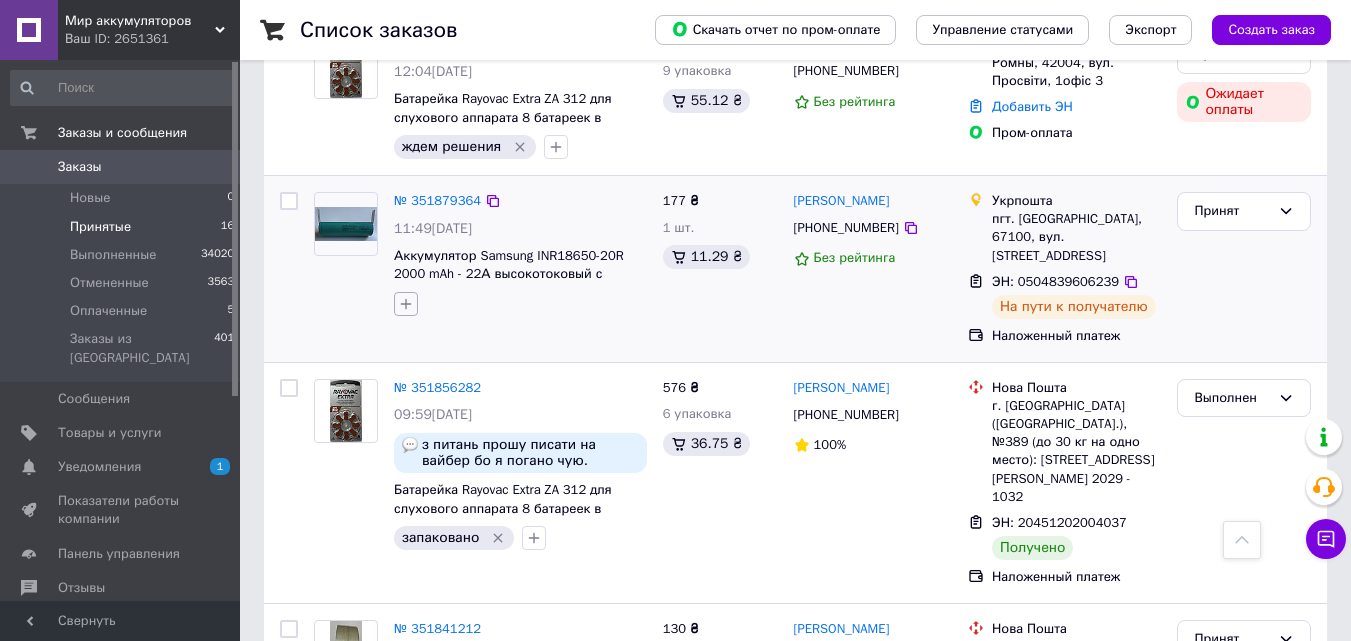 click 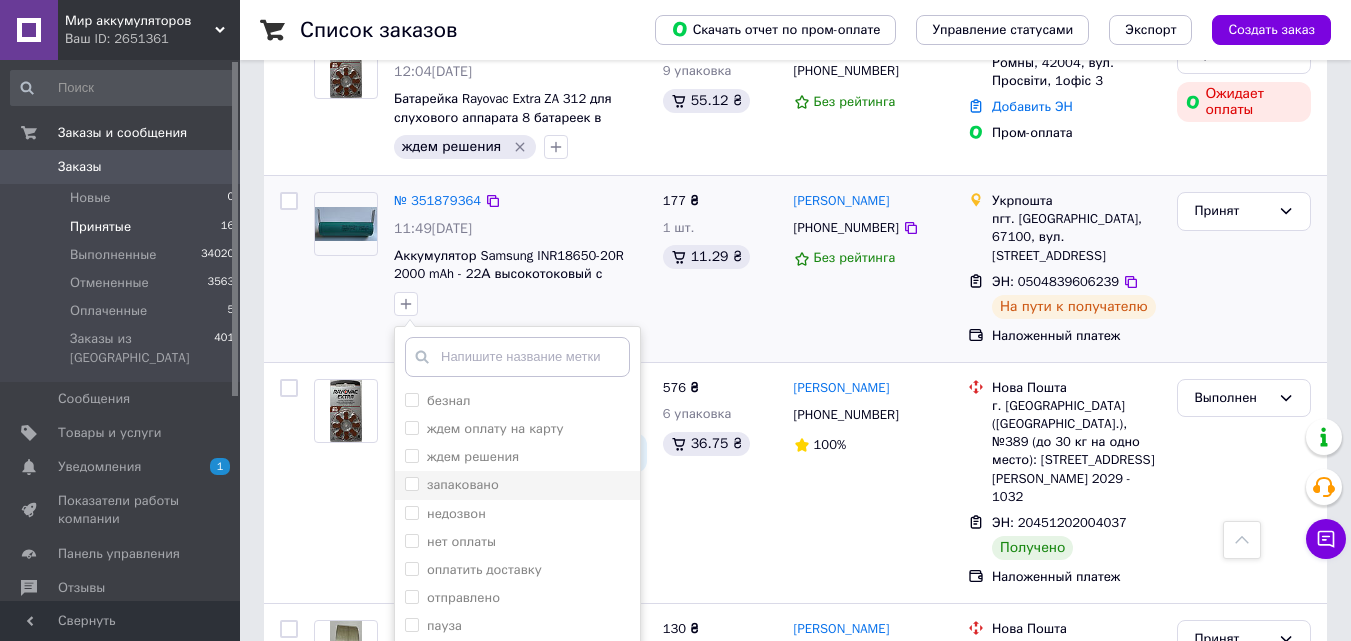 click on "запаковано" at bounding box center [463, 484] 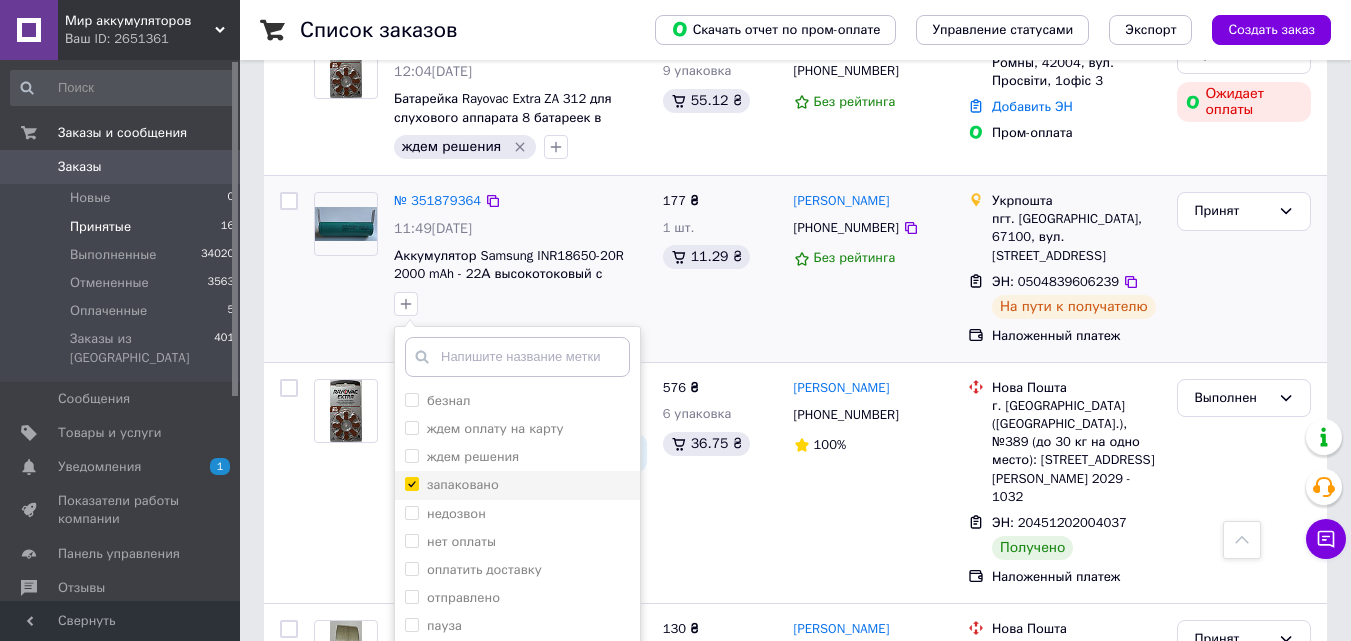 checkbox on "true" 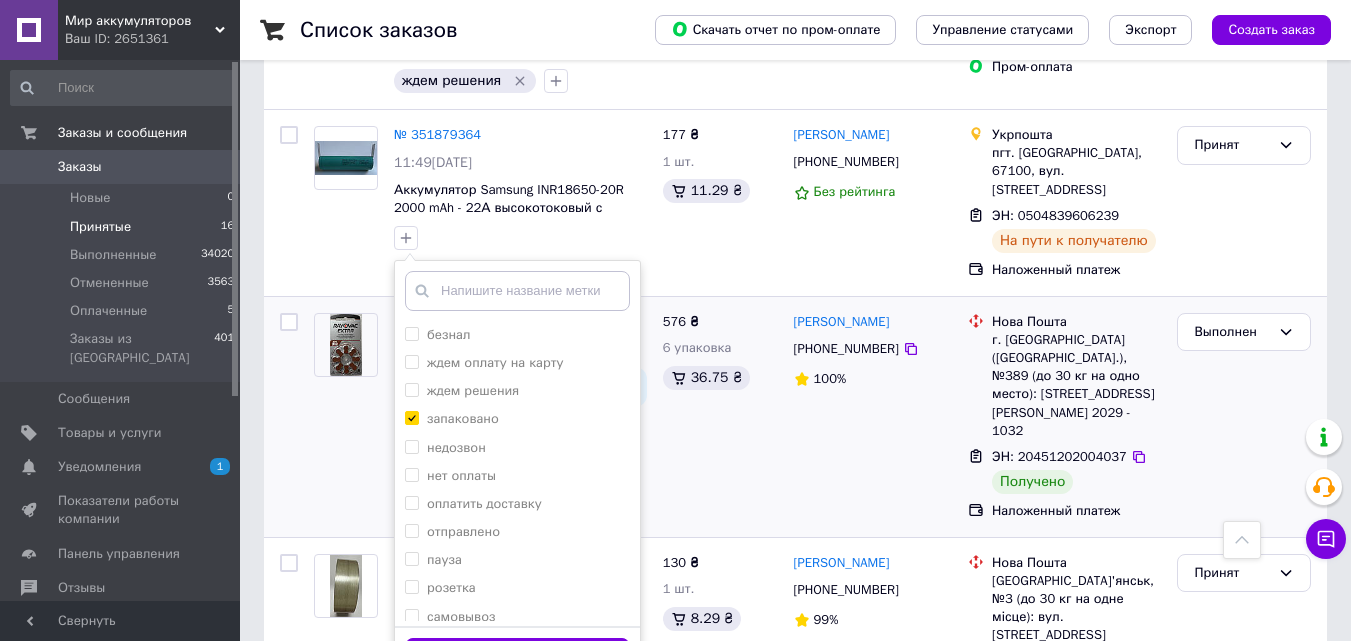 scroll, scrollTop: 1700, scrollLeft: 0, axis: vertical 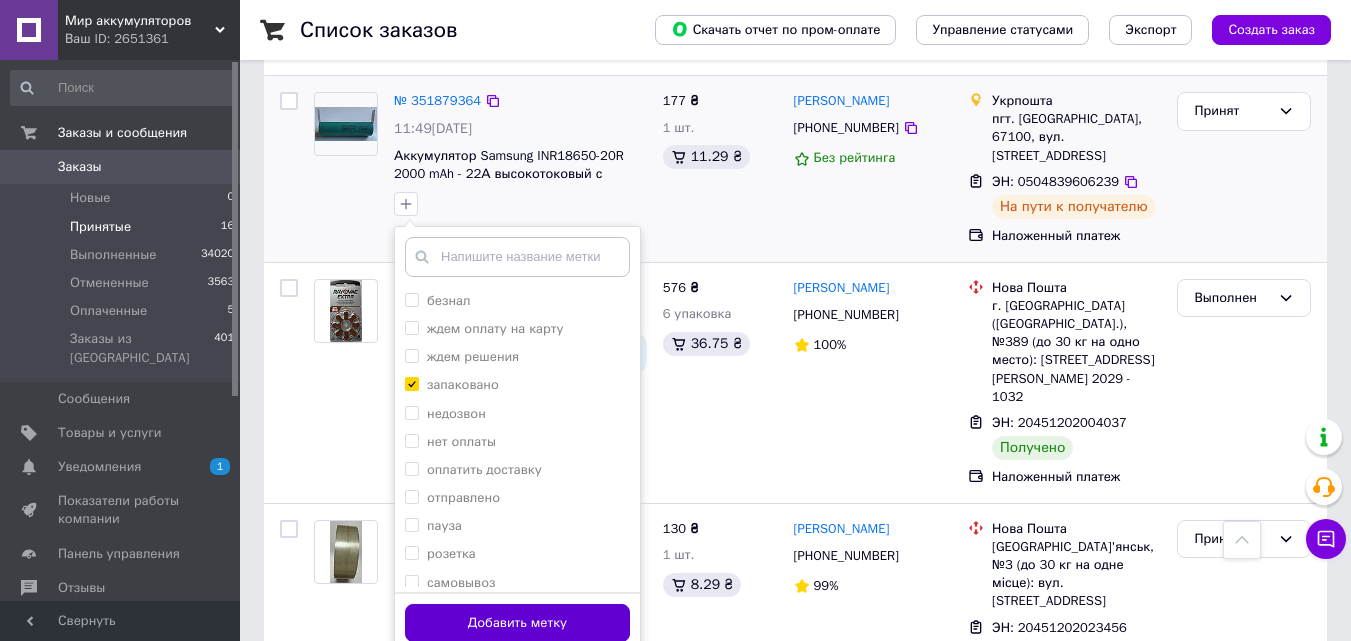 click on "Добавить метку" at bounding box center [517, 623] 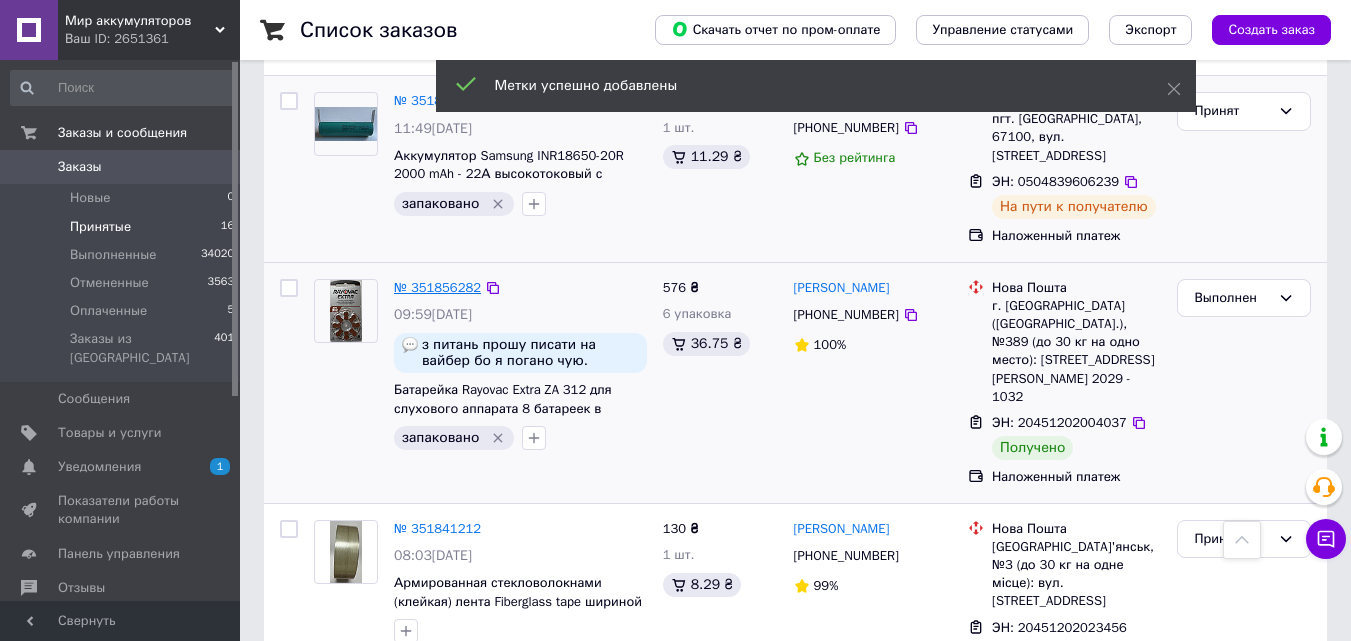 scroll, scrollTop: 1600, scrollLeft: 0, axis: vertical 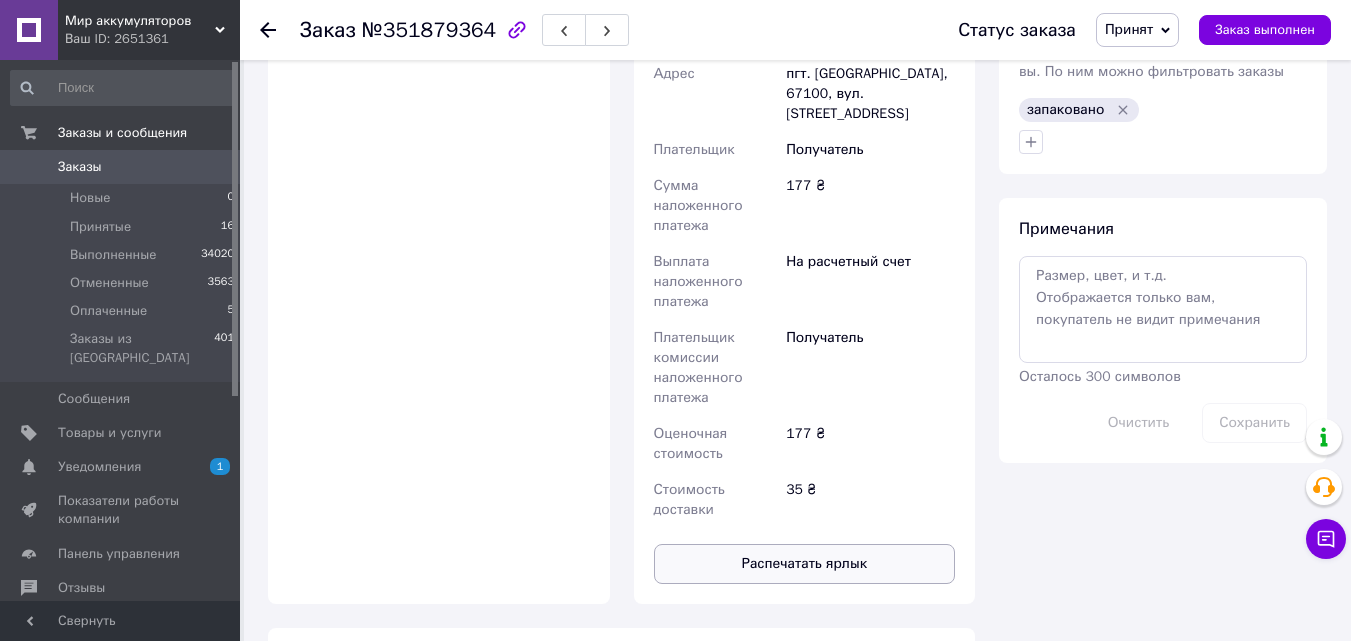 click on "Распечатать ярлык" at bounding box center (805, 564) 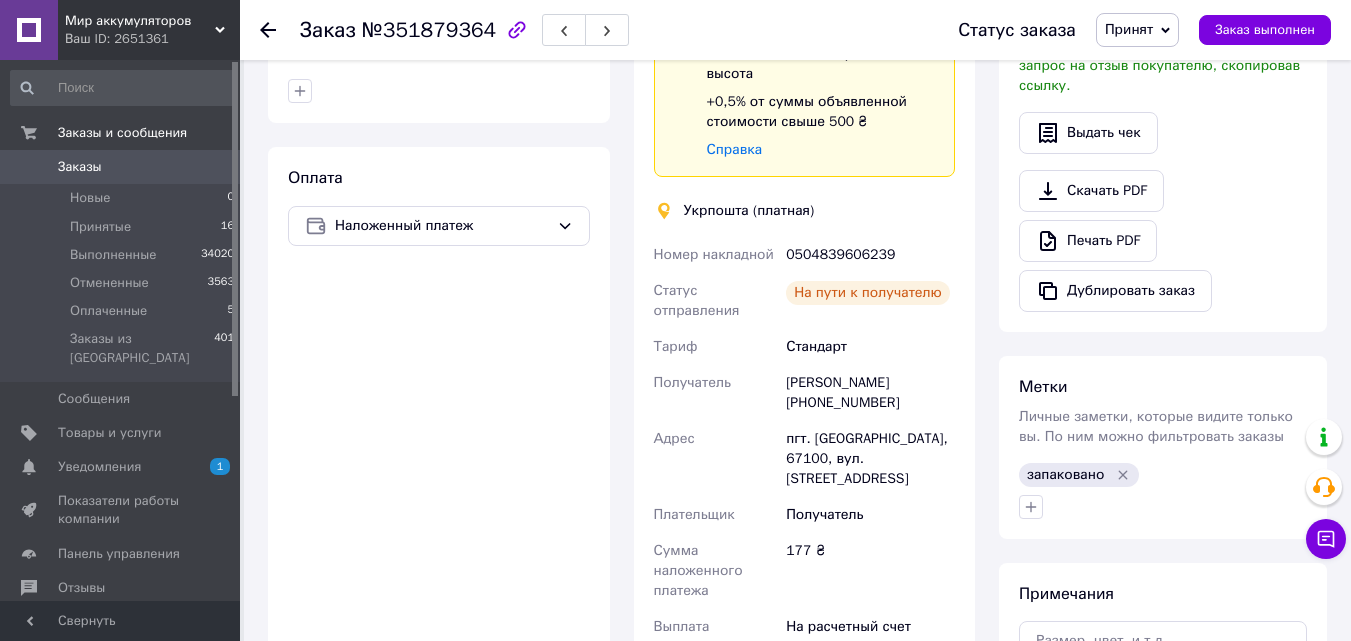 scroll, scrollTop: 600, scrollLeft: 0, axis: vertical 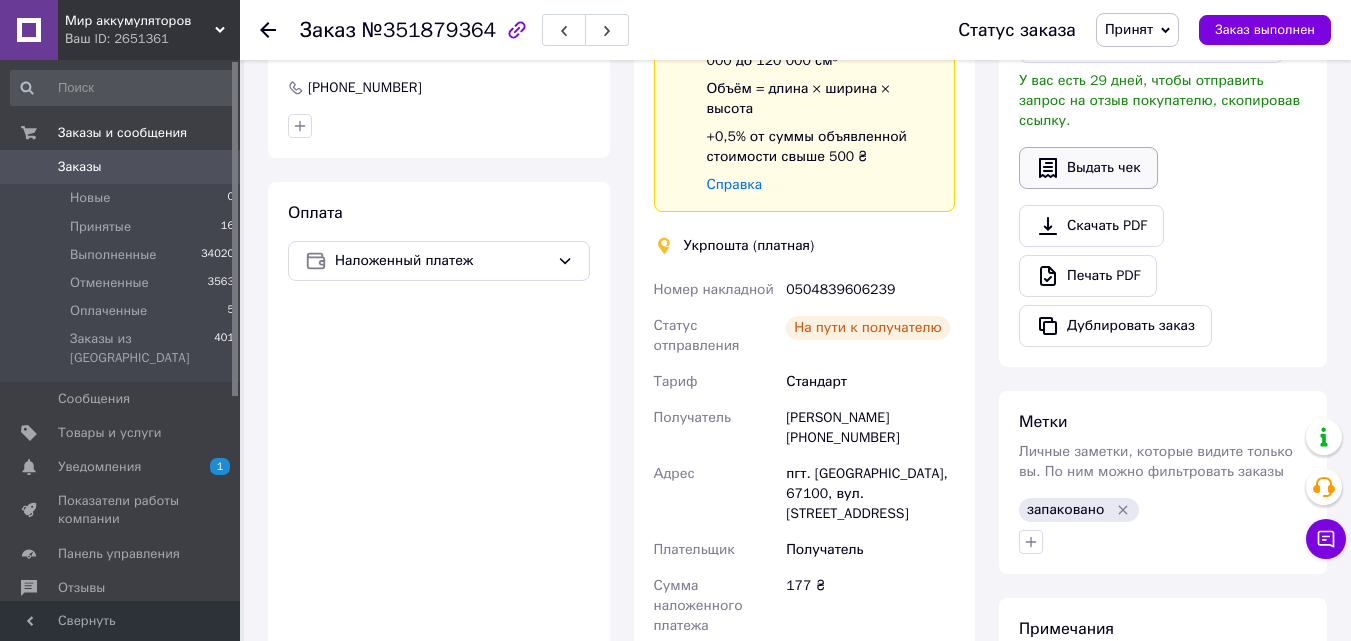 click on "Выдать чек" at bounding box center [1088, 168] 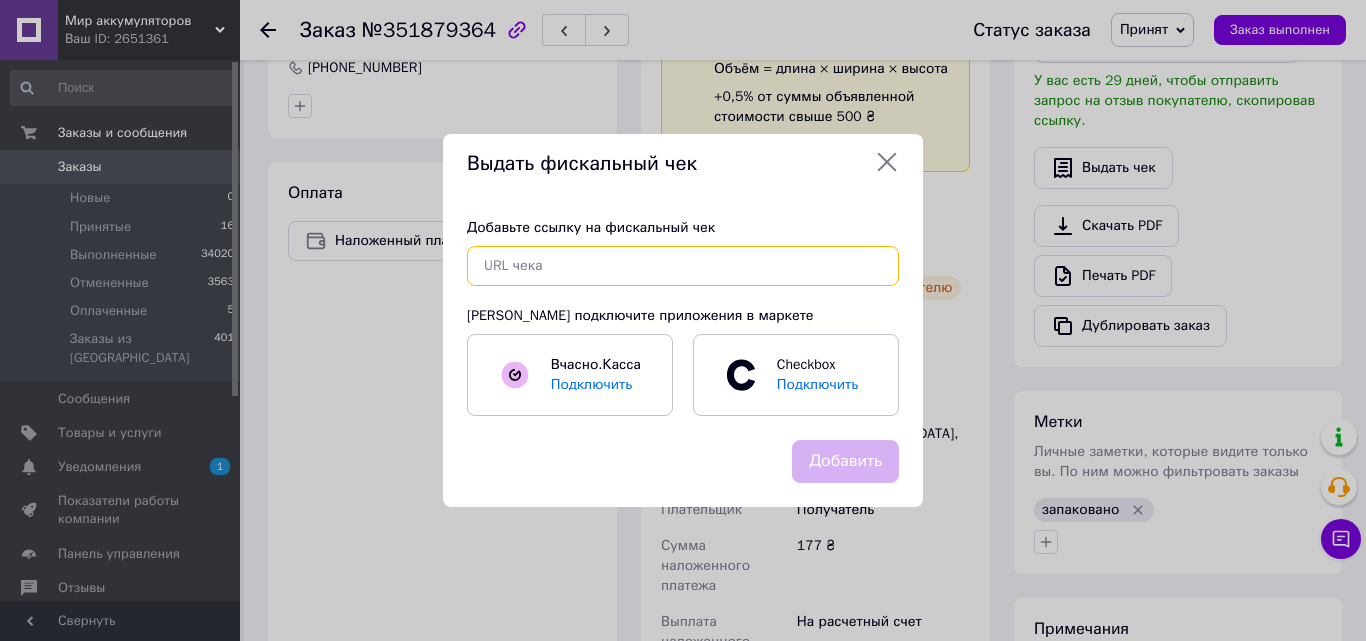 paste on "https://kasa.vchasno.ua/check-viewer/Lx4uE6D8Bto" 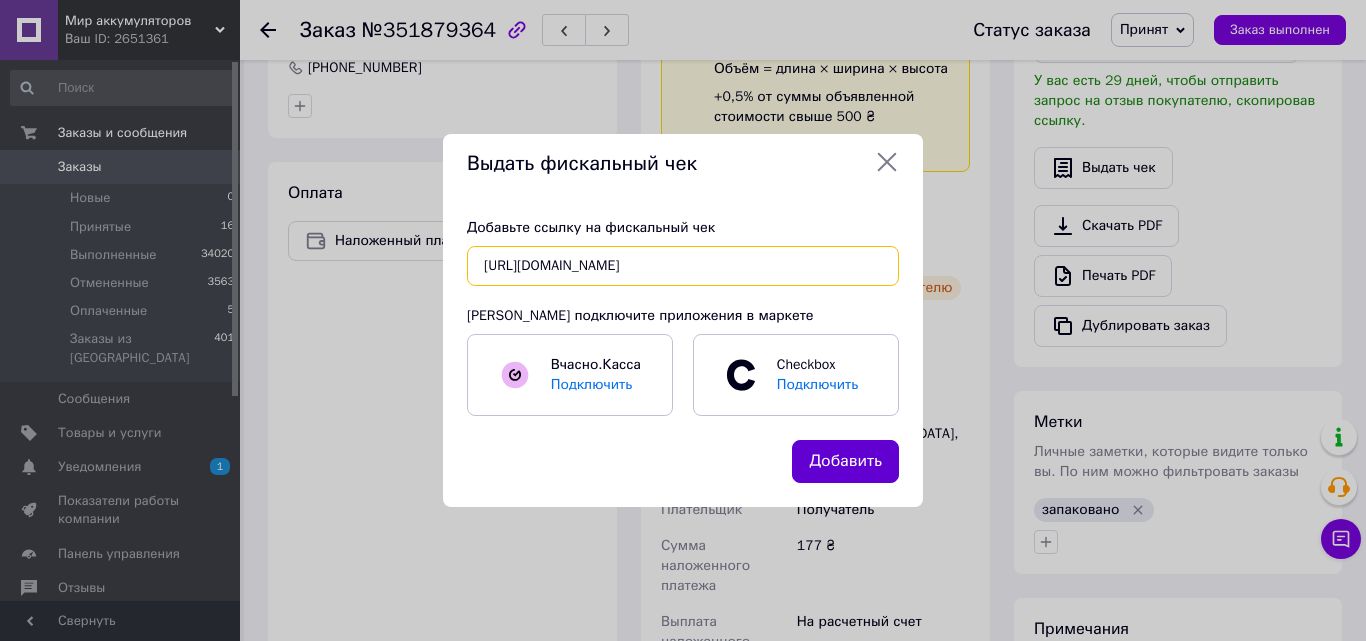 type on "https://kasa.vchasno.ua/check-viewer/Lx4uE6D8Bto" 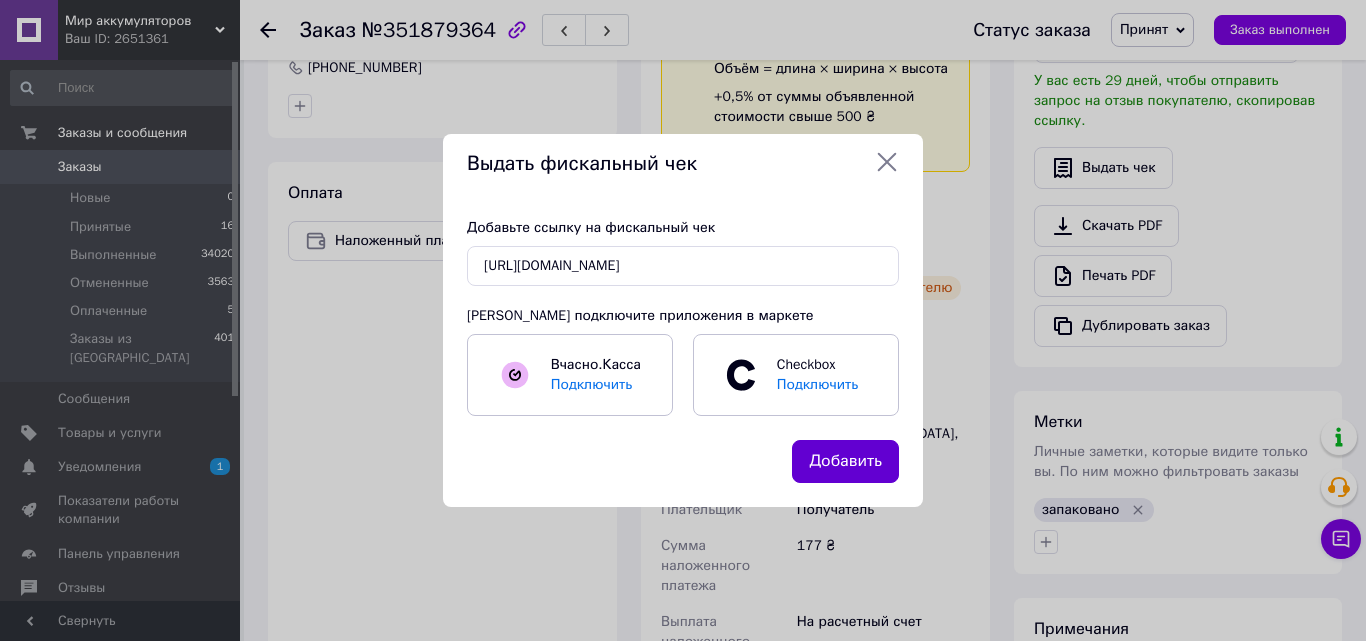 click on "Добавить" at bounding box center [845, 461] 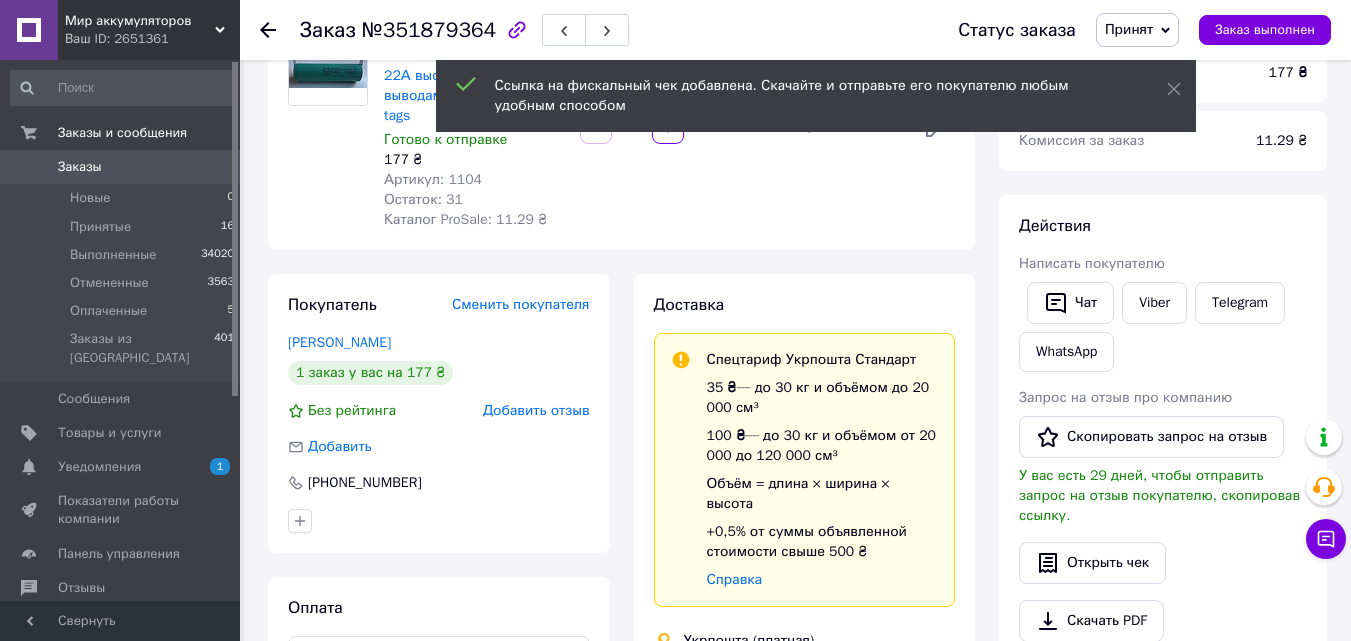 scroll, scrollTop: 200, scrollLeft: 0, axis: vertical 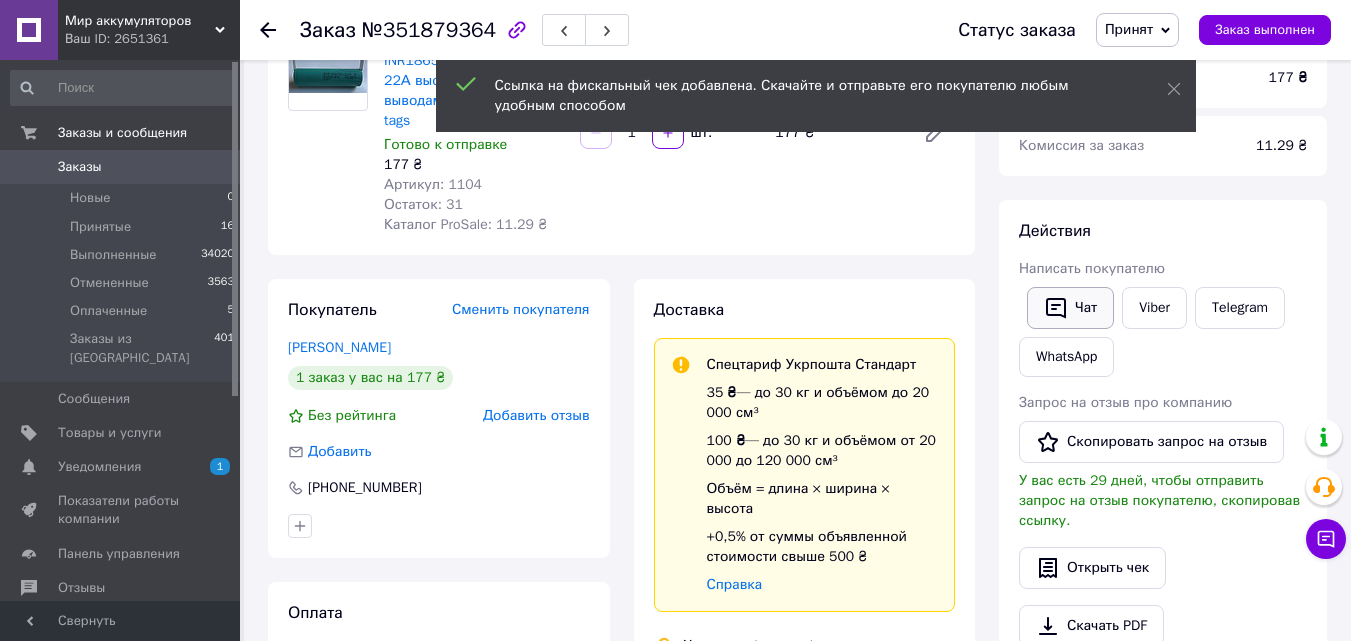 click 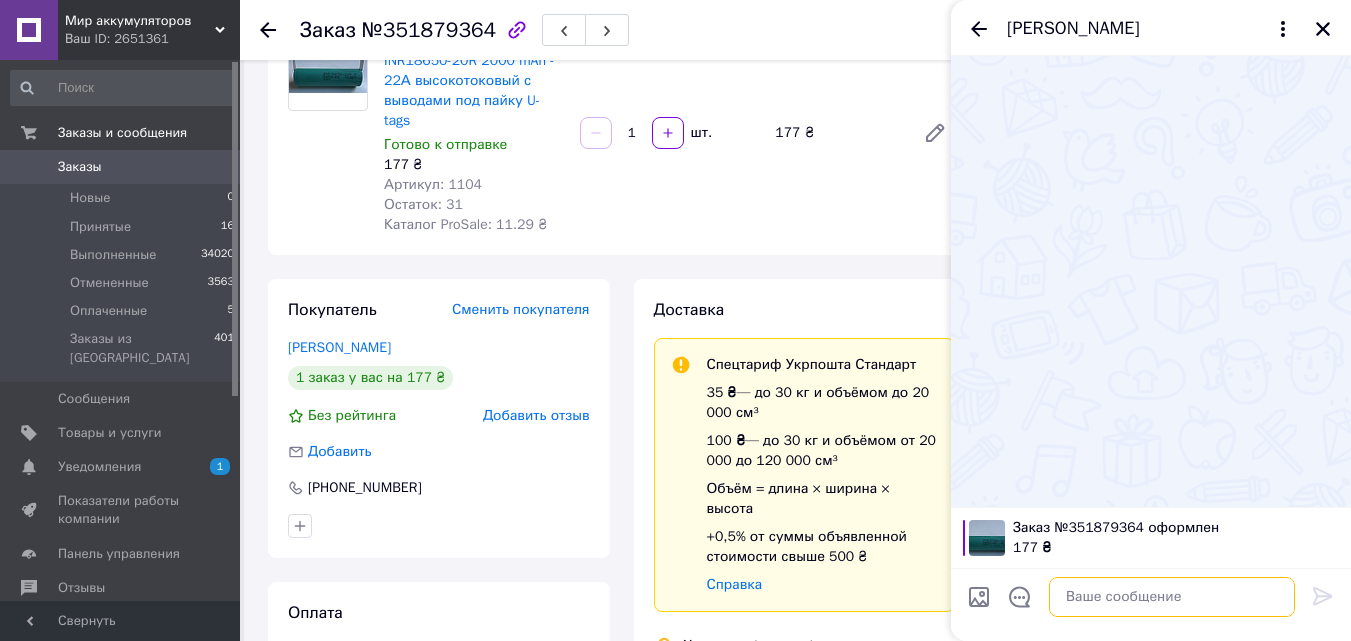 paste on "https://kasa.vchasno.ua/check-viewer/Lx4uE6D8Bto" 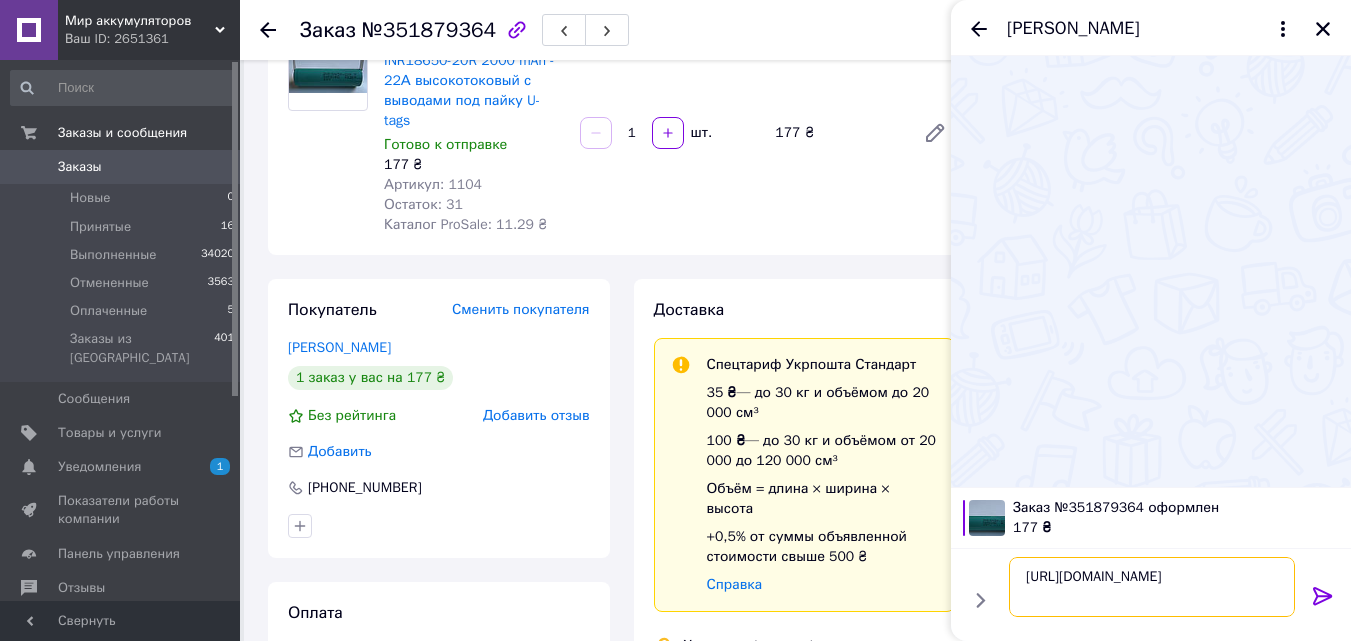 type on "https://kasa.vchasno.ua/check-viewer/Lx4uE6D8Bto" 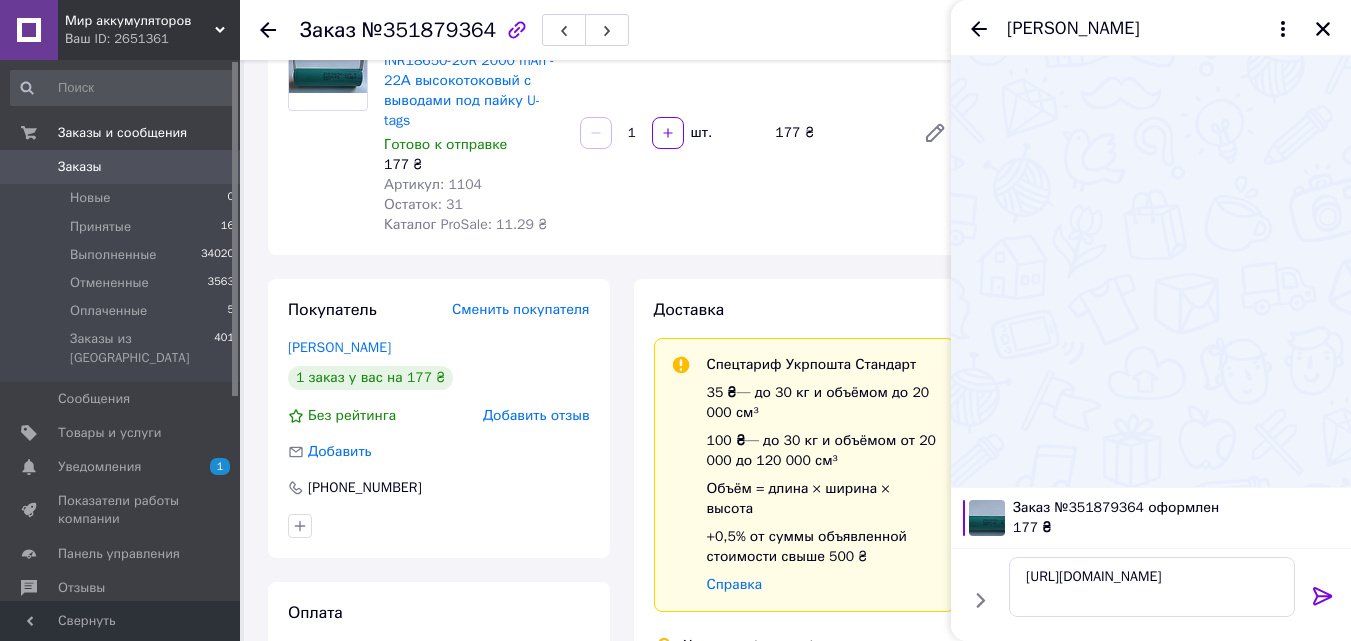 click 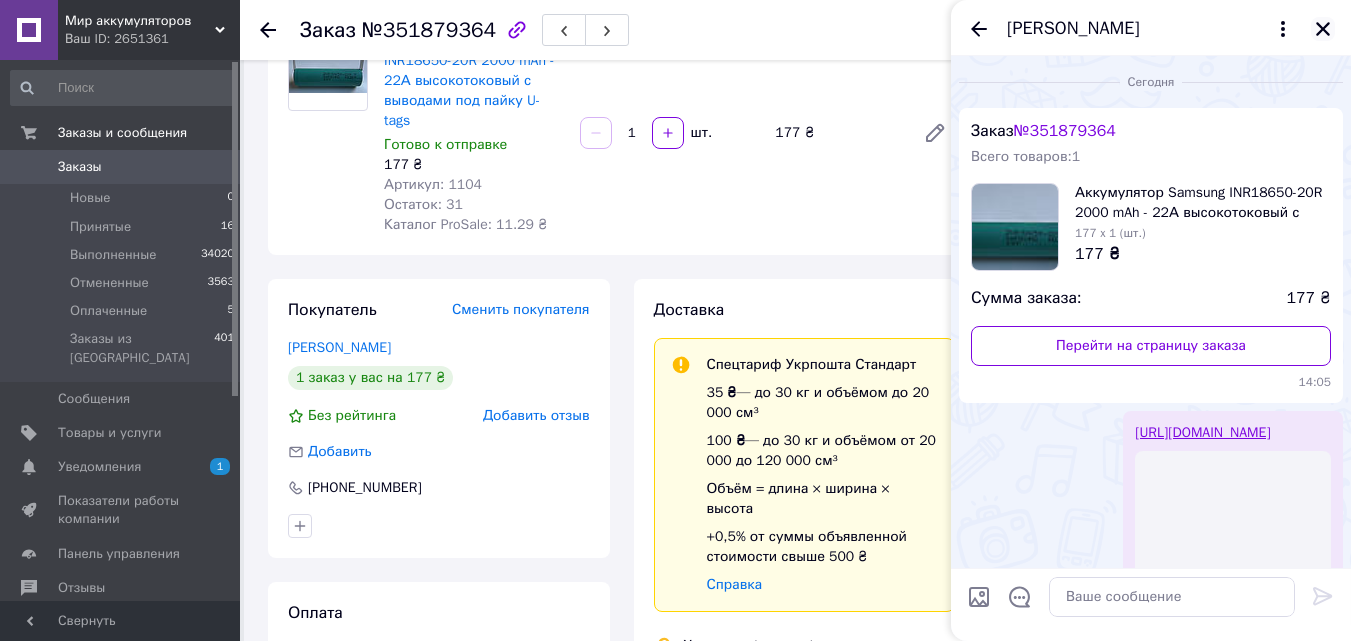 click 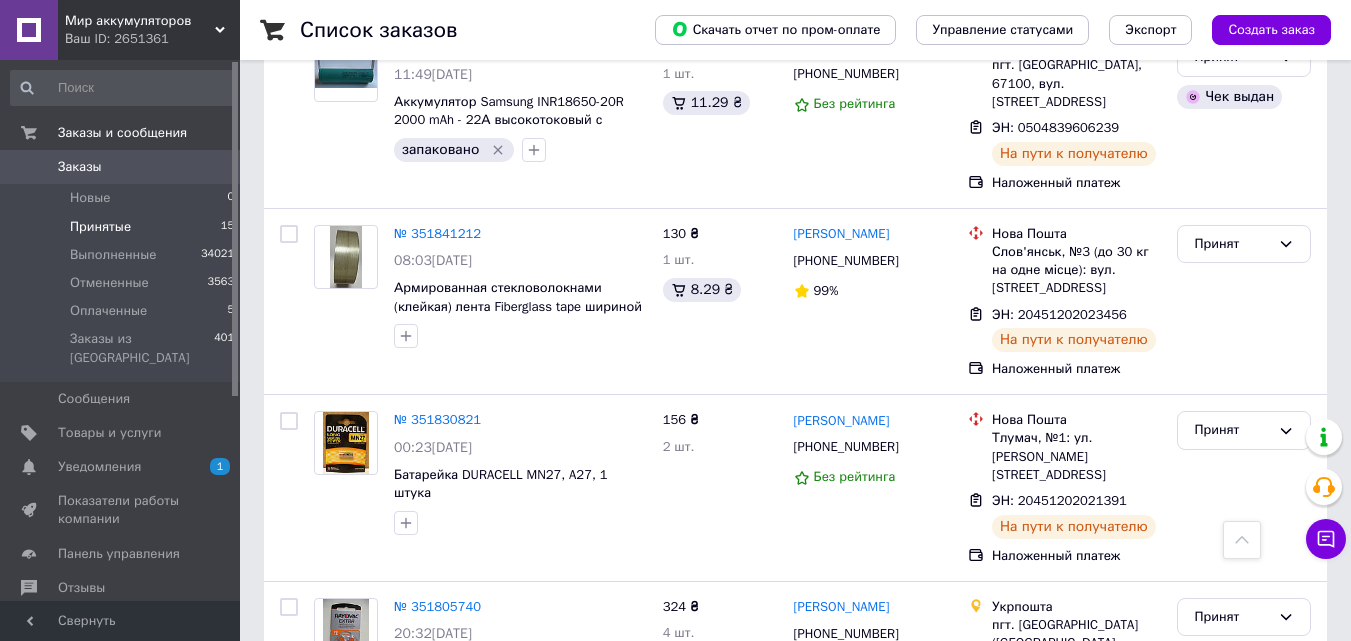 scroll, scrollTop: 1800, scrollLeft: 0, axis: vertical 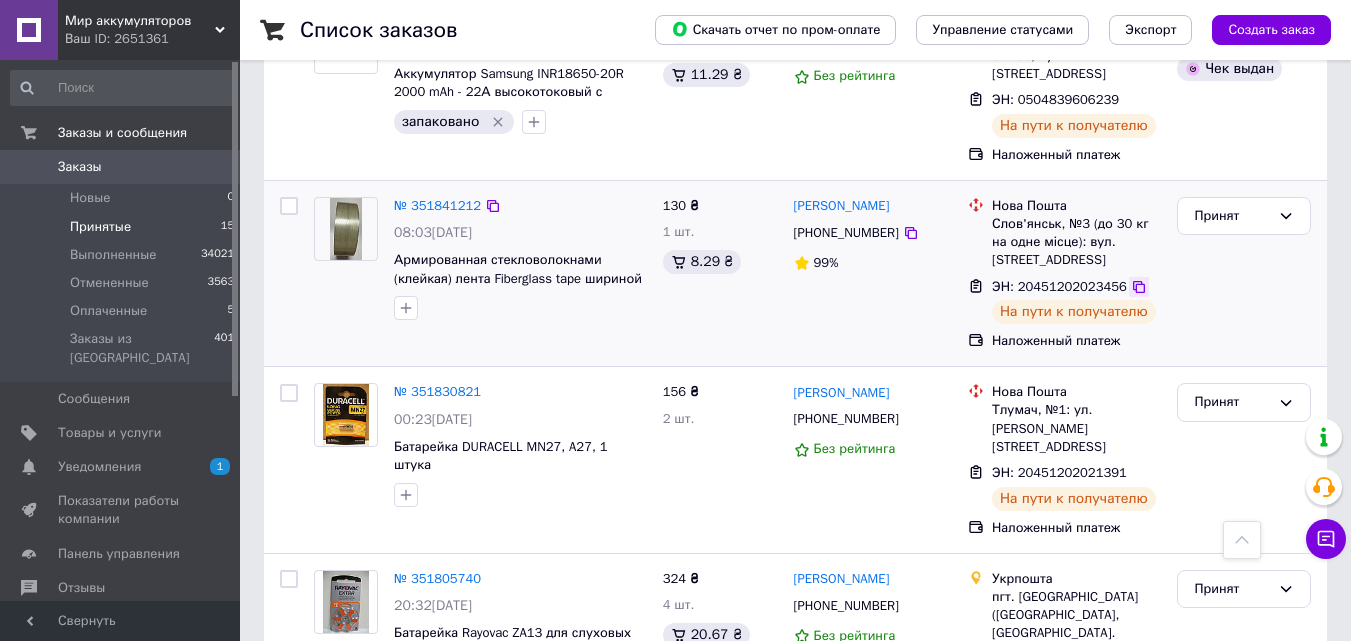 click 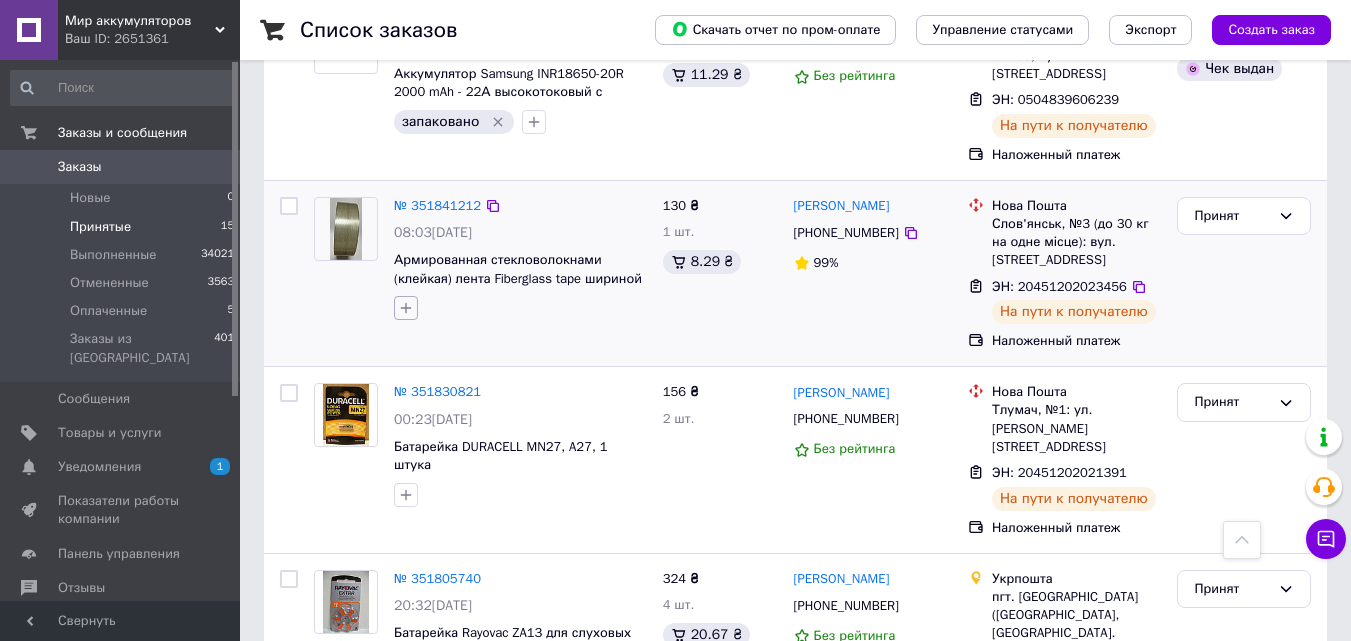 click 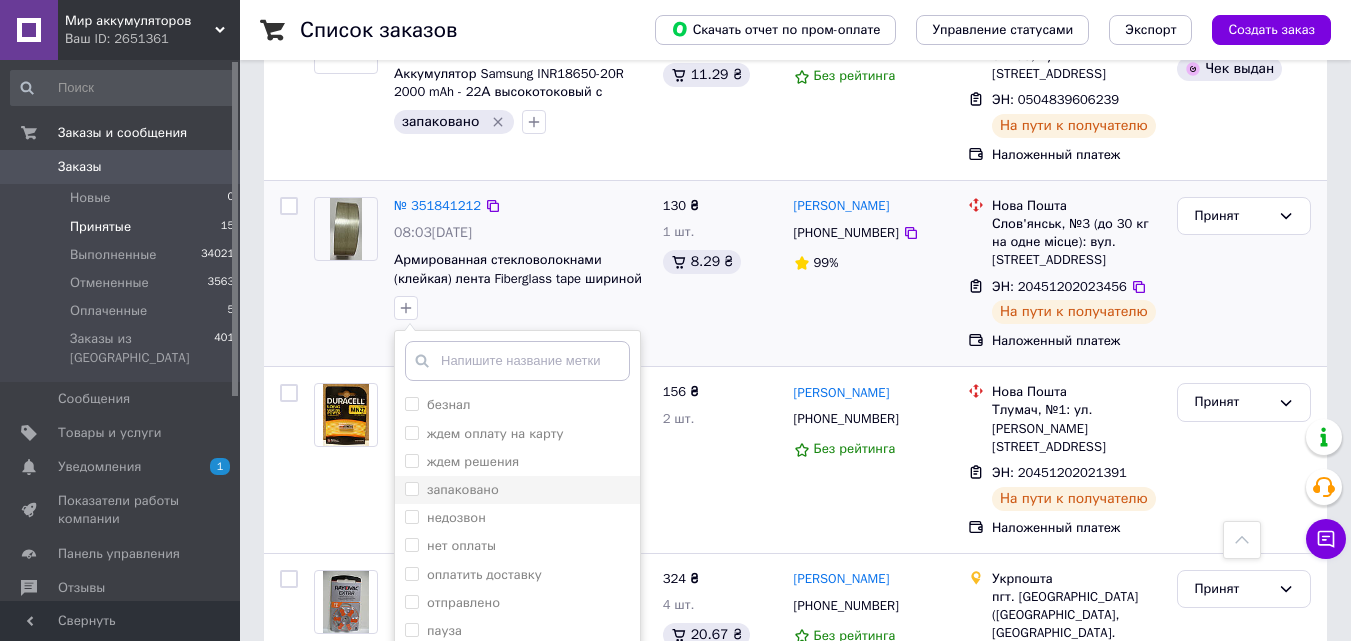 click on "запаковано" at bounding box center [463, 489] 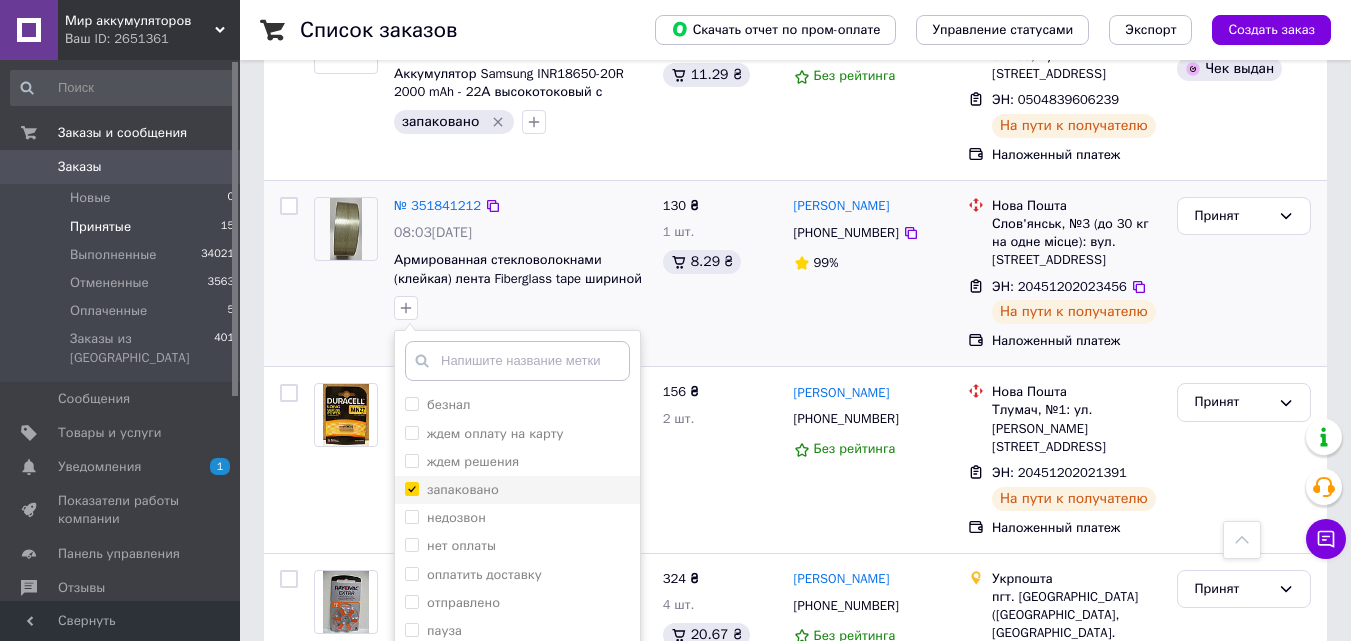 checkbox on "true" 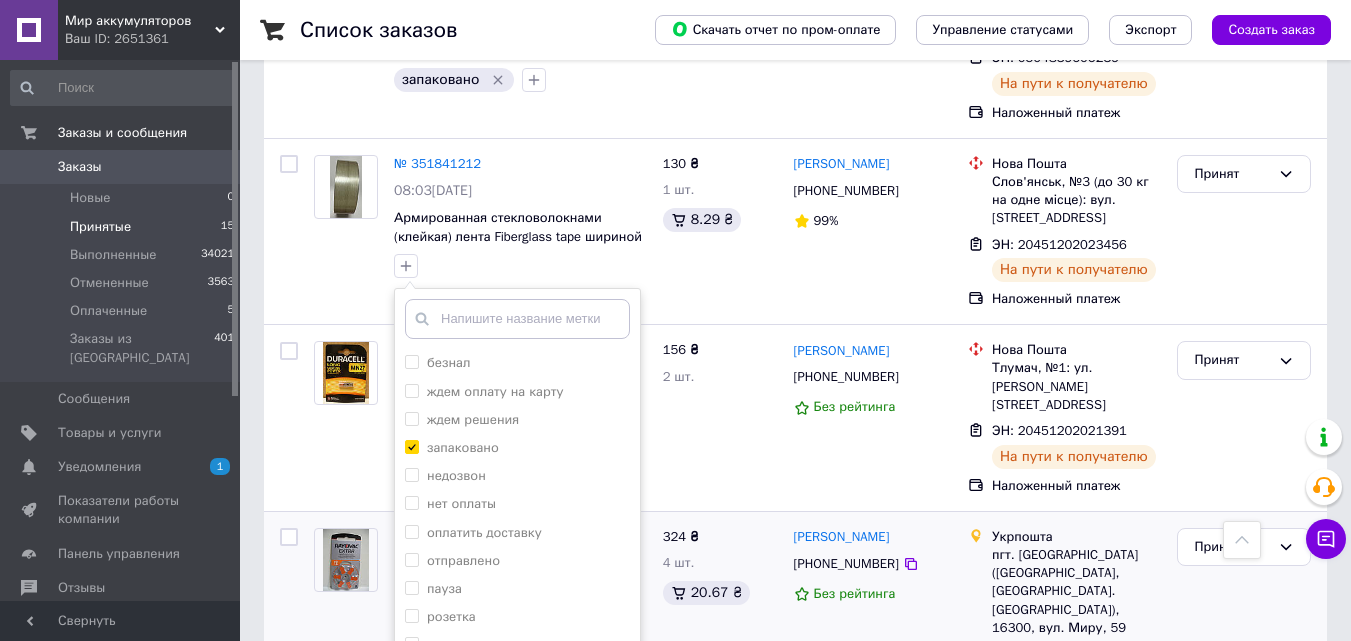 scroll, scrollTop: 1900, scrollLeft: 0, axis: vertical 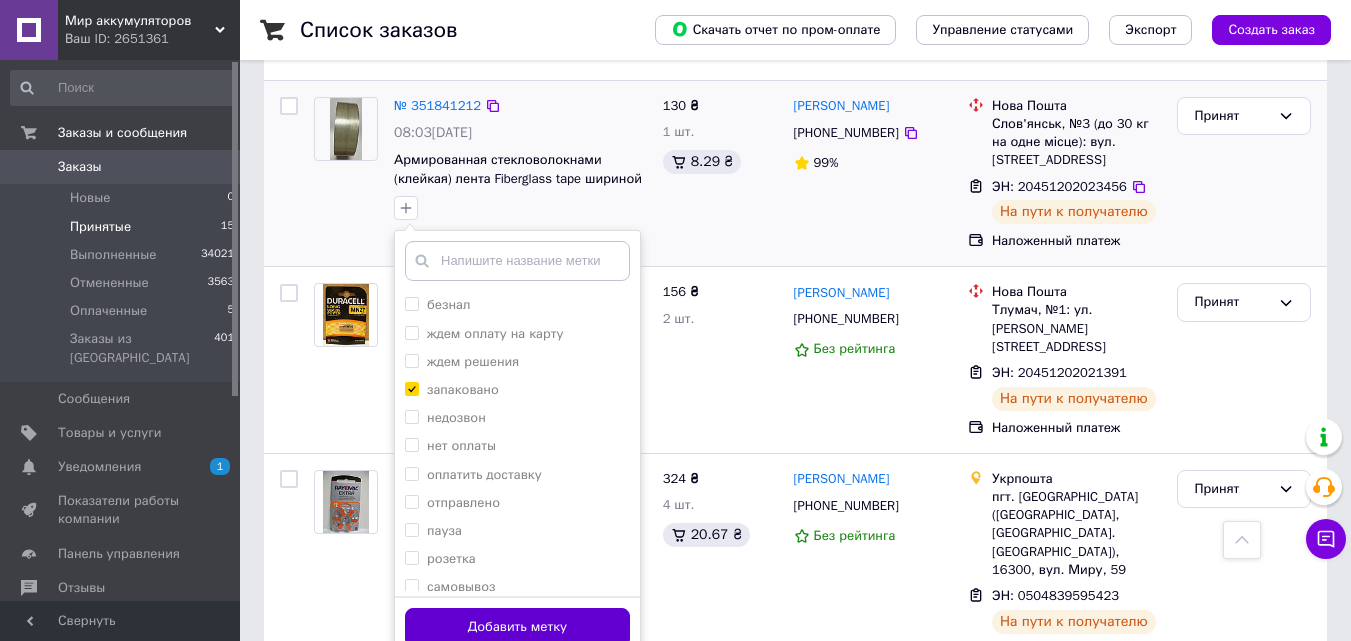click on "Добавить метку" at bounding box center [517, 627] 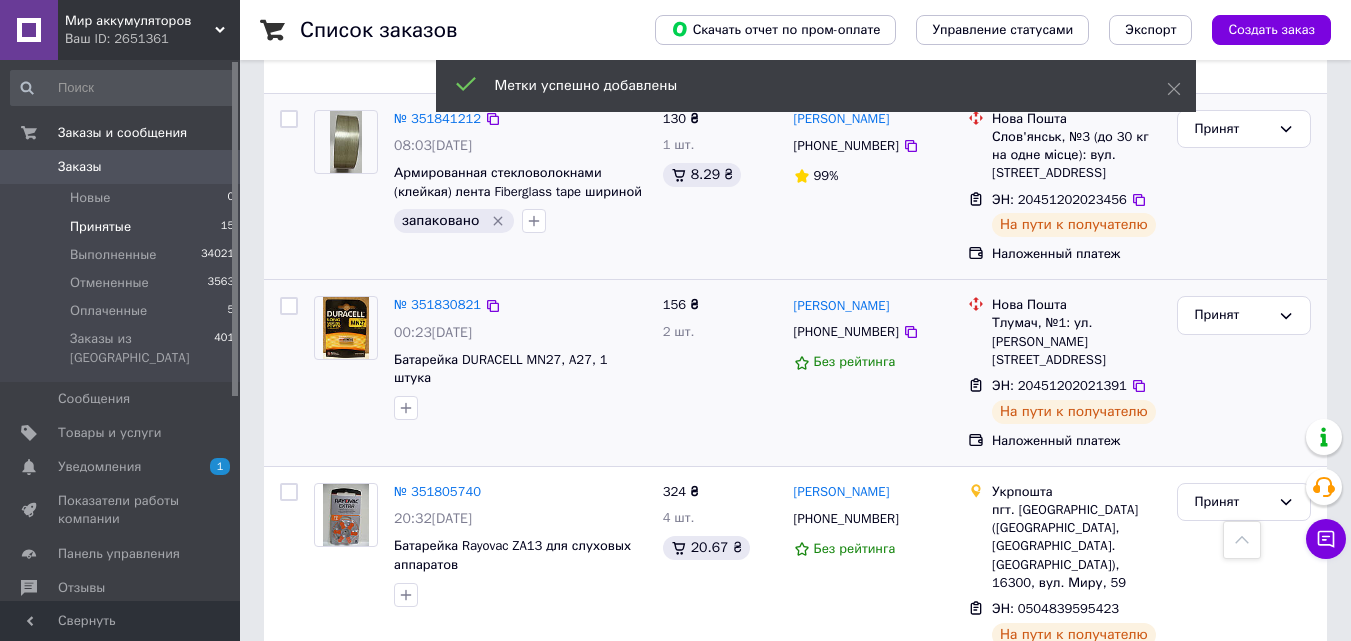 scroll, scrollTop: 1800, scrollLeft: 0, axis: vertical 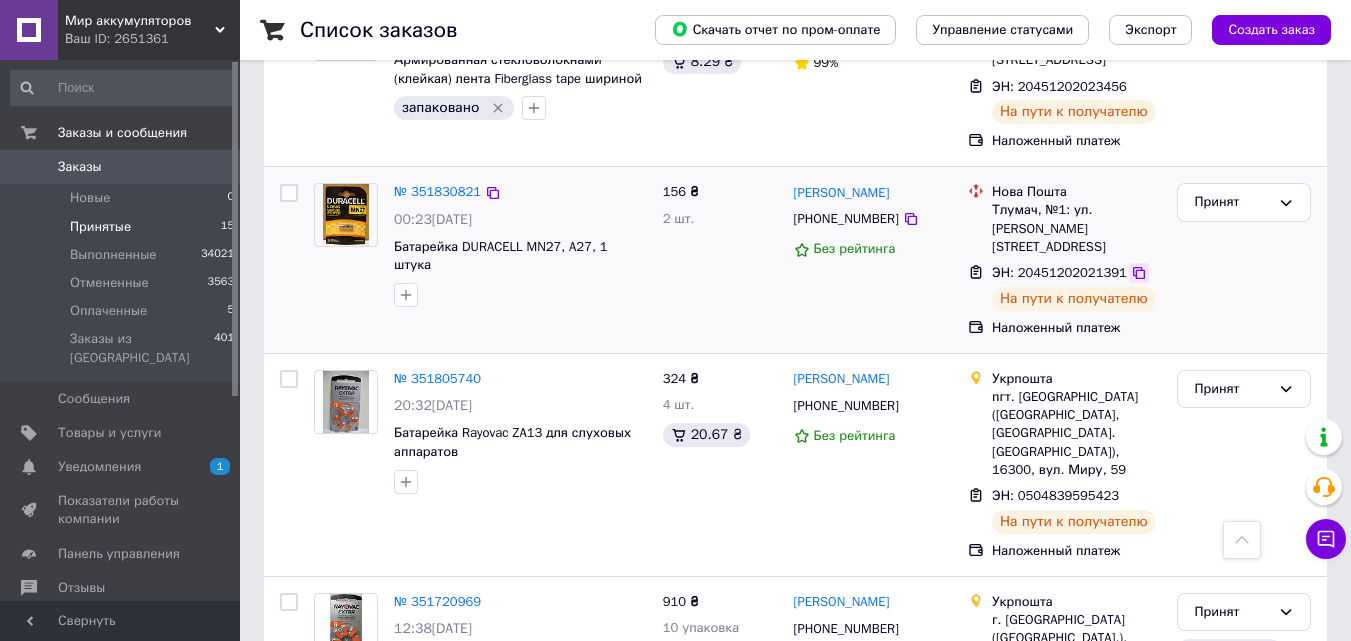 click 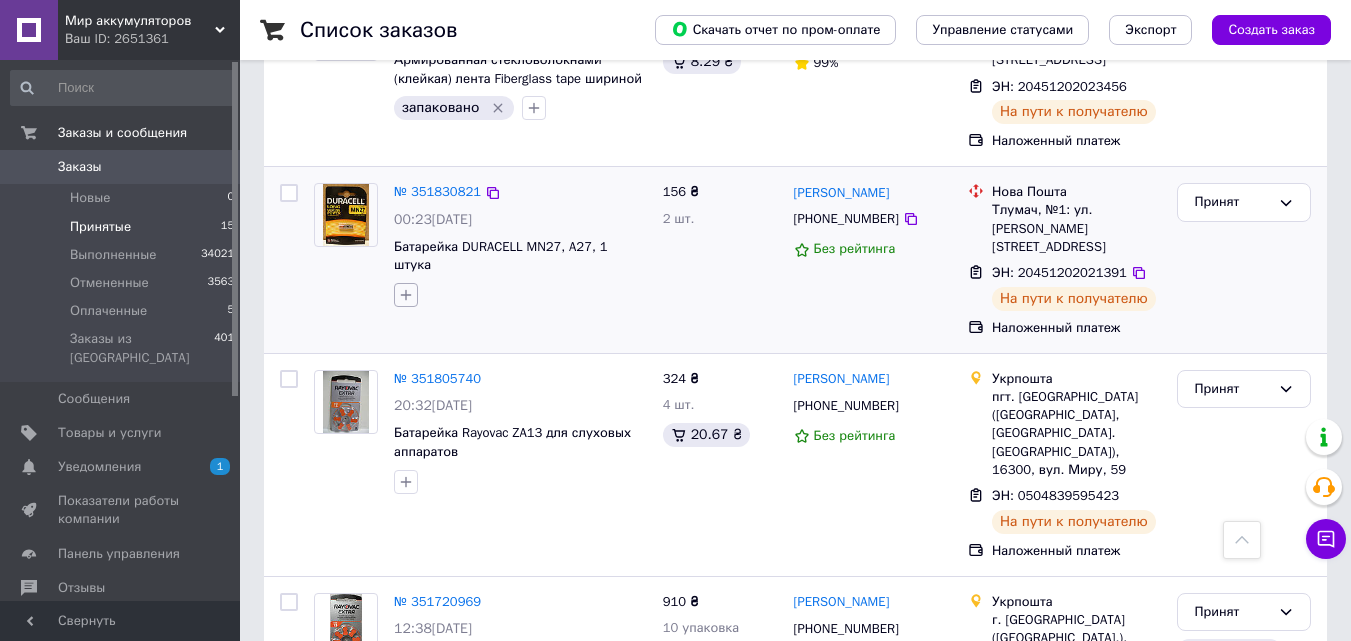 click 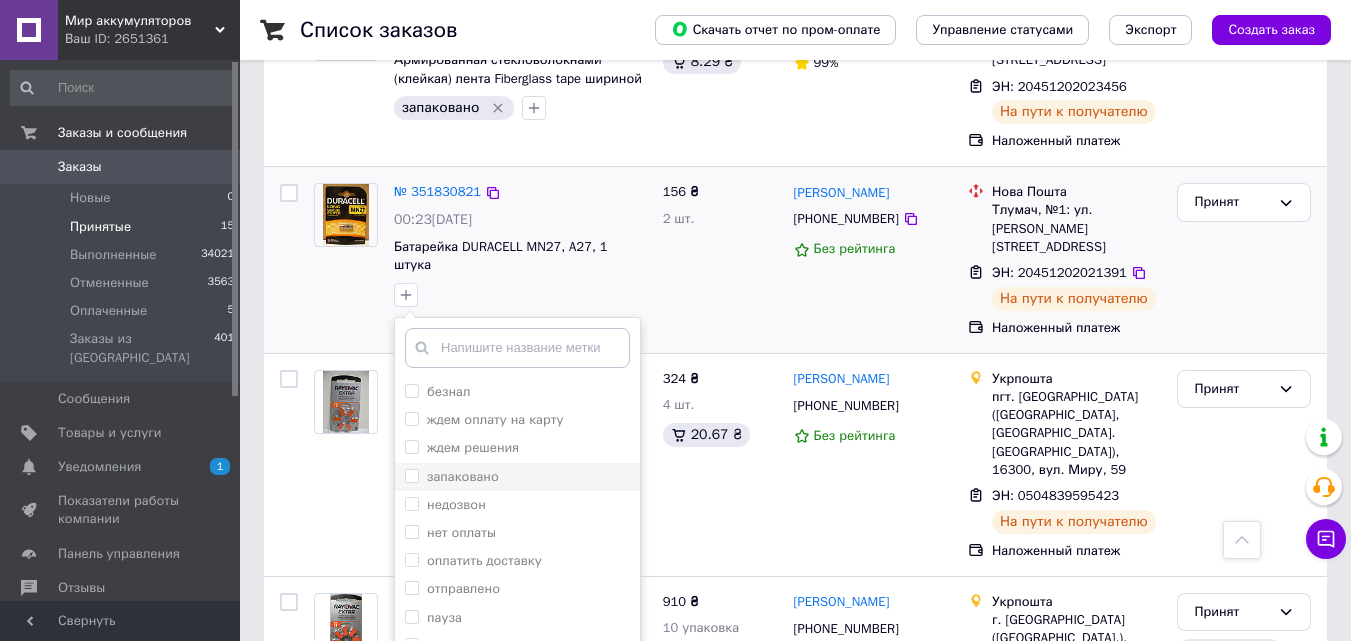 click on "запаковано" at bounding box center [463, 476] 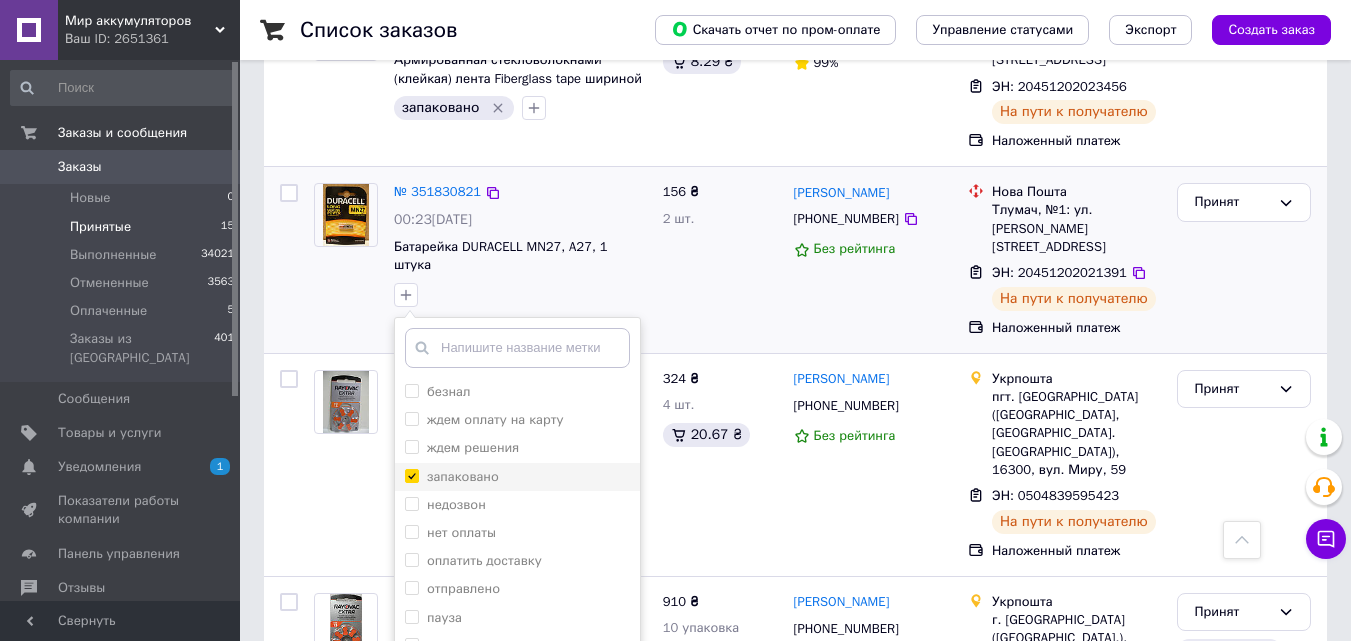 checkbox on "true" 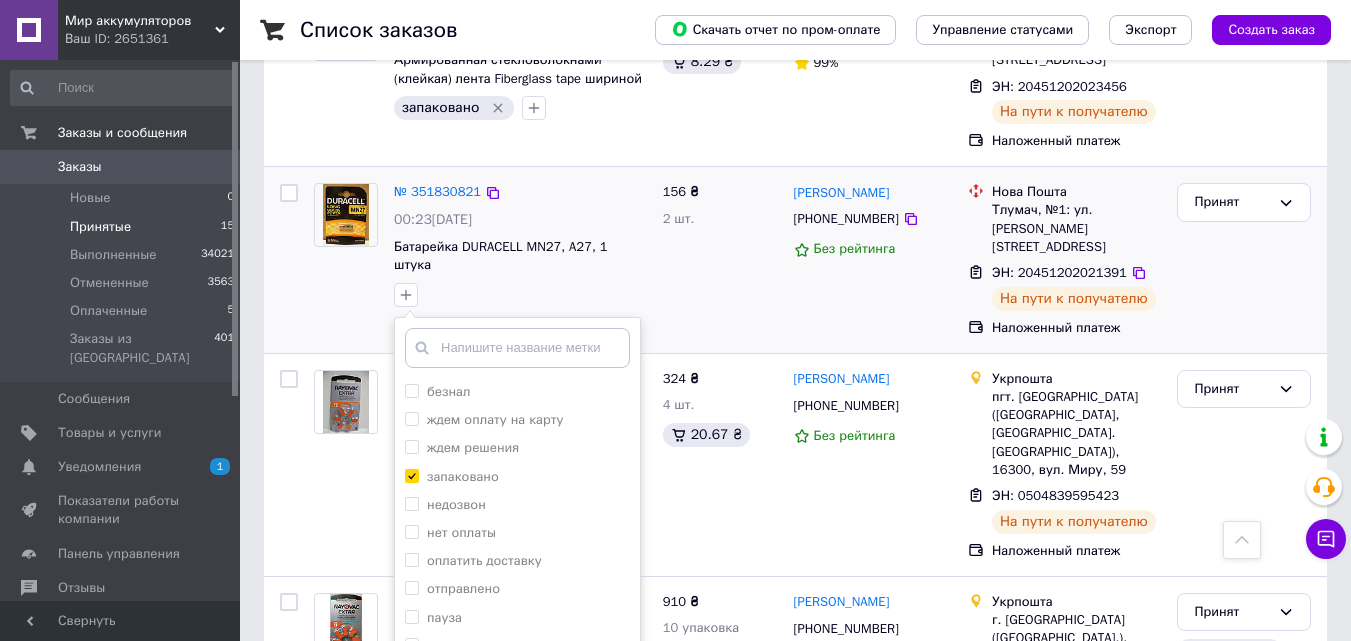 click on "Добавить метку" at bounding box center (517, 714) 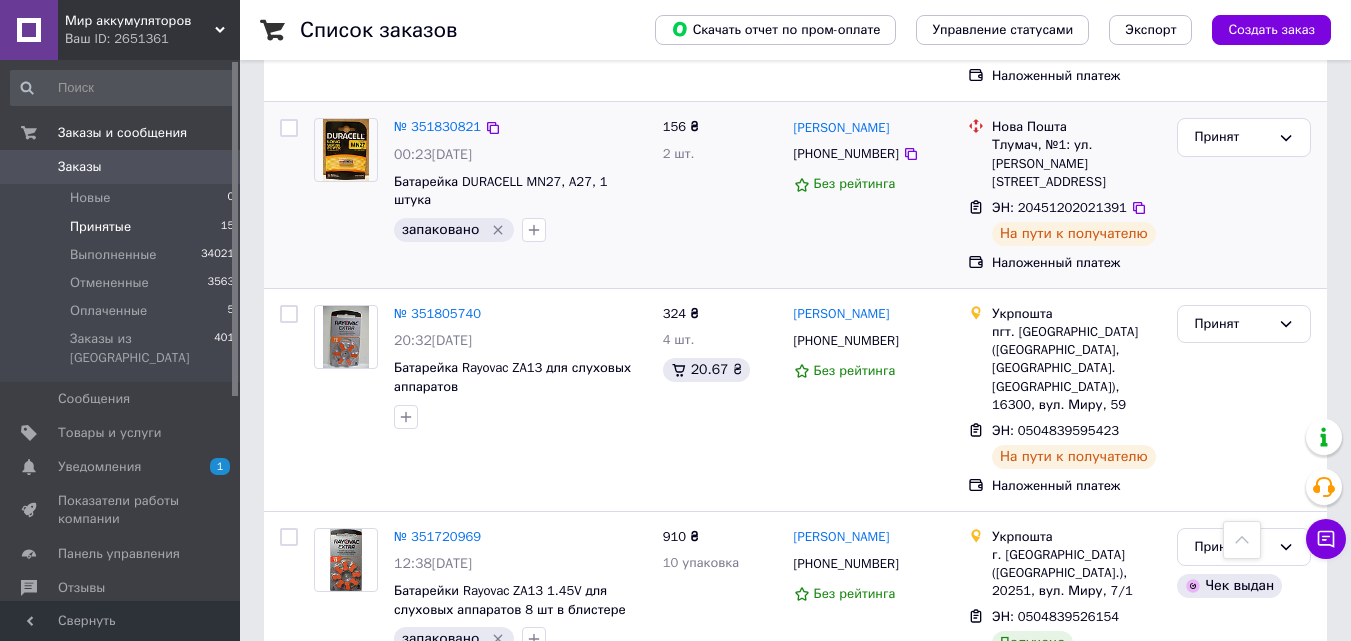 scroll, scrollTop: 2100, scrollLeft: 0, axis: vertical 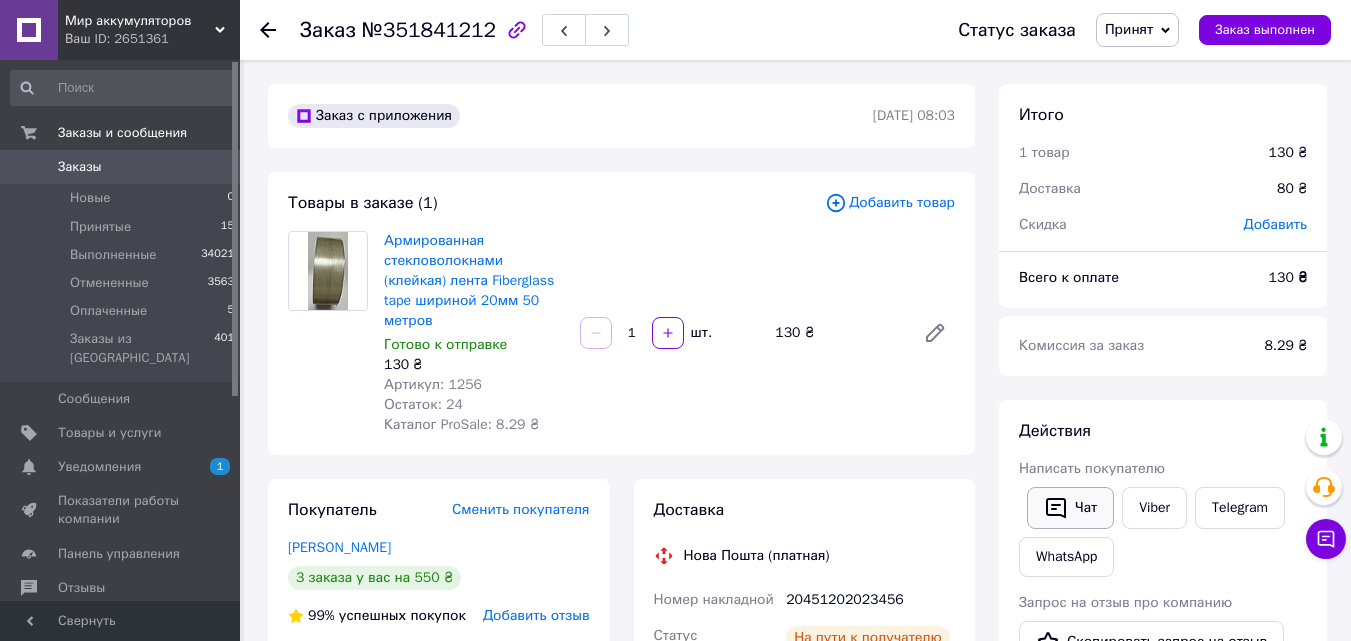 click on "Чат" at bounding box center (1070, 508) 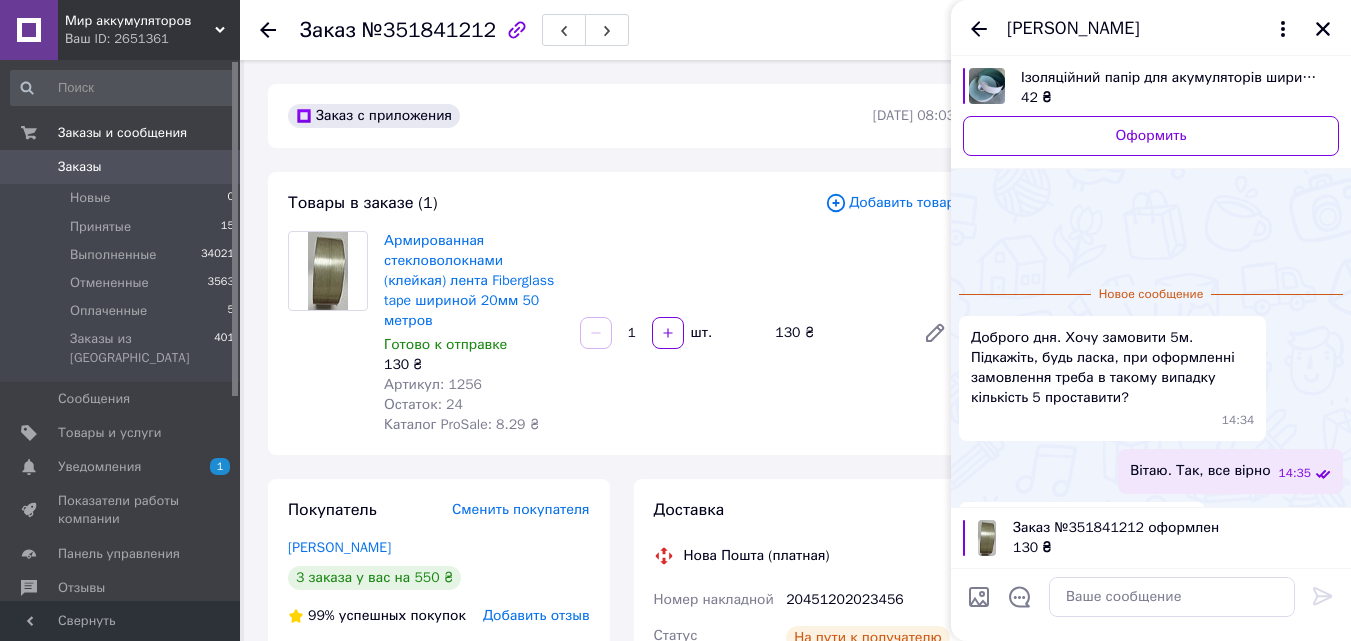 scroll, scrollTop: 115, scrollLeft: 0, axis: vertical 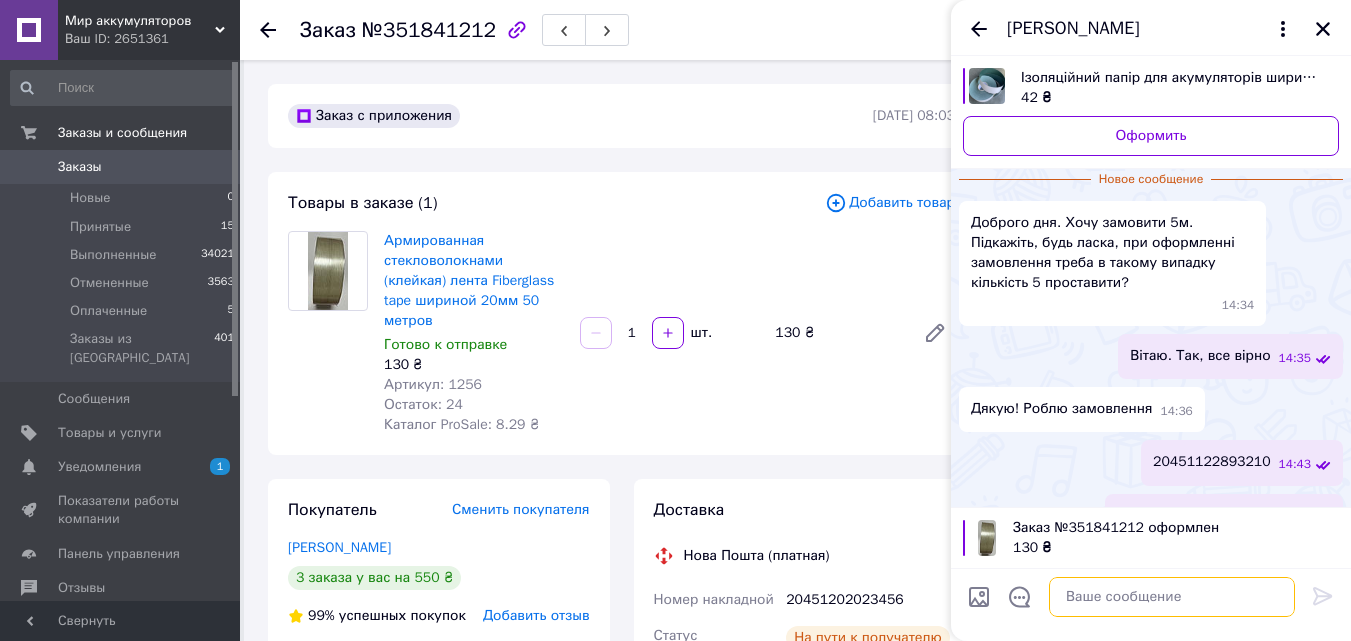 paste on "https://kasa.vchasno.ua/check-viewer/OT_SCH8XEyY" 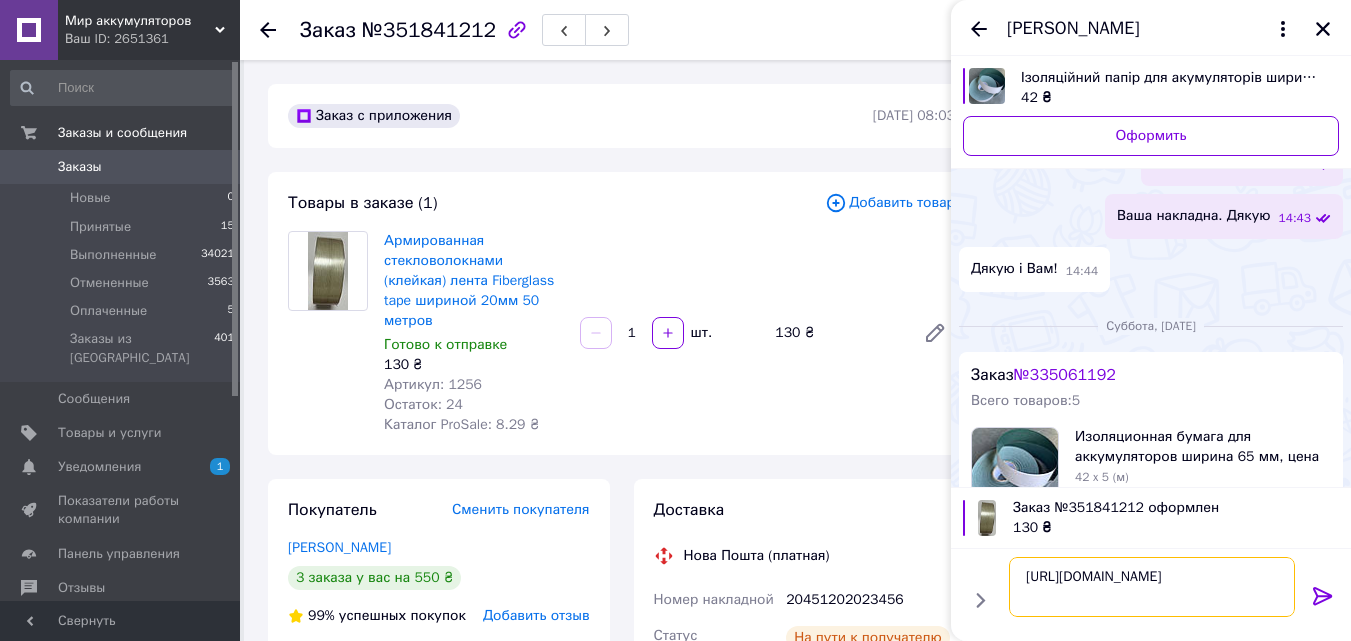 scroll, scrollTop: 464, scrollLeft: 0, axis: vertical 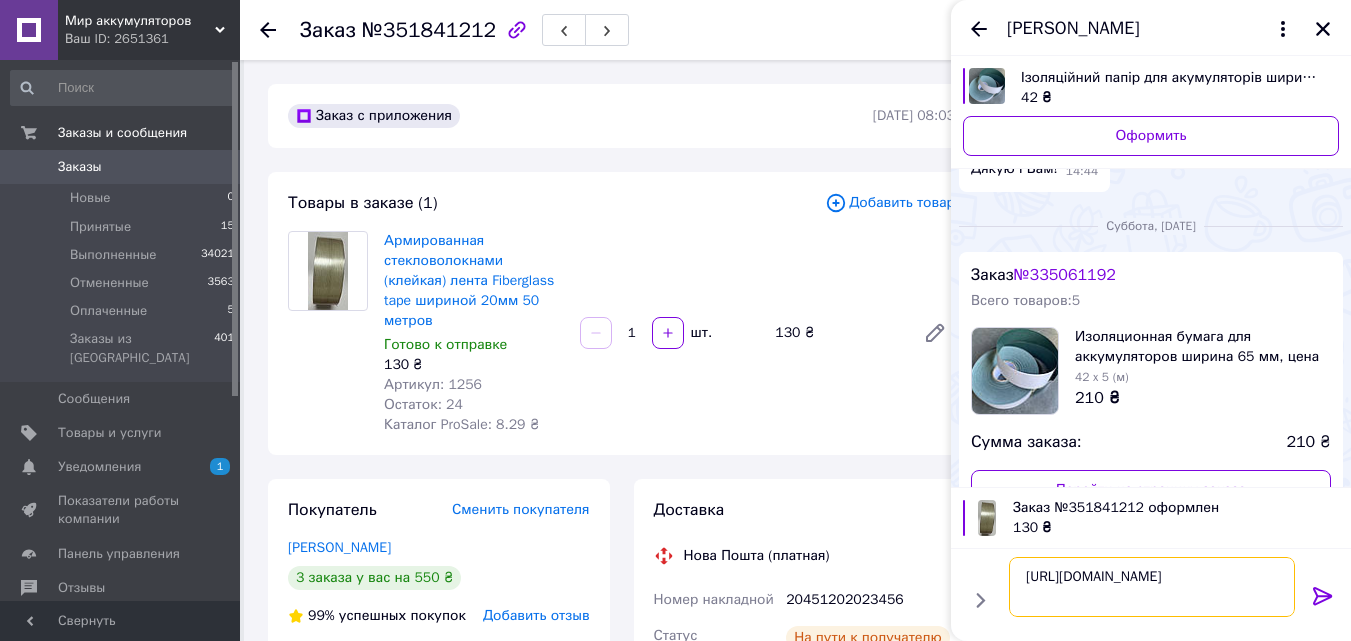type on "https://kasa.vchasno.ua/check-viewer/OT_SCH8XEyY" 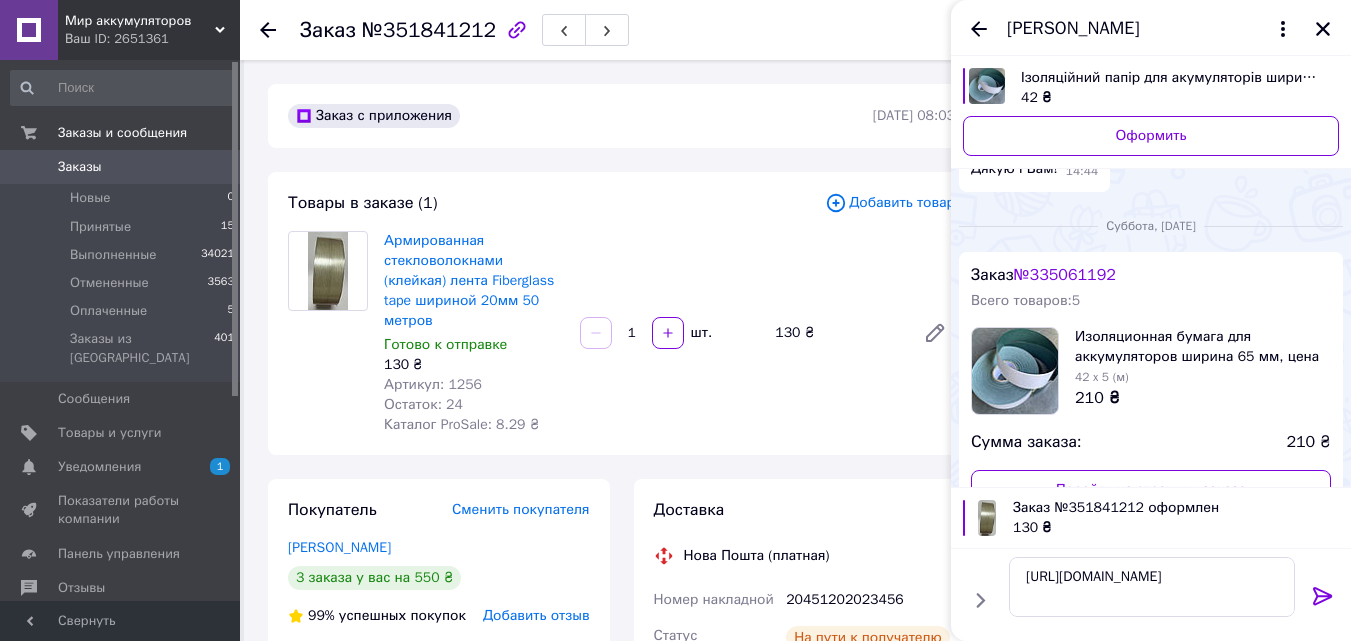 click 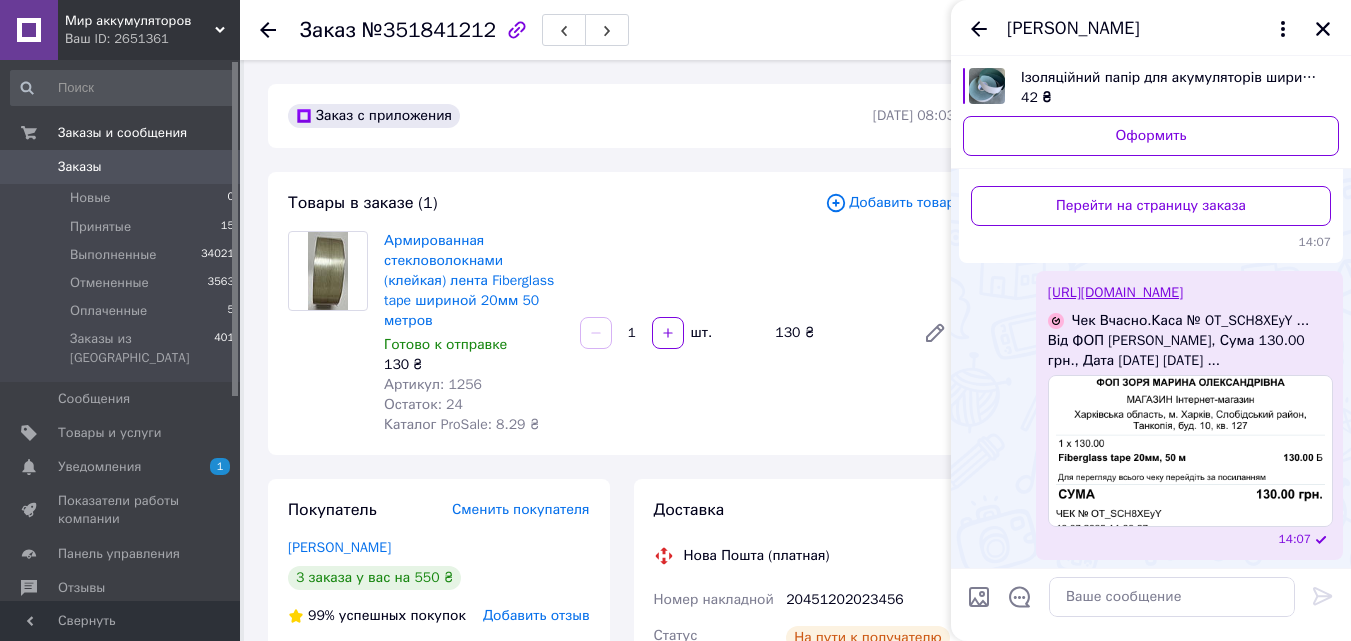 scroll, scrollTop: 2294, scrollLeft: 0, axis: vertical 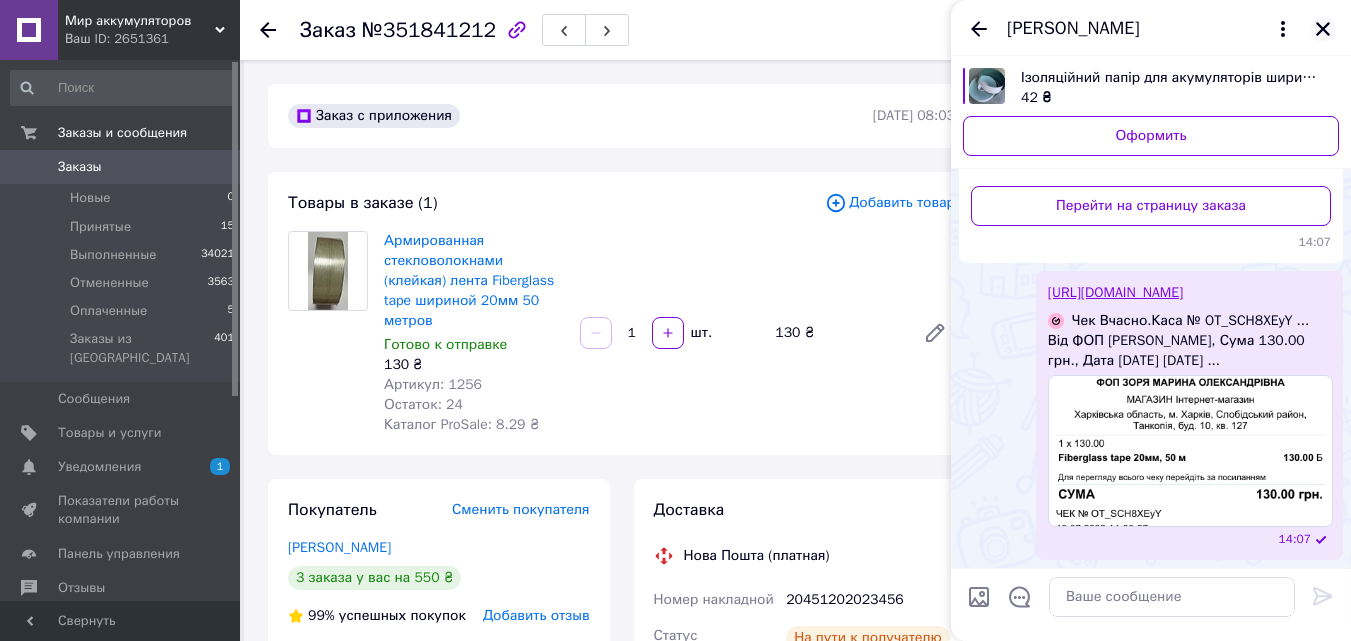 click 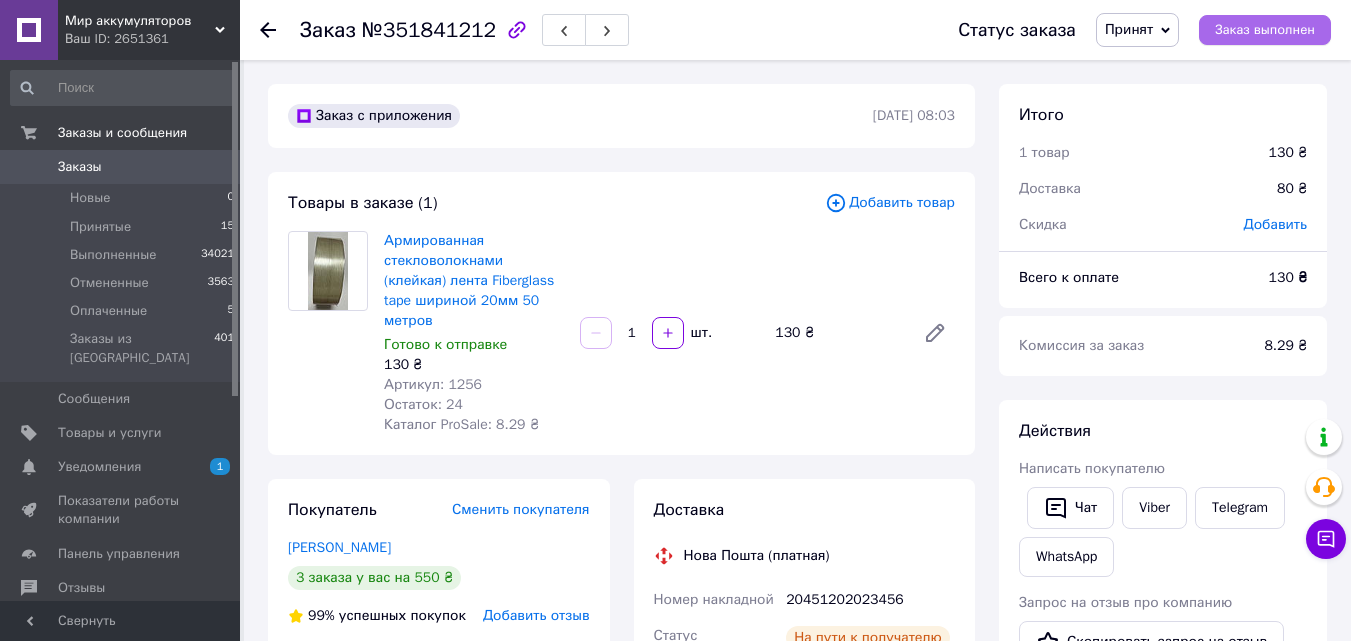 click on "Заказ выполнен" at bounding box center [1265, 30] 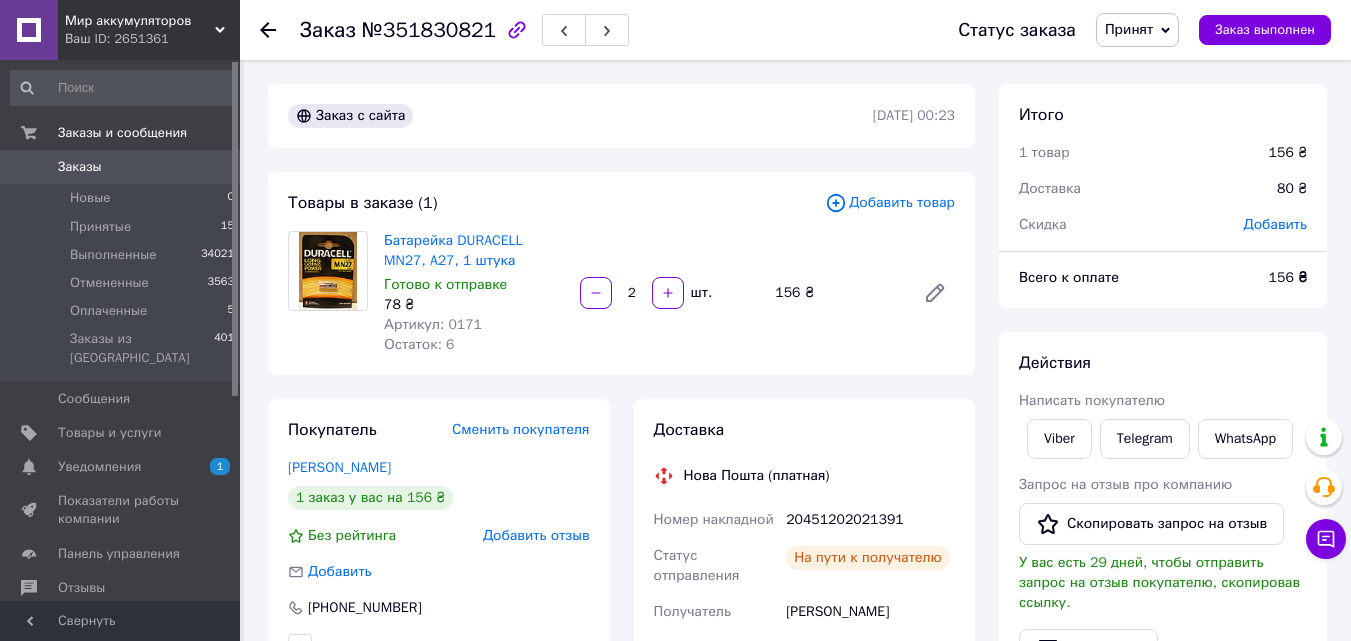 scroll, scrollTop: 100, scrollLeft: 0, axis: vertical 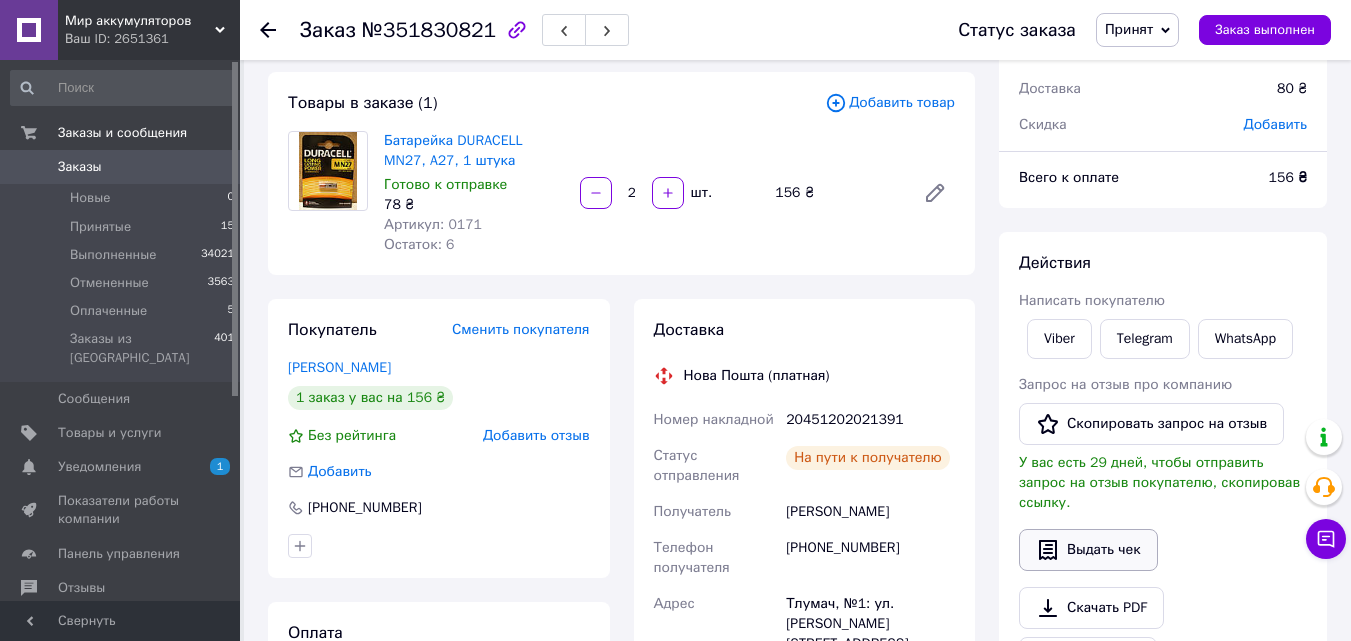 click on "Выдать чек" at bounding box center (1088, 550) 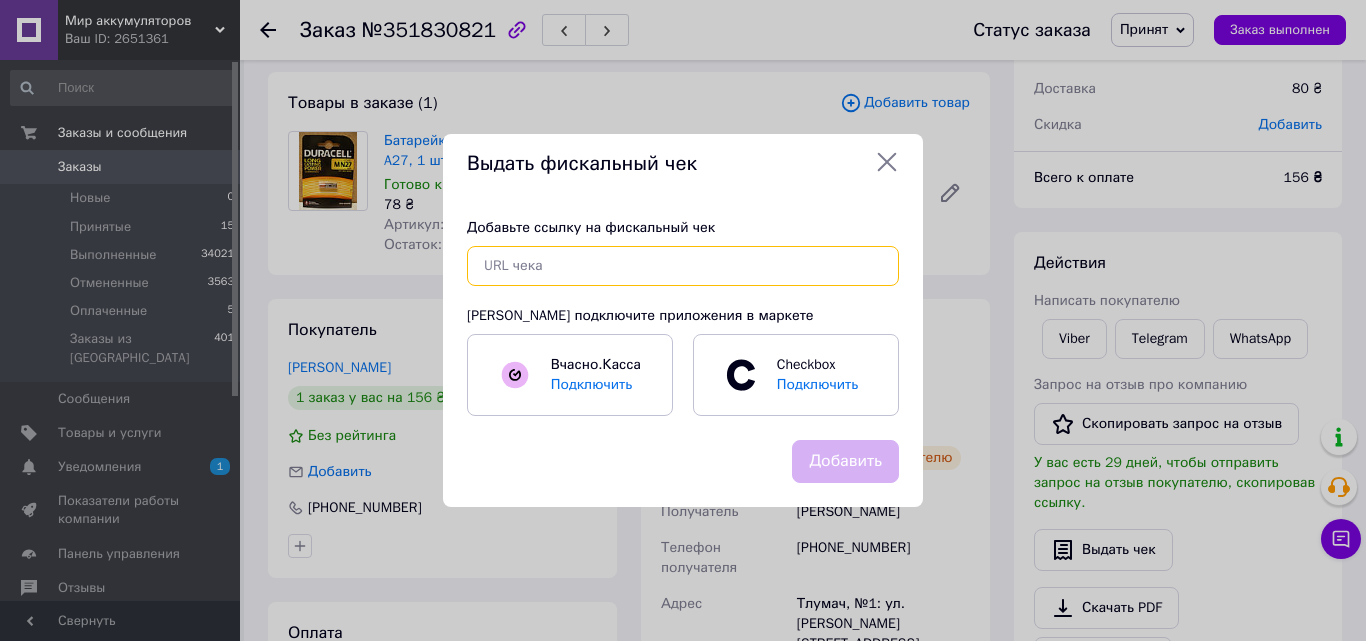 paste on "[URL][DOMAIN_NAME]" 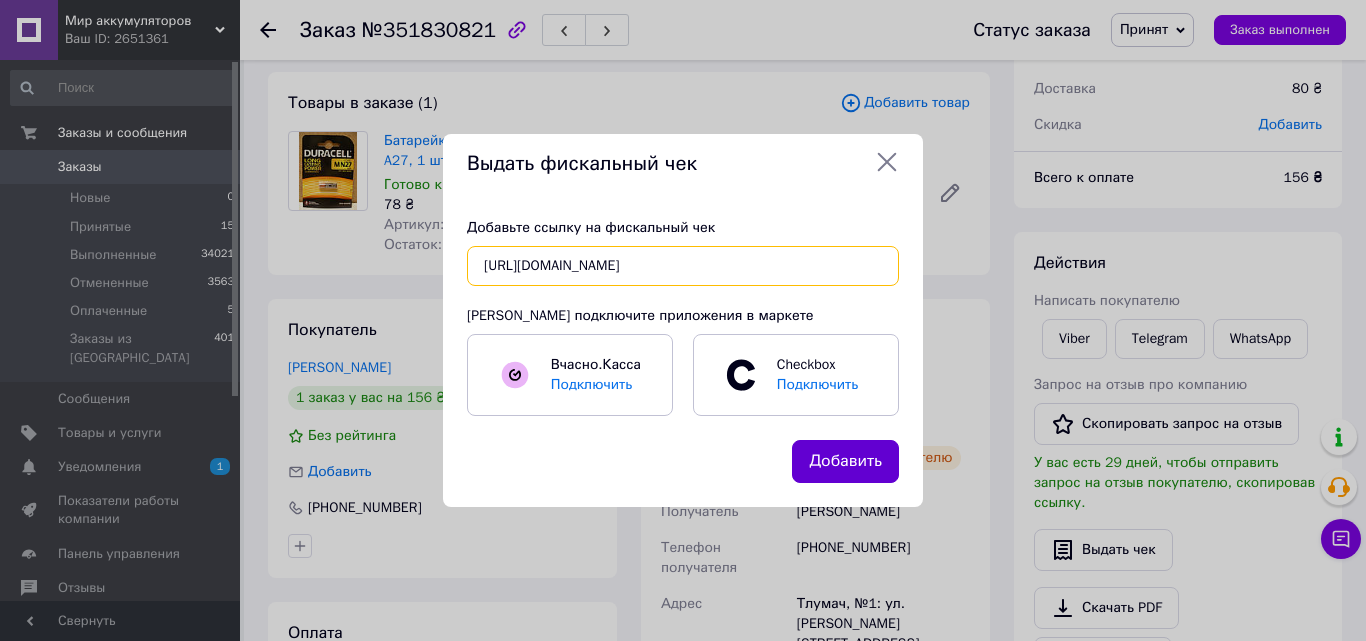 type on "[URL][DOMAIN_NAME]" 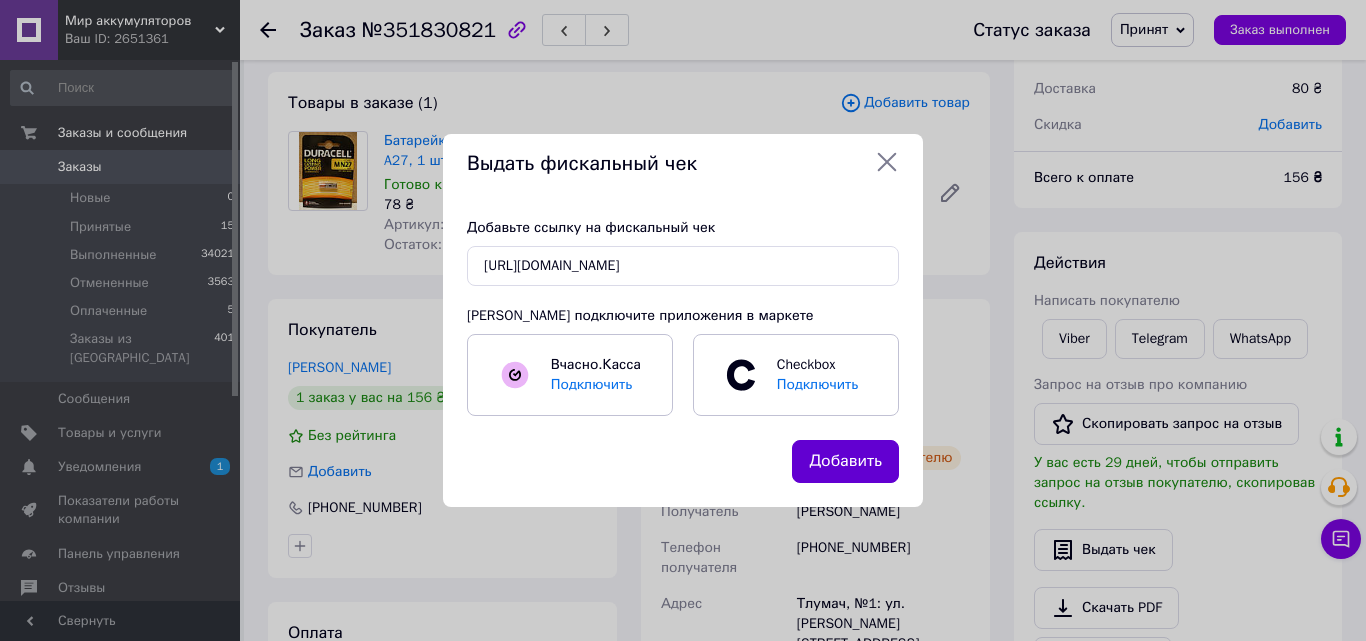 click on "Добавить" at bounding box center [845, 461] 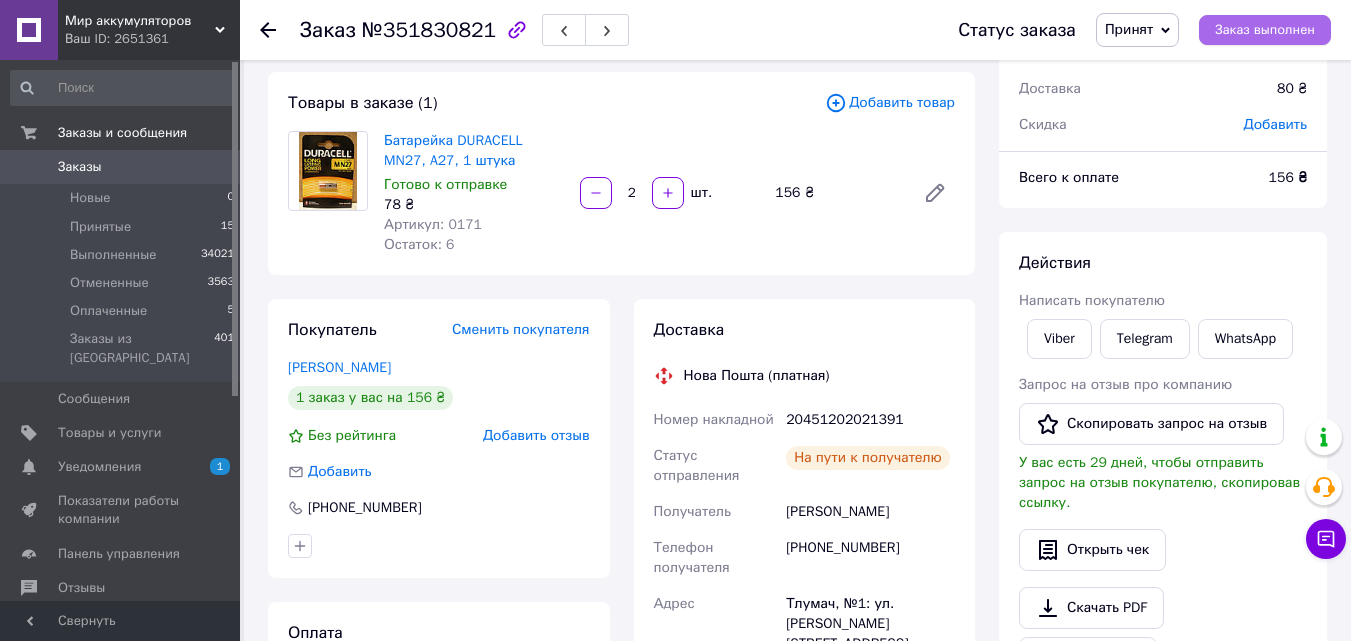 click on "Заказ выполнен" at bounding box center [1265, 30] 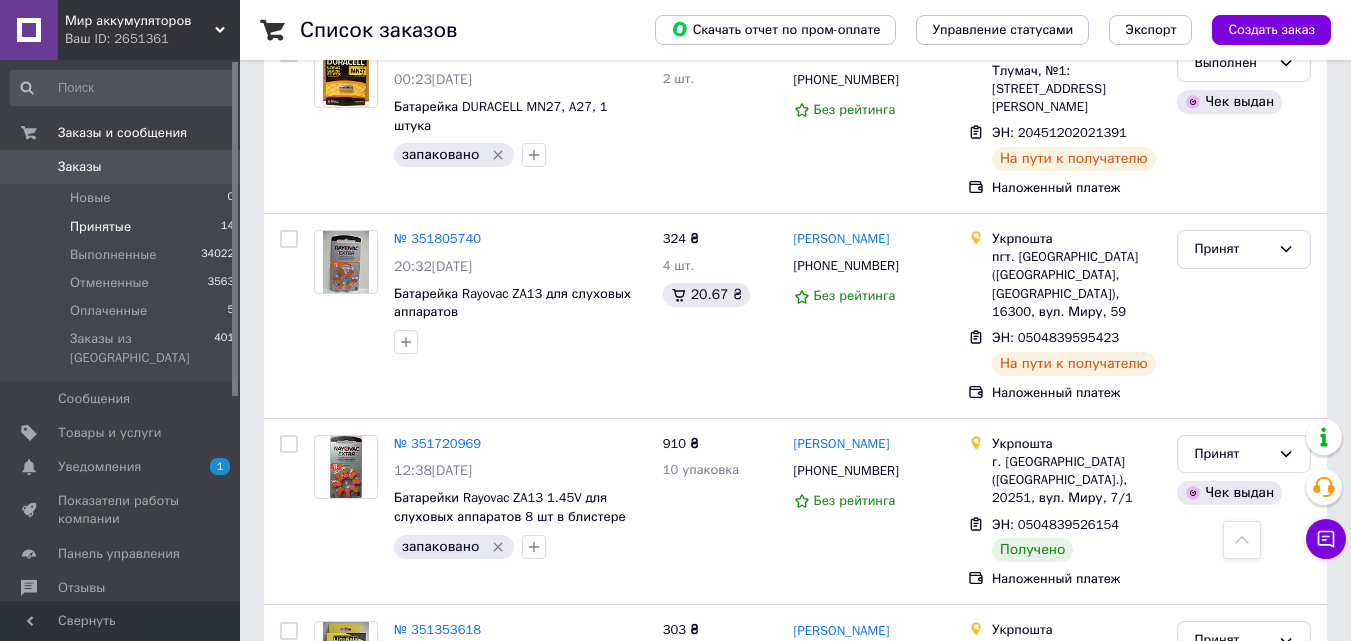 scroll, scrollTop: 1900, scrollLeft: 0, axis: vertical 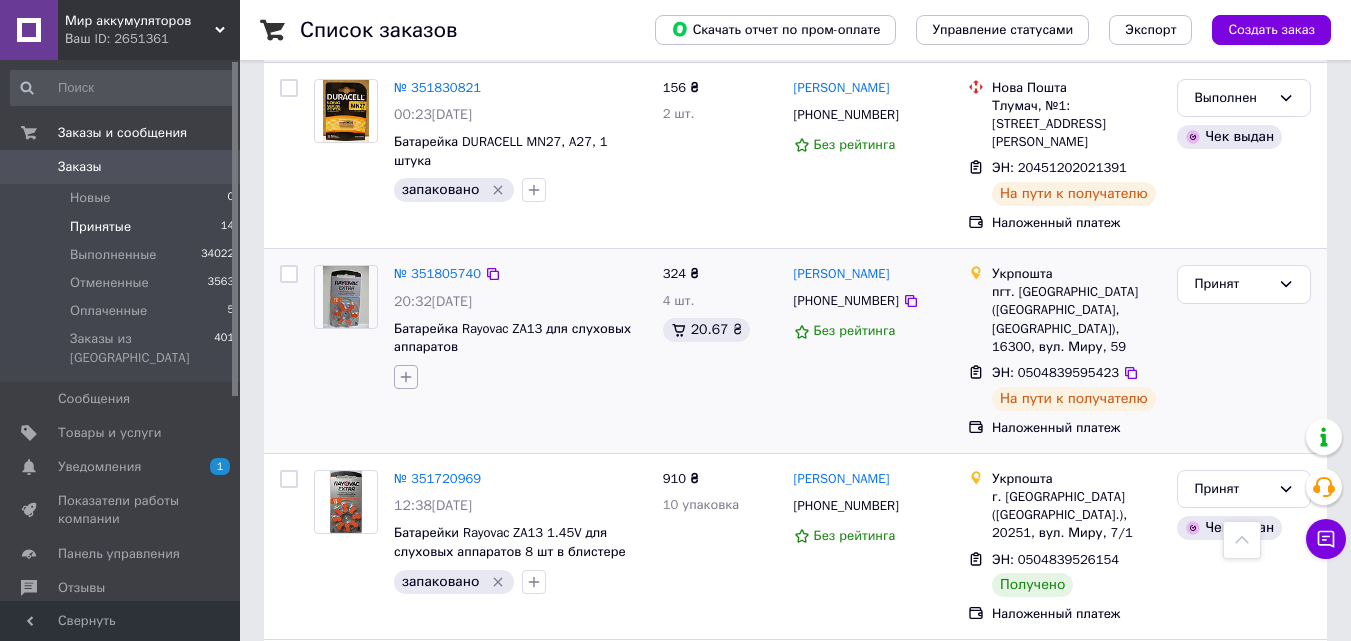 click 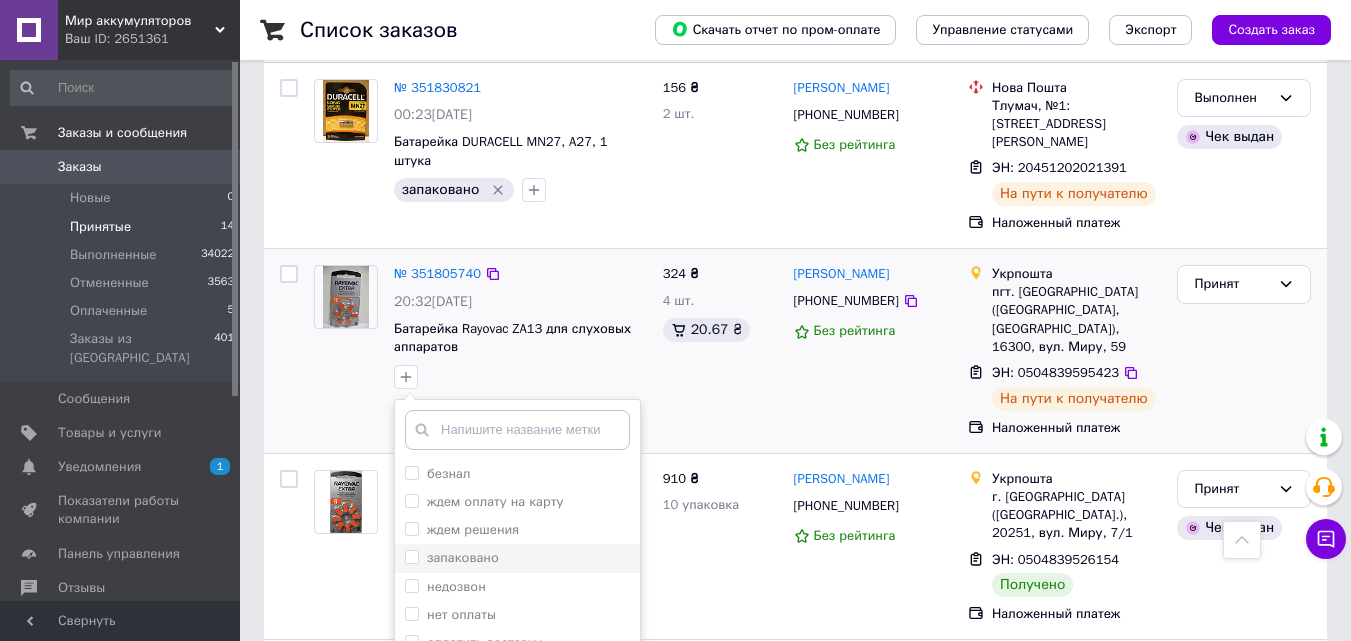 click on "запаковано" at bounding box center (463, 557) 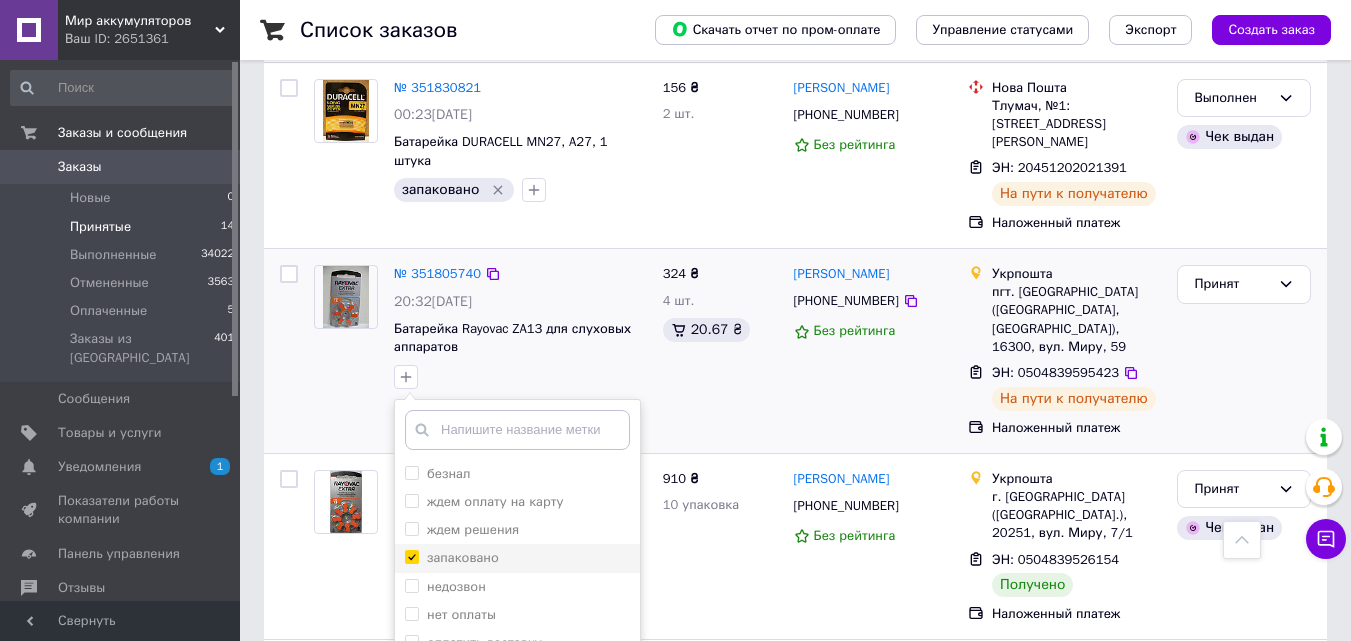 checkbox on "true" 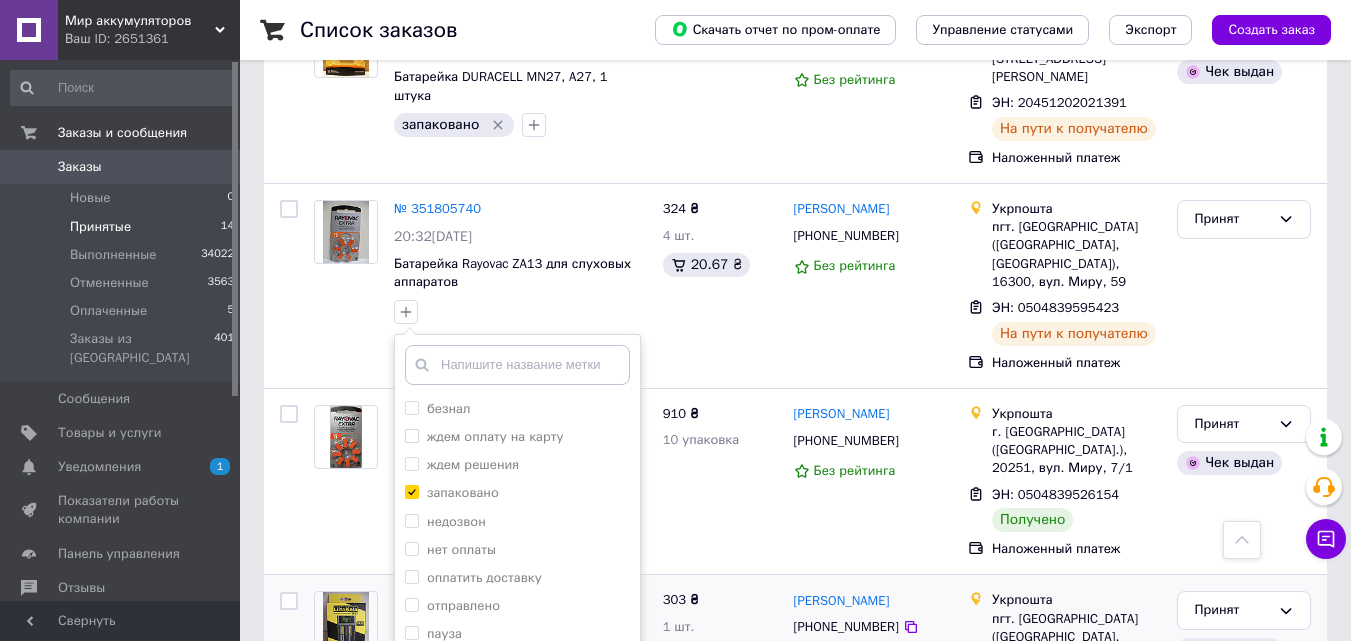 scroll, scrollTop: 2000, scrollLeft: 0, axis: vertical 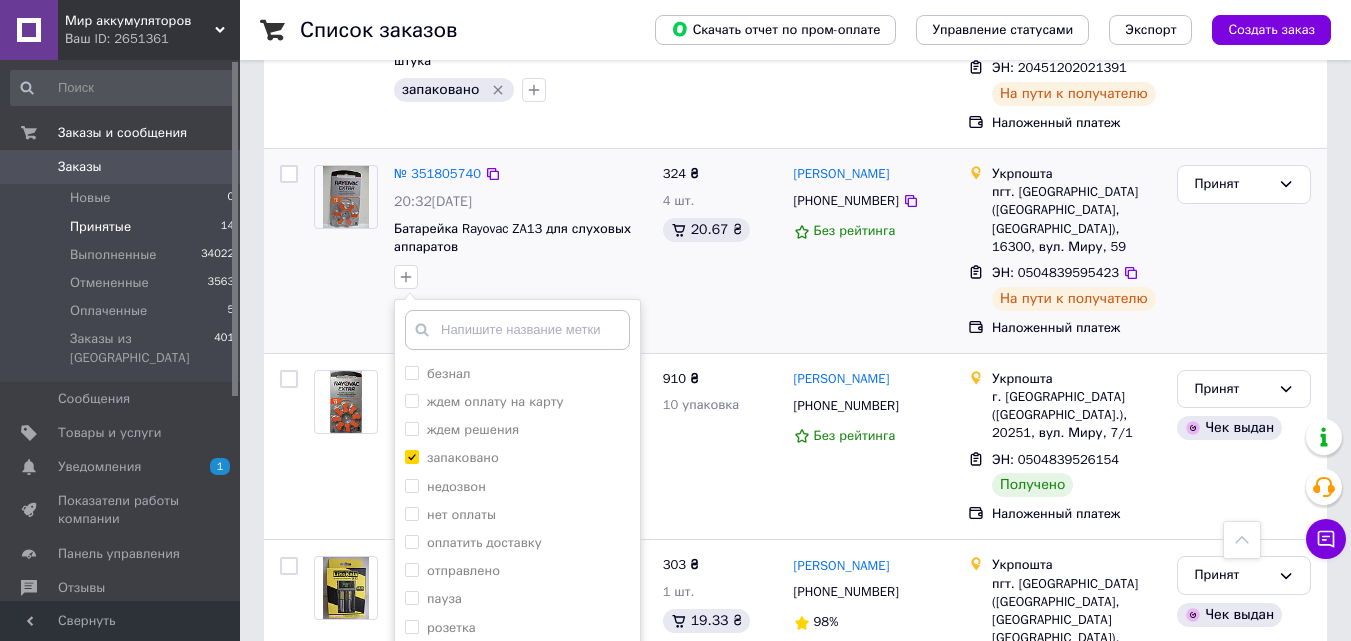click on "Добавить метку" at bounding box center [517, 696] 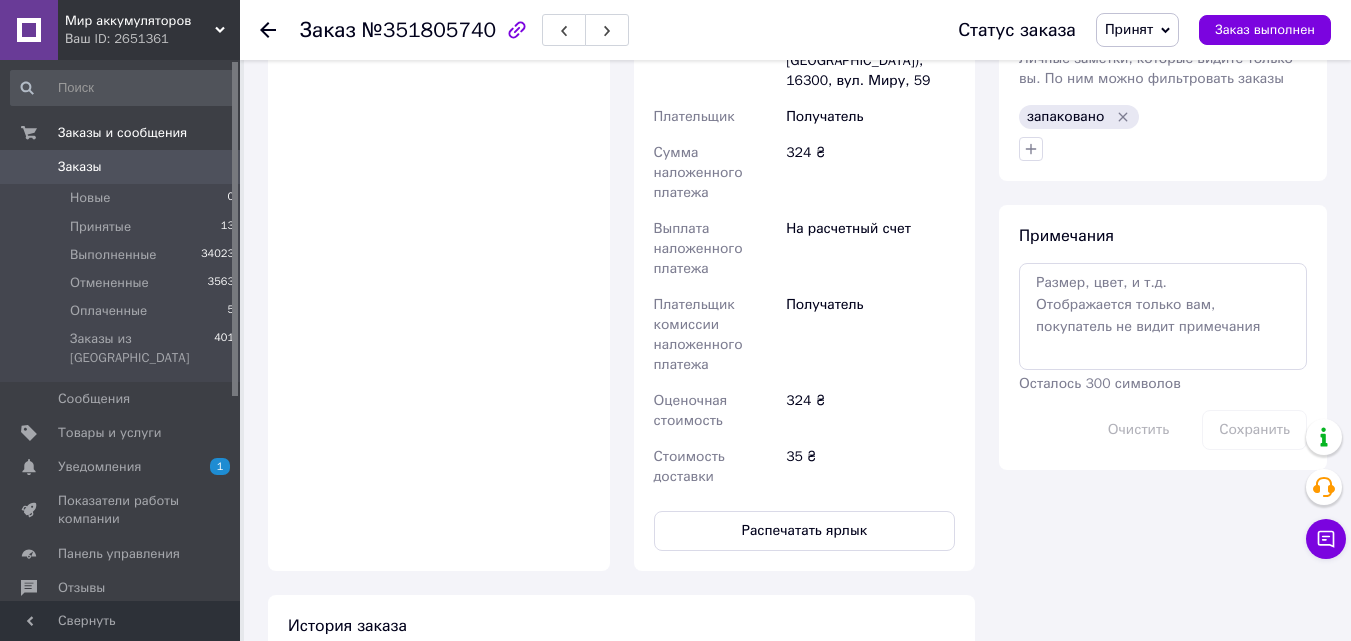 scroll, scrollTop: 1100, scrollLeft: 0, axis: vertical 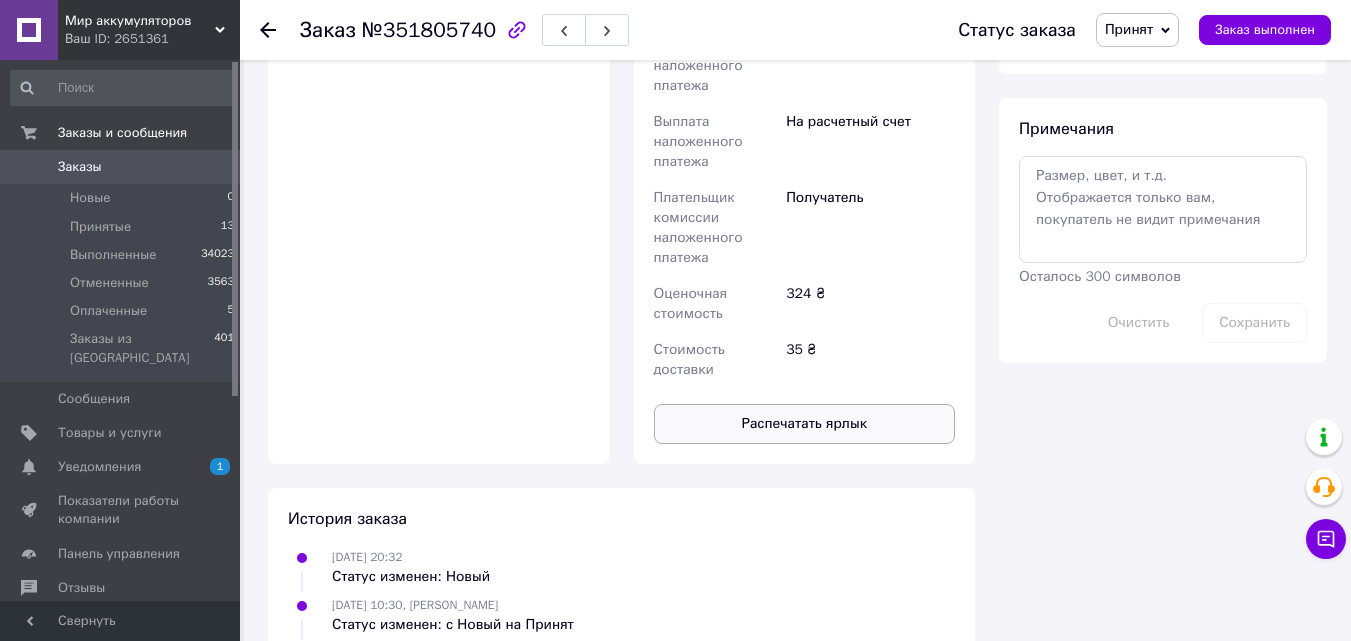 click on "Распечатать ярлык" at bounding box center [805, 424] 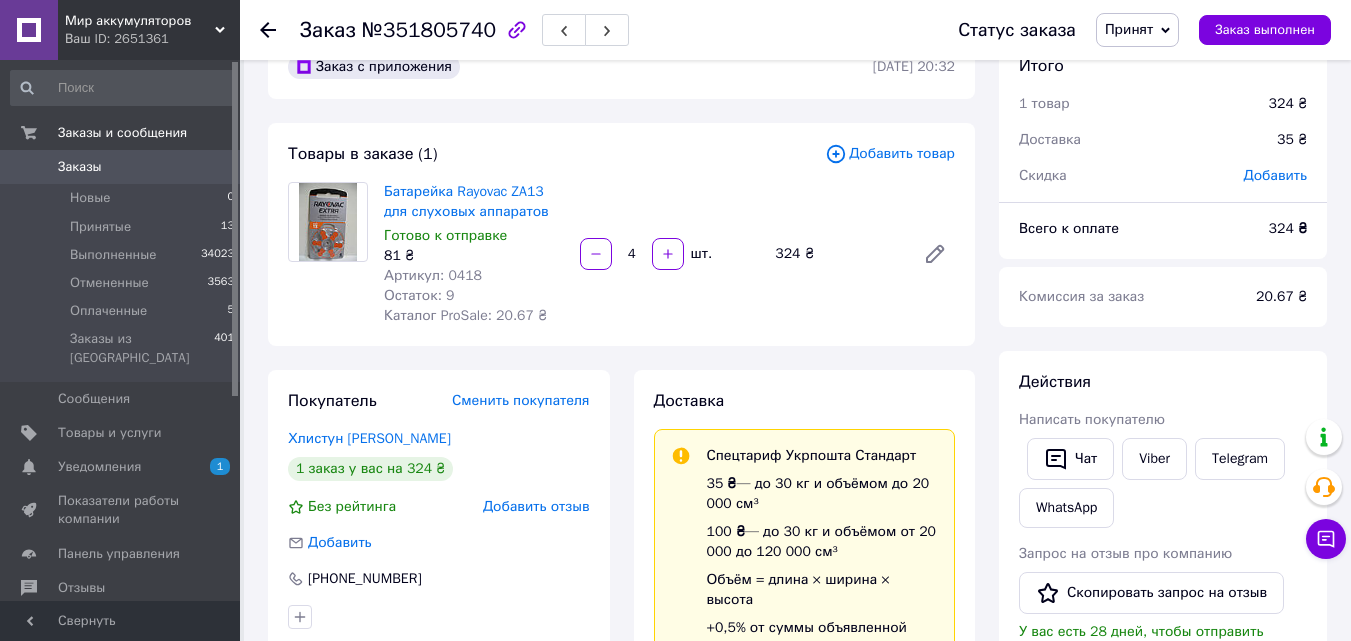 scroll, scrollTop: 0, scrollLeft: 0, axis: both 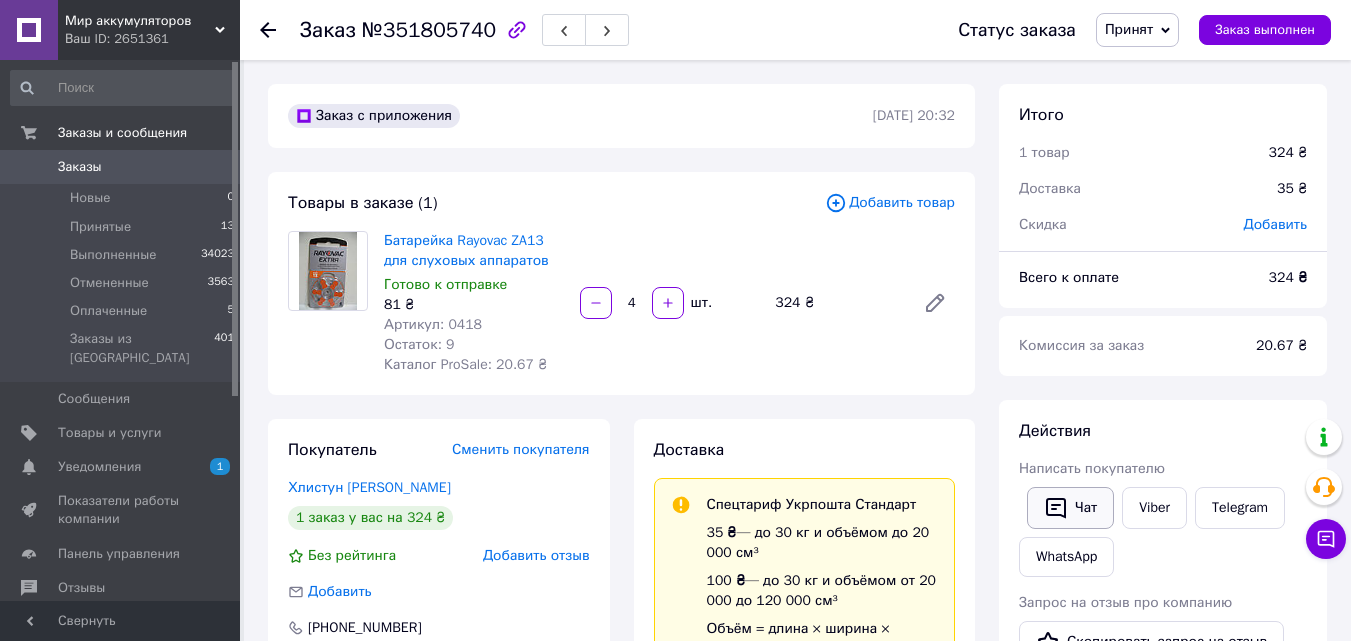click on "Чат" at bounding box center [1070, 508] 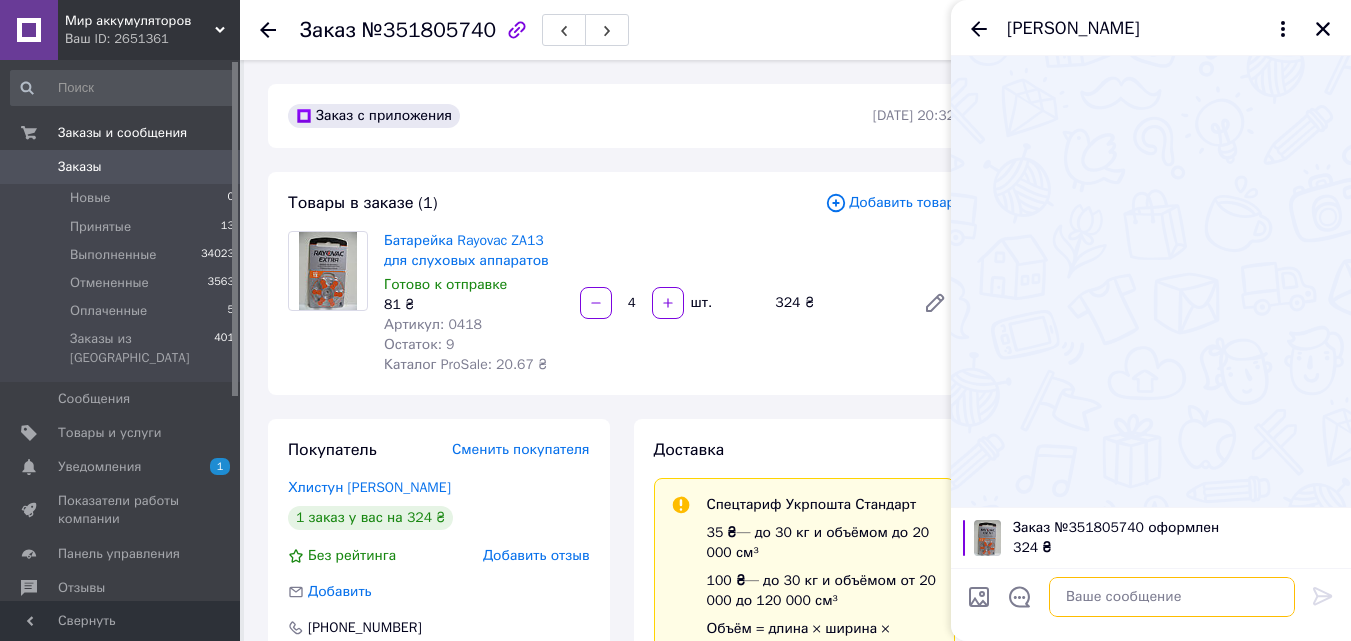 paste on "https://kasa.vchasno.ua/check-viewer/OO_0rp1uM74" 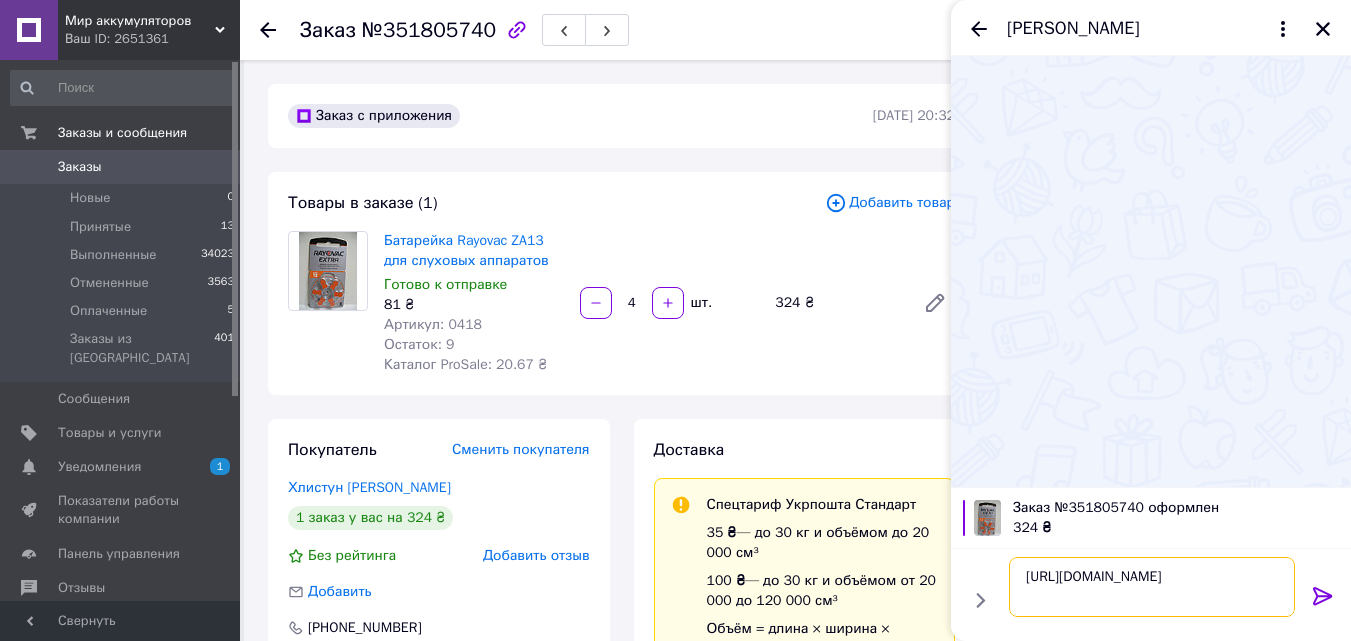 type on "https://kasa.vchasno.ua/check-viewer/OO_0rp1uM74" 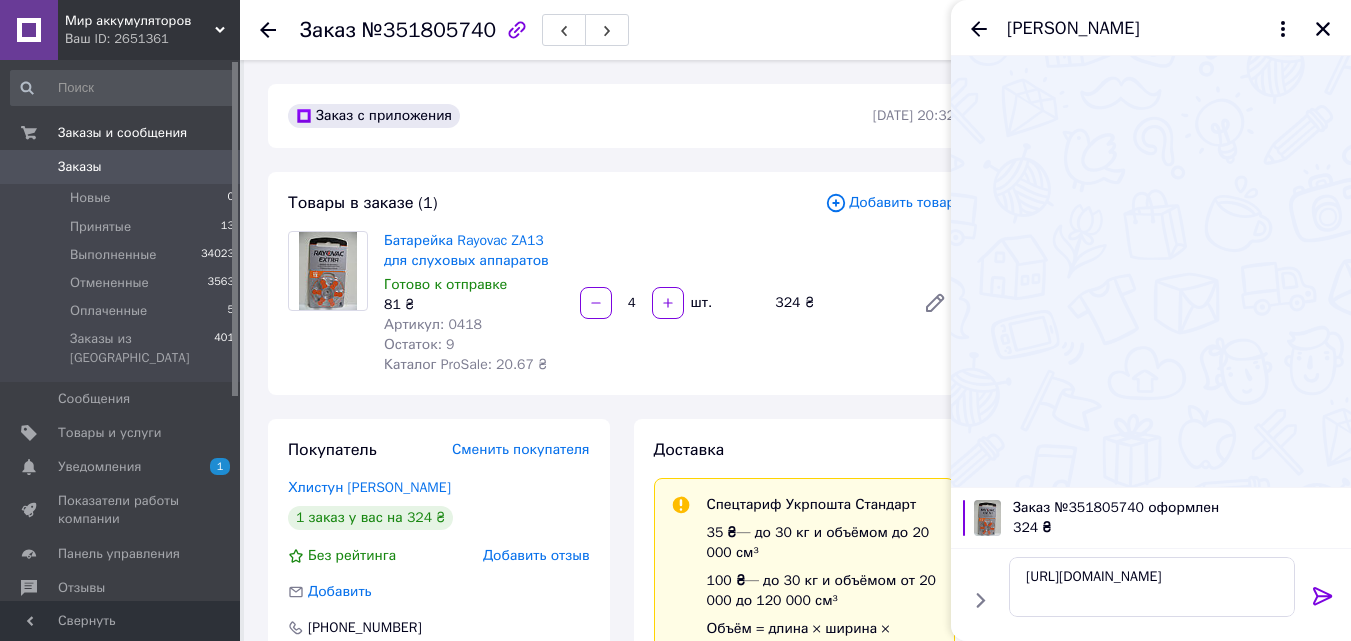 click 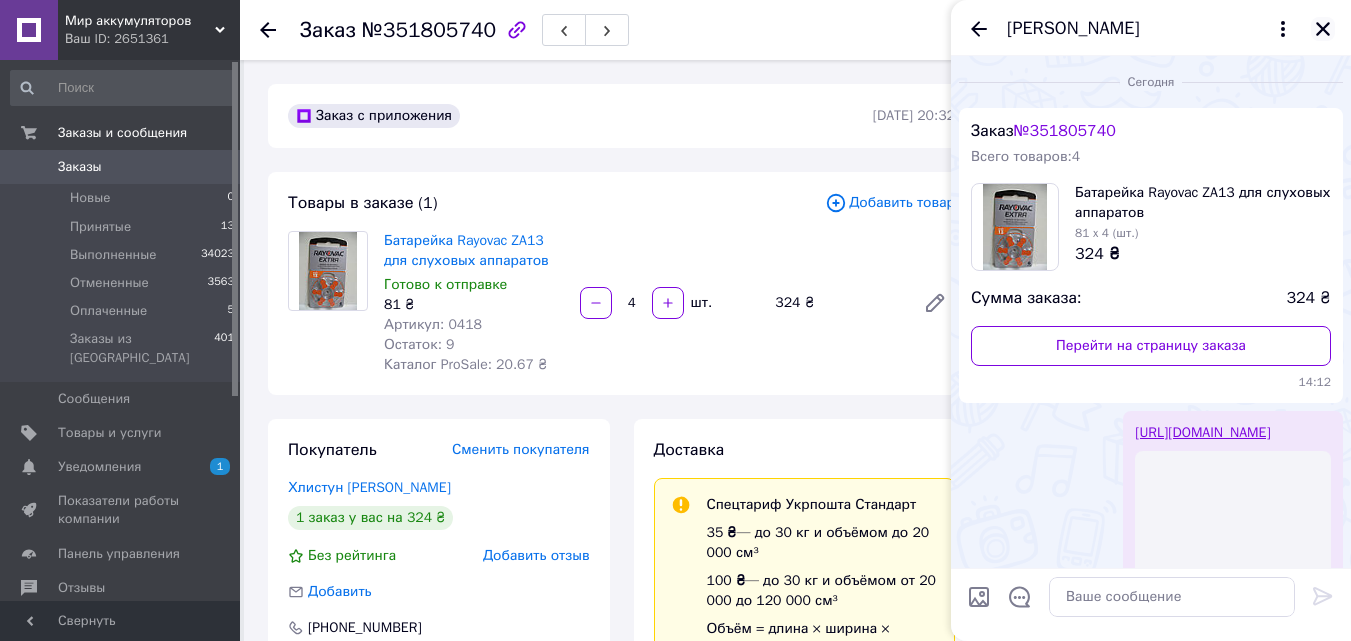click 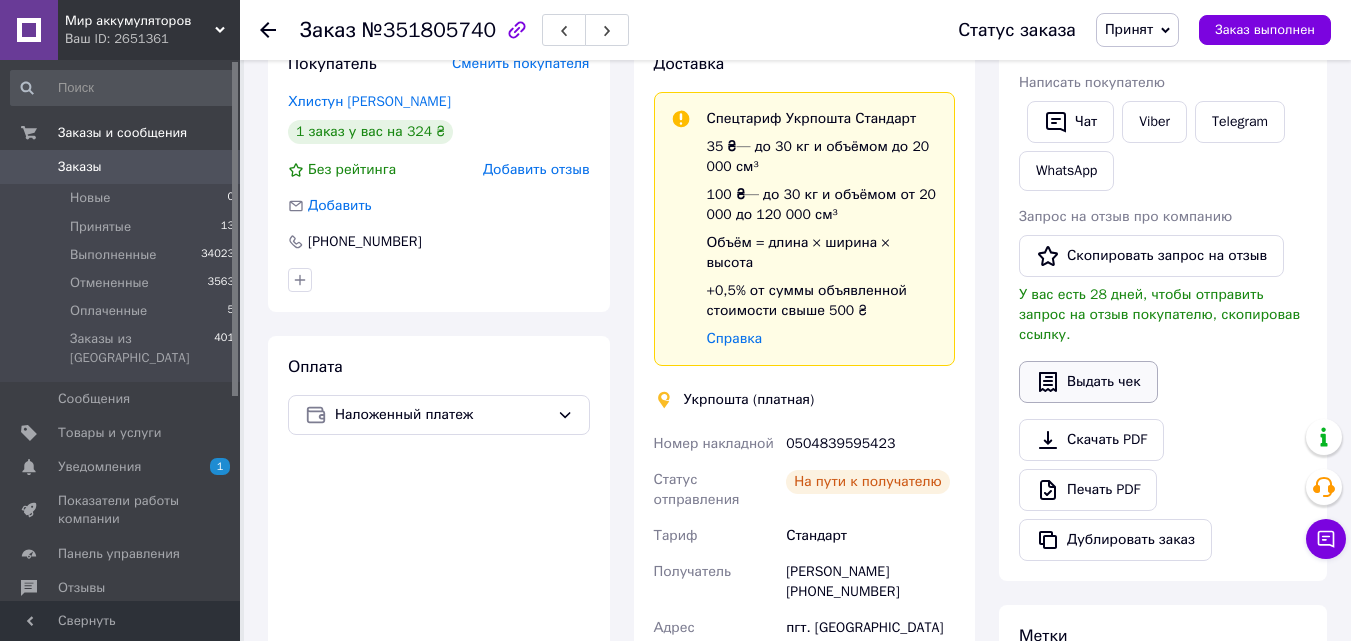 scroll, scrollTop: 400, scrollLeft: 0, axis: vertical 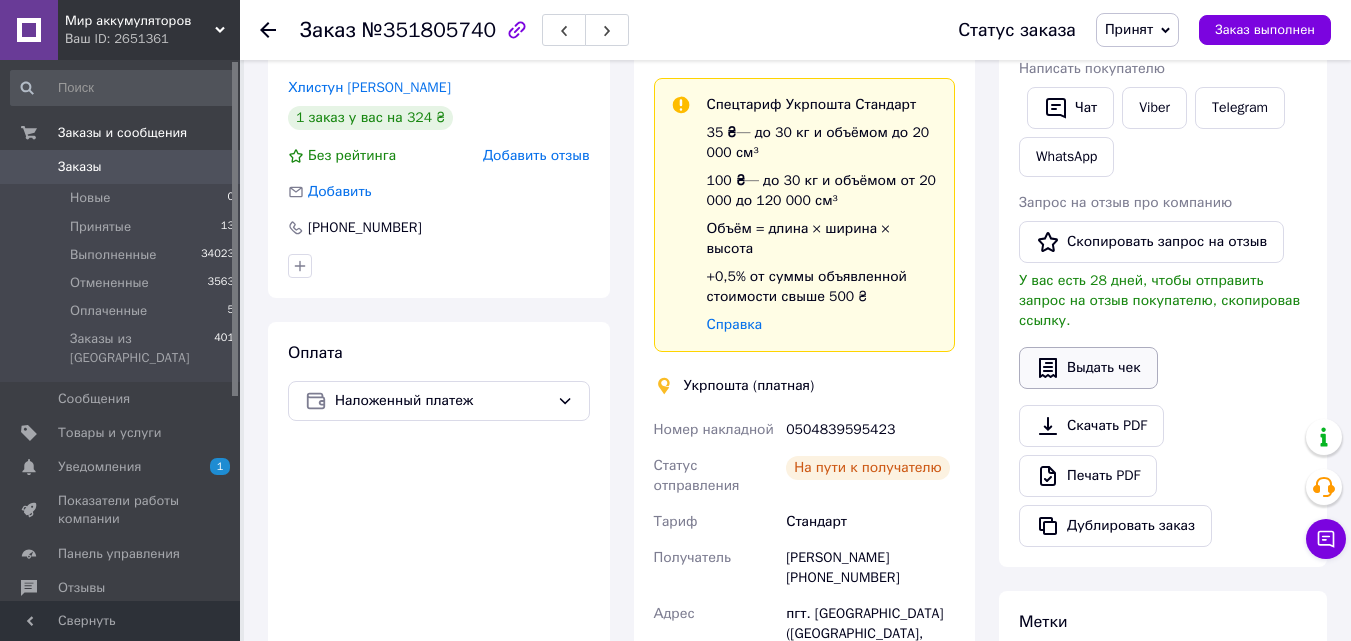 click on "Выдать чек" at bounding box center [1088, 368] 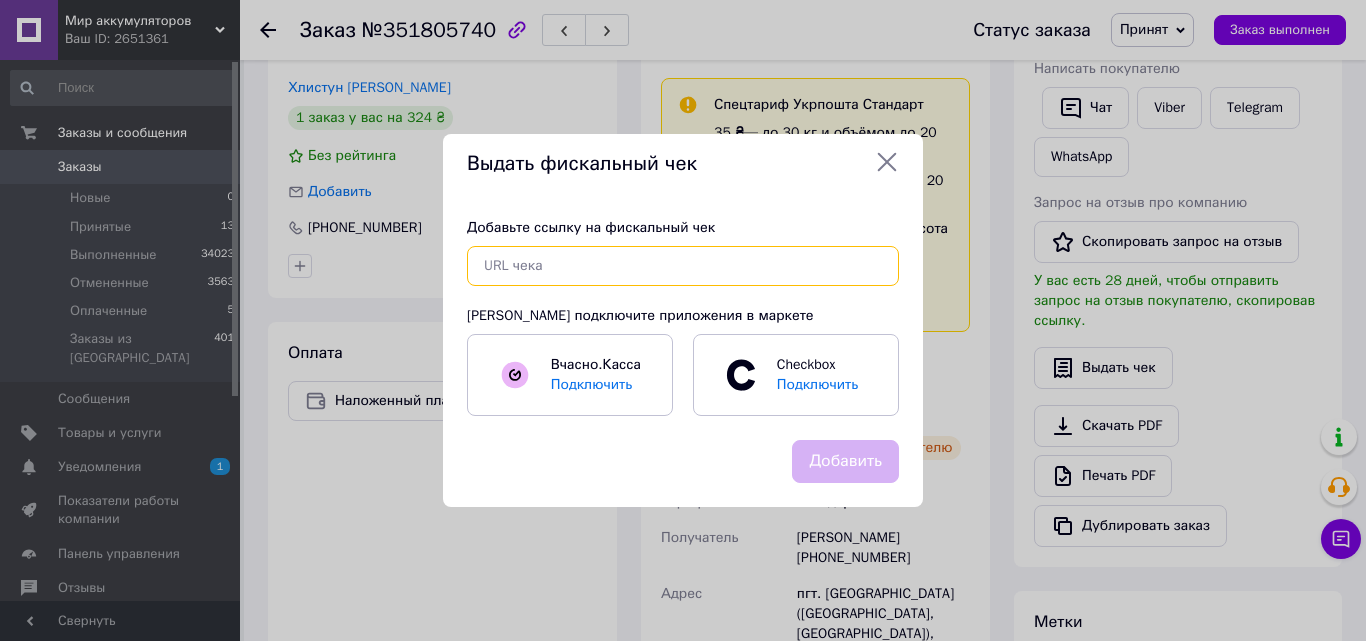paste on "https://kasa.vchasno.ua/check-viewer/OO_0rp1uM74" 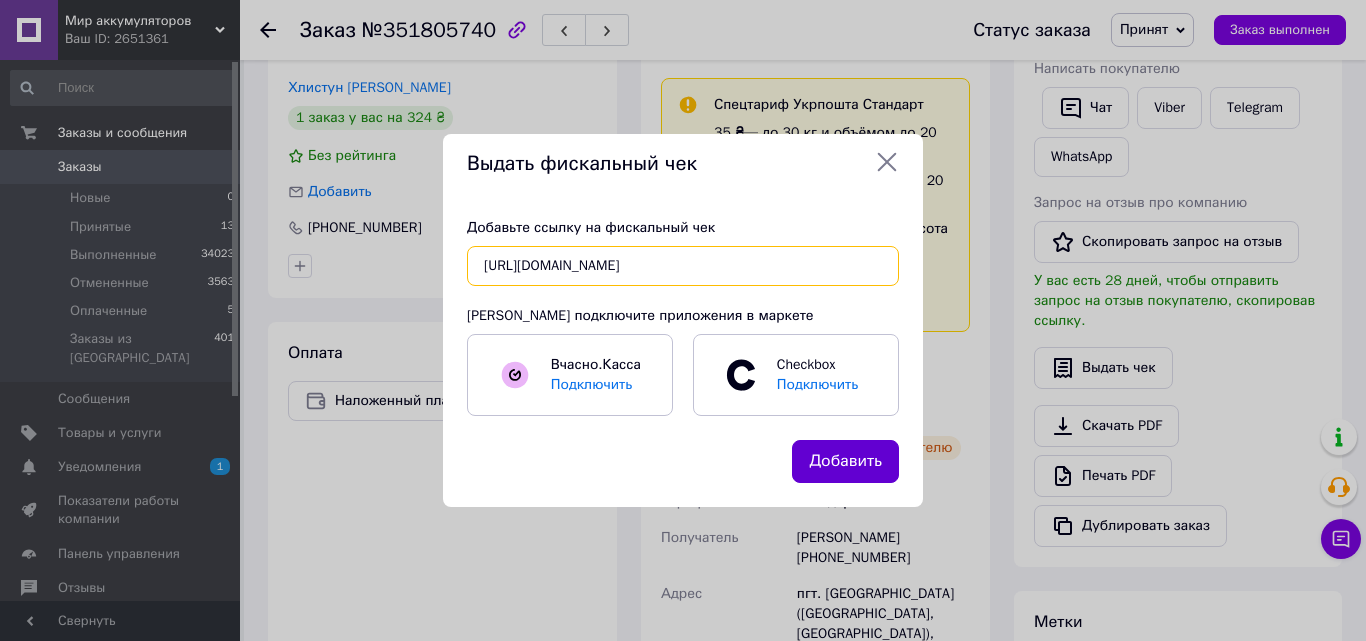 type on "https://kasa.vchasno.ua/check-viewer/OO_0rp1uM74" 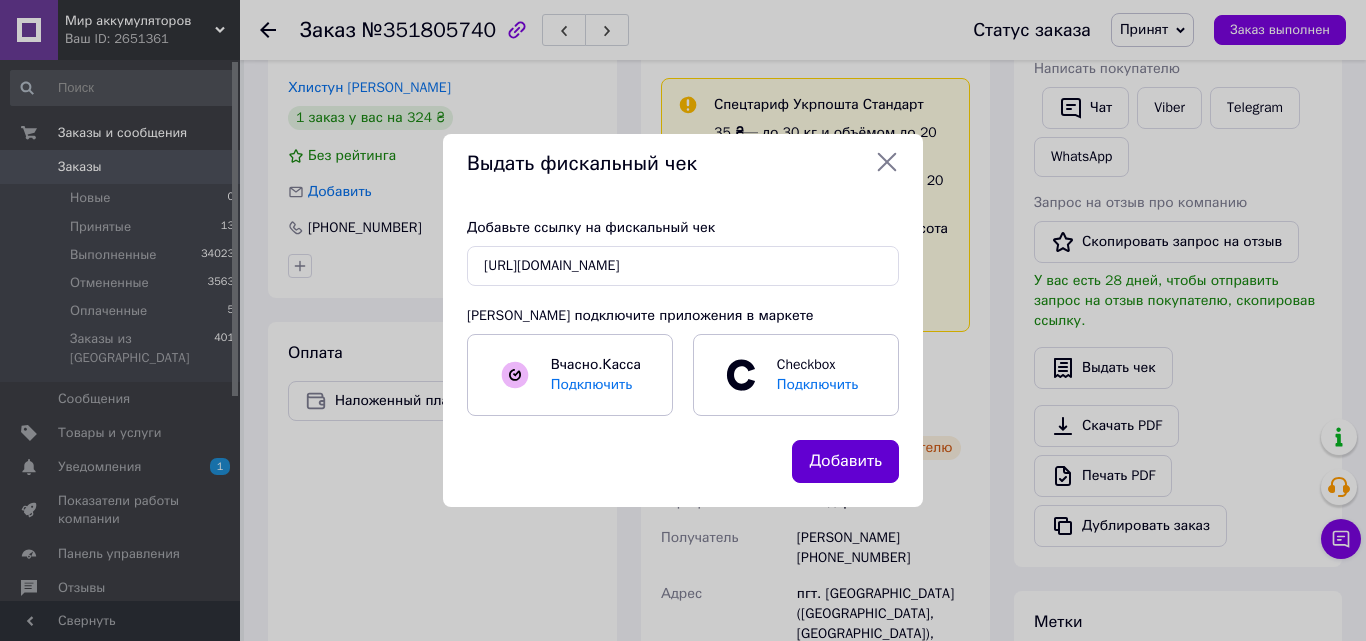 click on "Добавить" at bounding box center [845, 461] 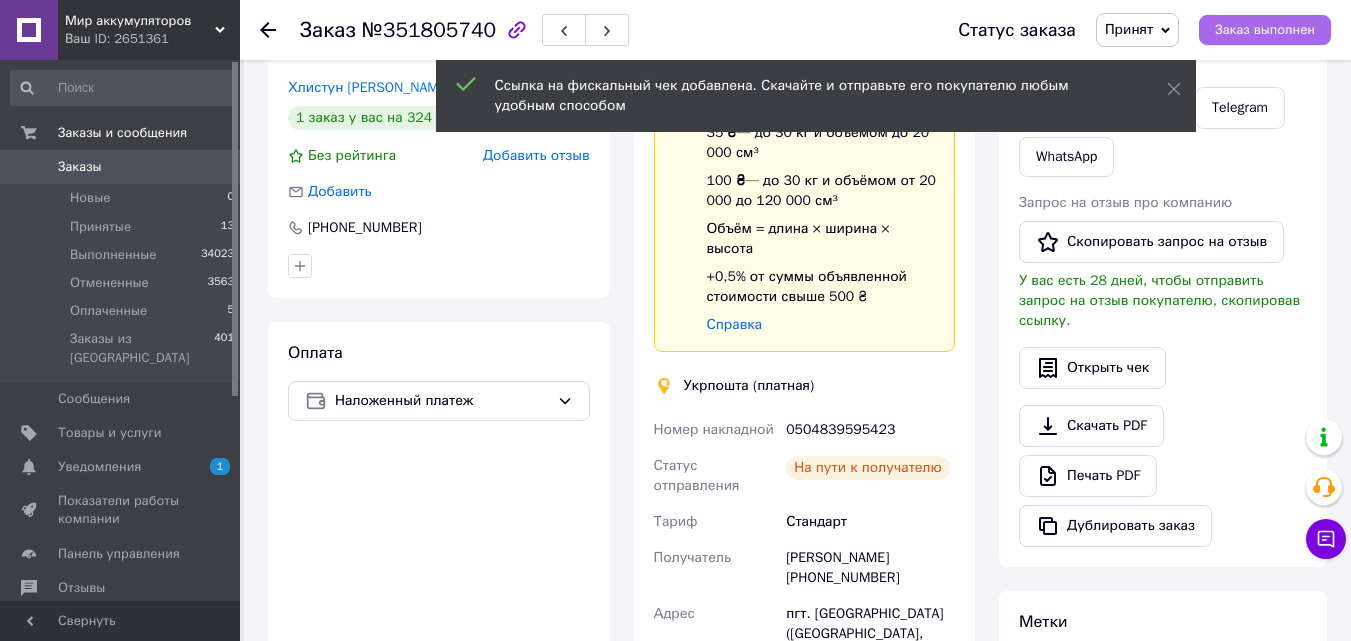 click on "Заказ выполнен" at bounding box center (1265, 30) 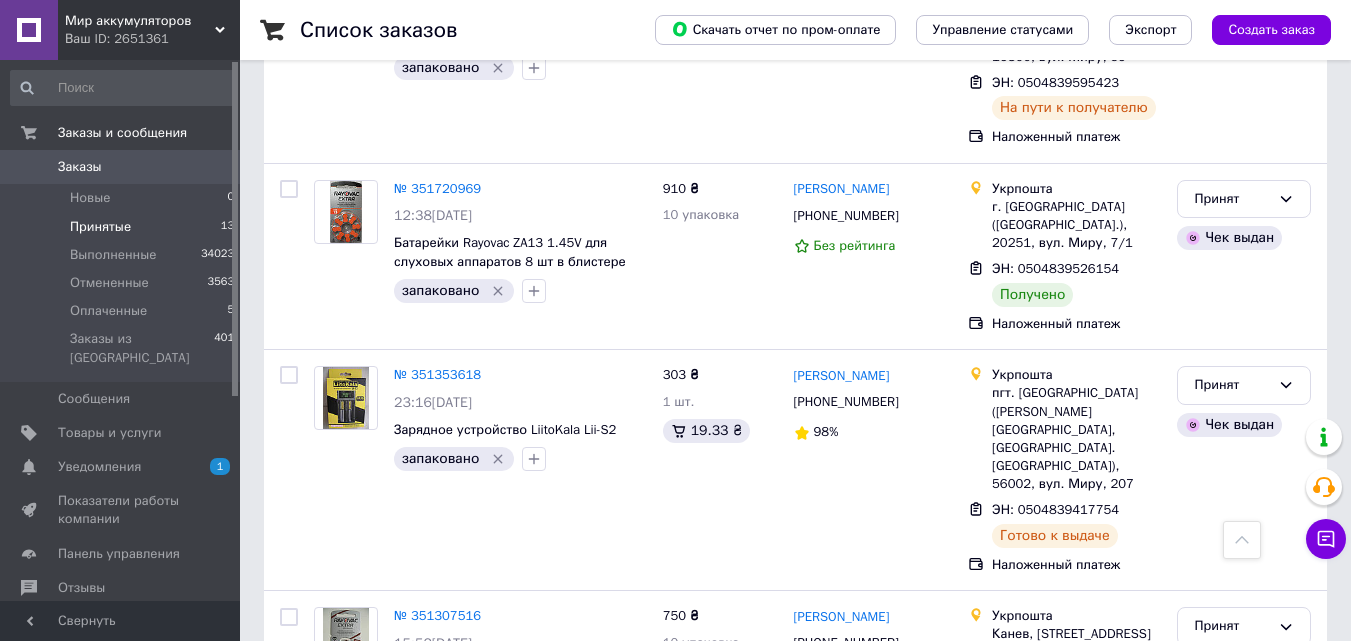 scroll, scrollTop: 2054, scrollLeft: 0, axis: vertical 